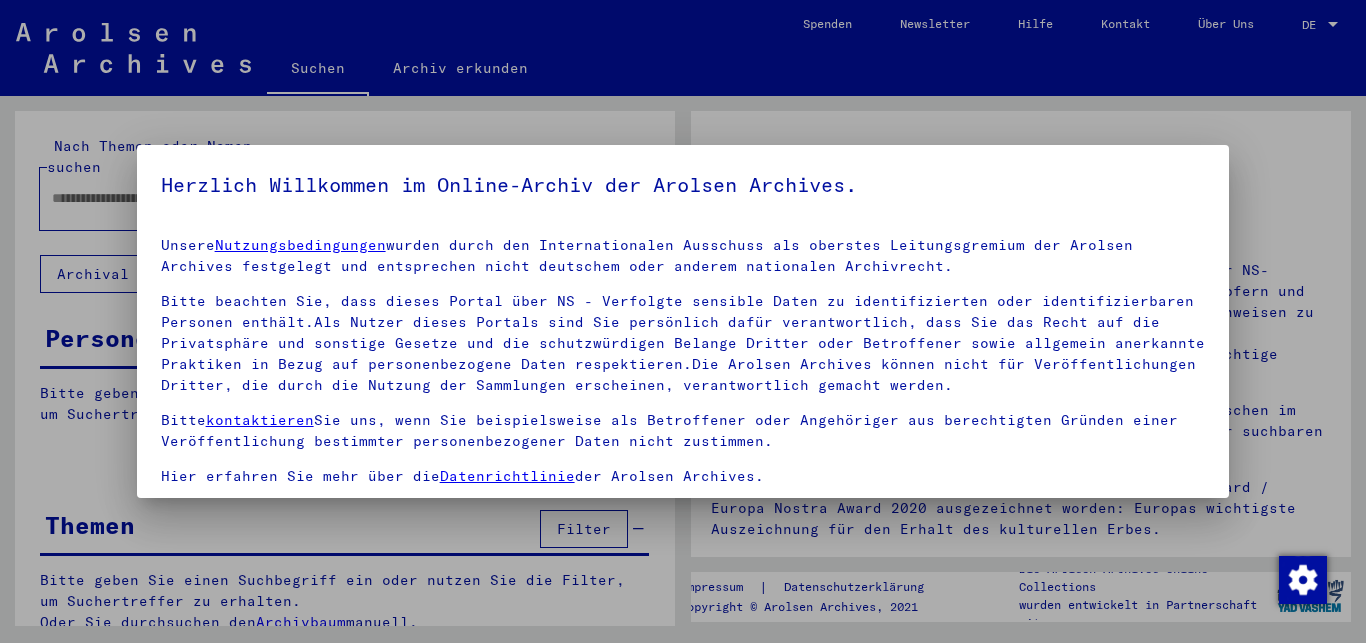scroll, scrollTop: 0, scrollLeft: 0, axis: both 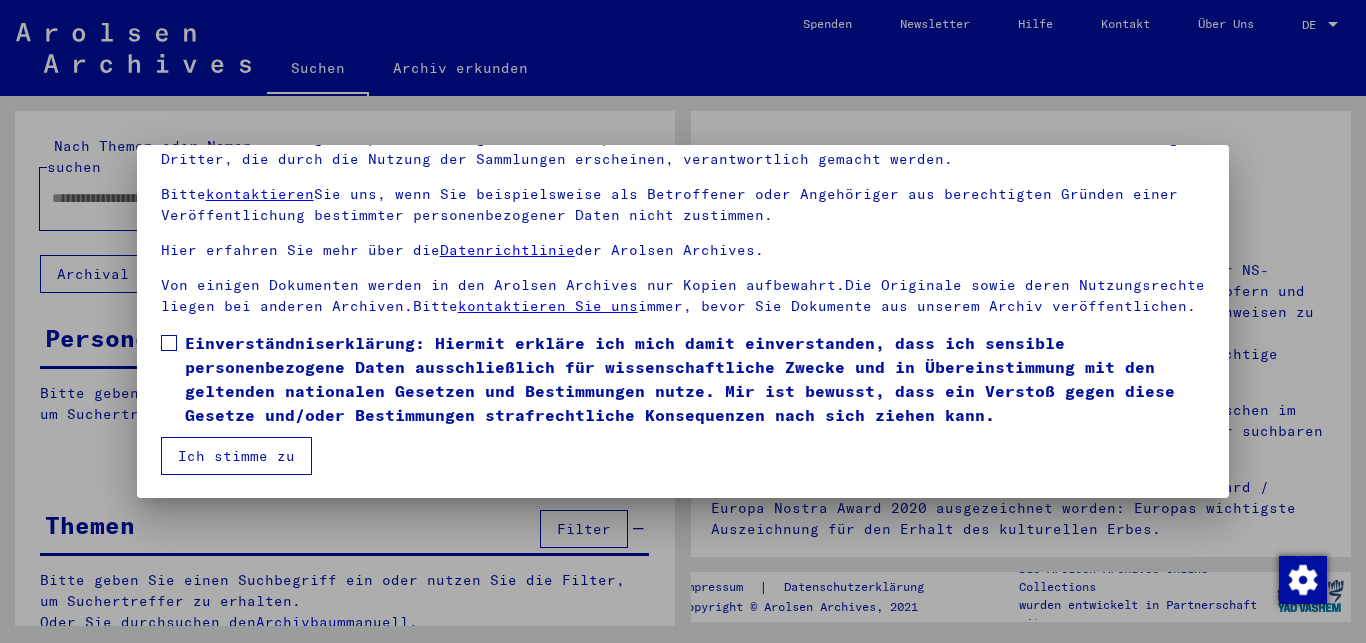 click at bounding box center [169, 343] 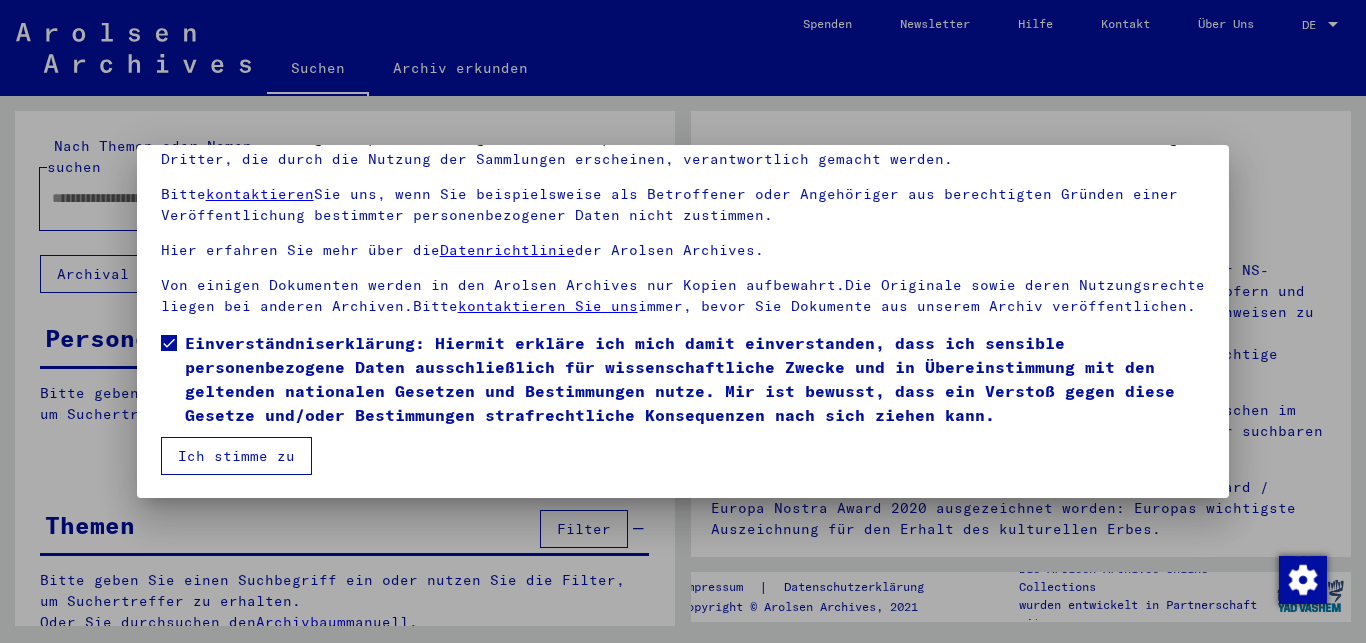click on "Ich stimme zu" at bounding box center (236, 456) 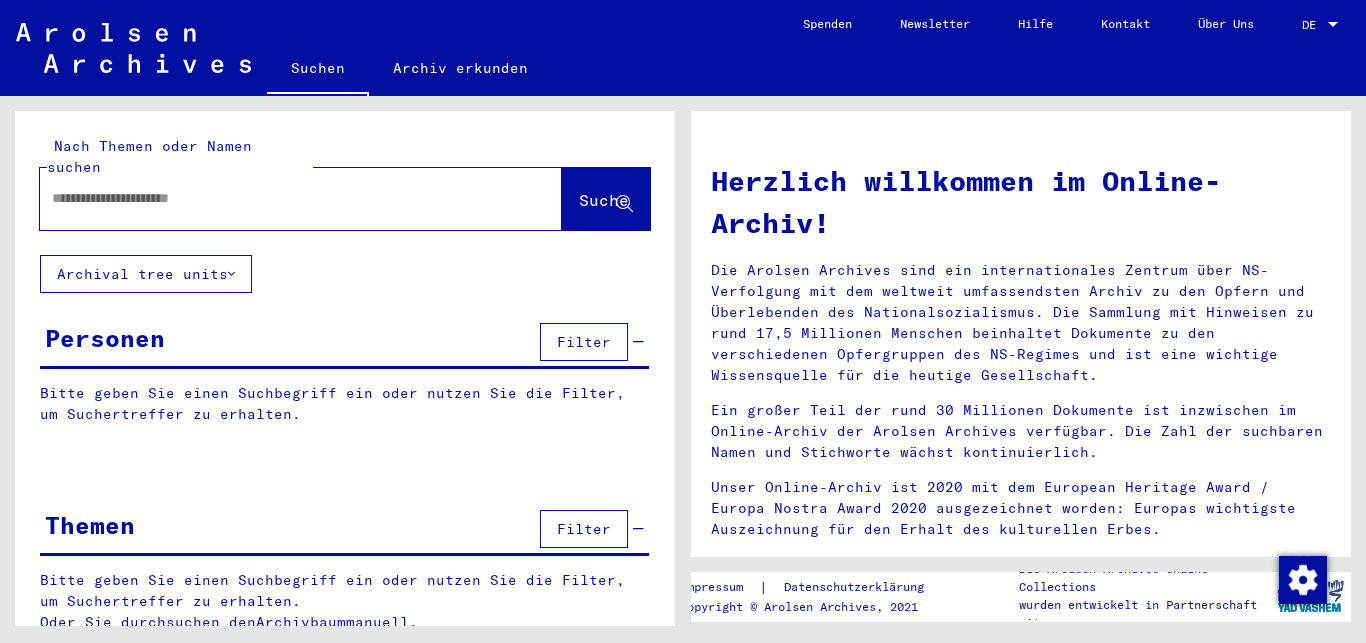 click at bounding box center [277, 198] 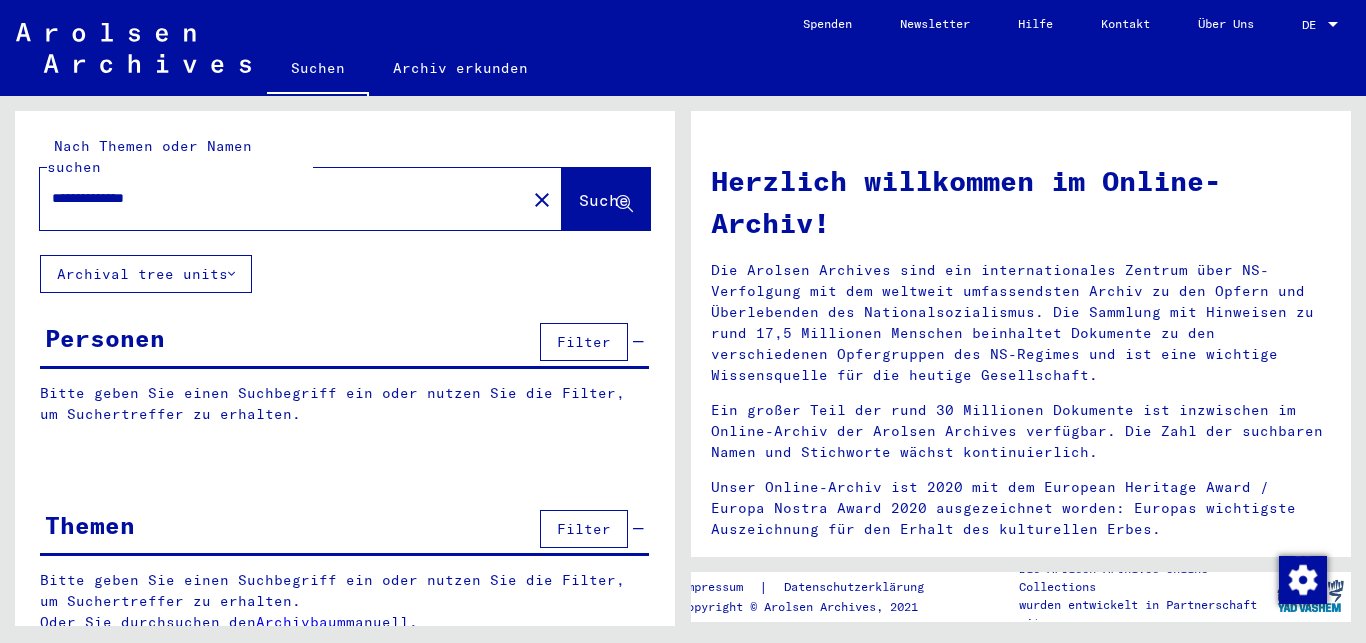 type on "**********" 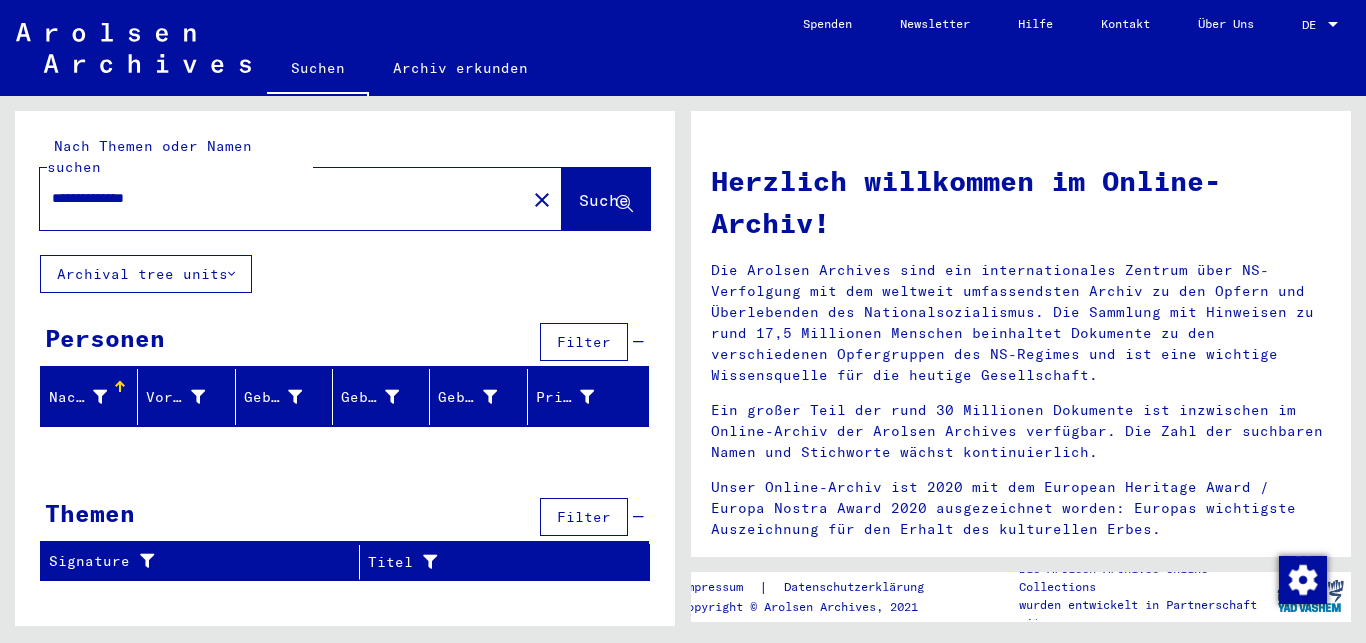 drag, startPoint x: 198, startPoint y: 172, endPoint x: 41, endPoint y: 162, distance: 157.31815 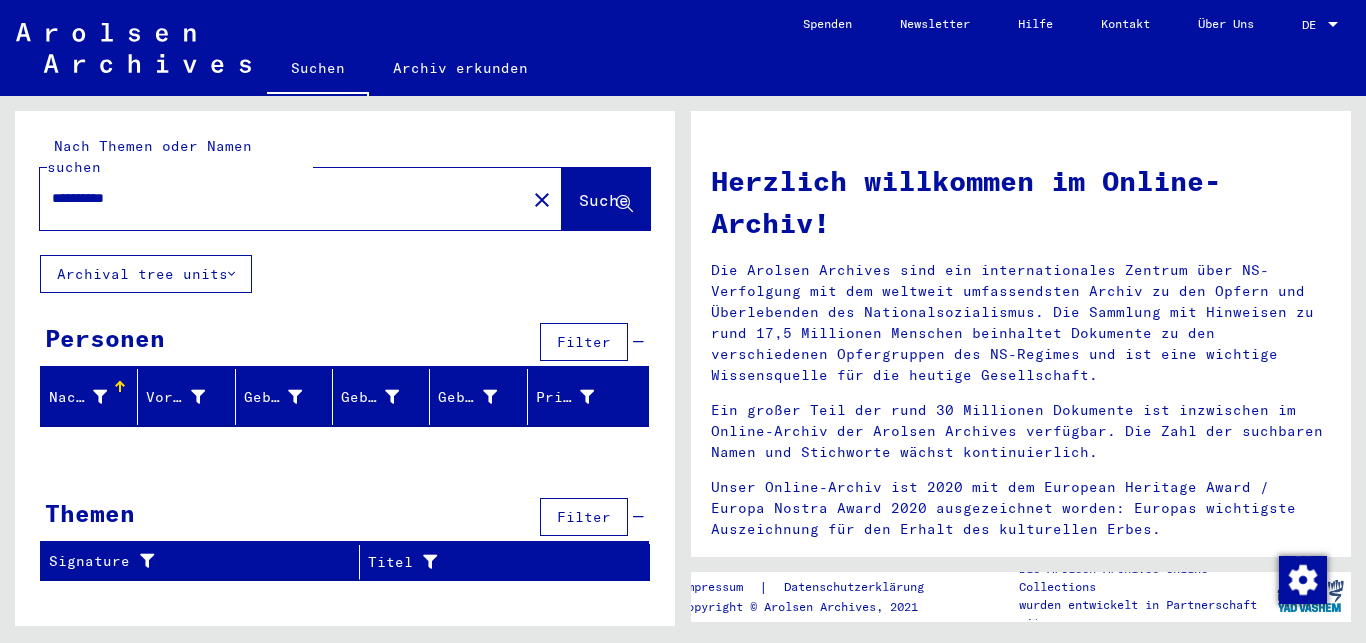 type on "**********" 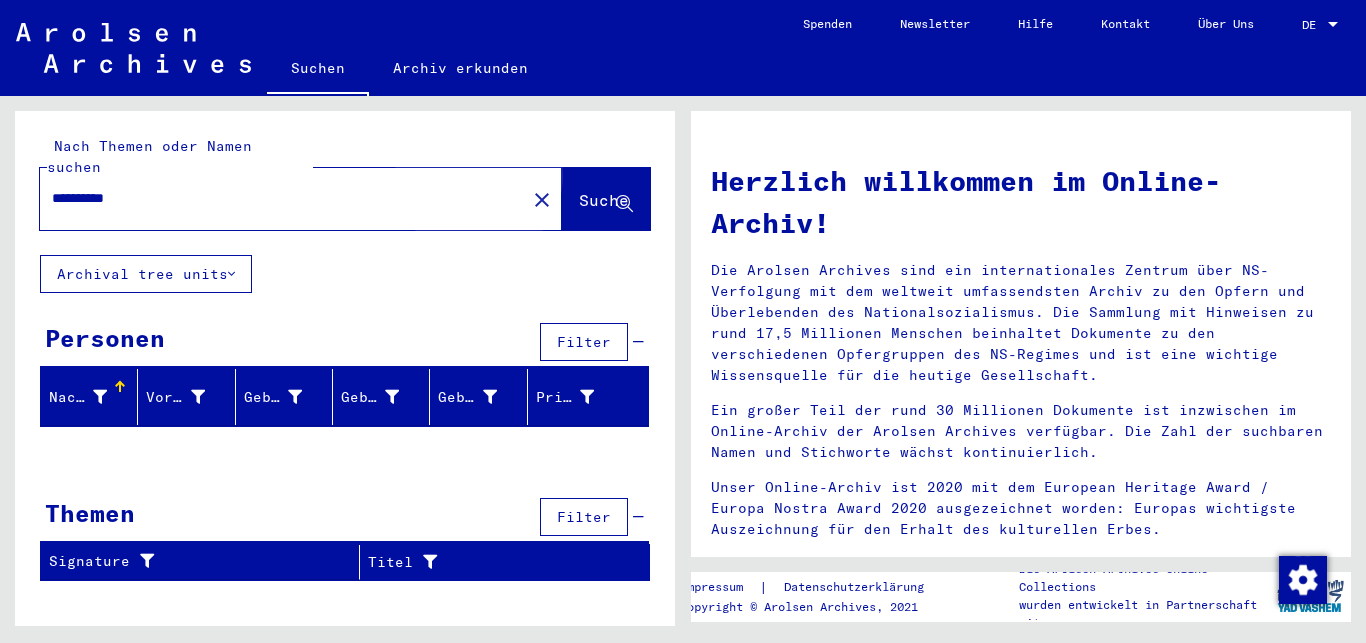 click on "Suche" 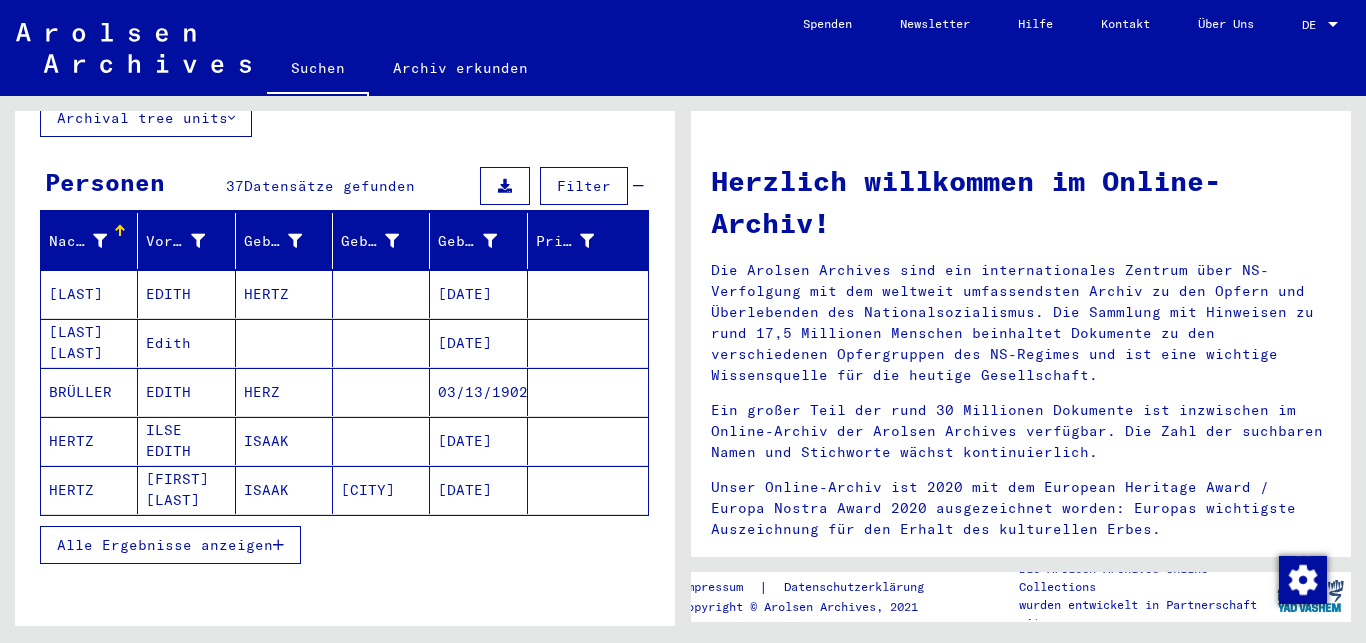 scroll, scrollTop: 216, scrollLeft: 0, axis: vertical 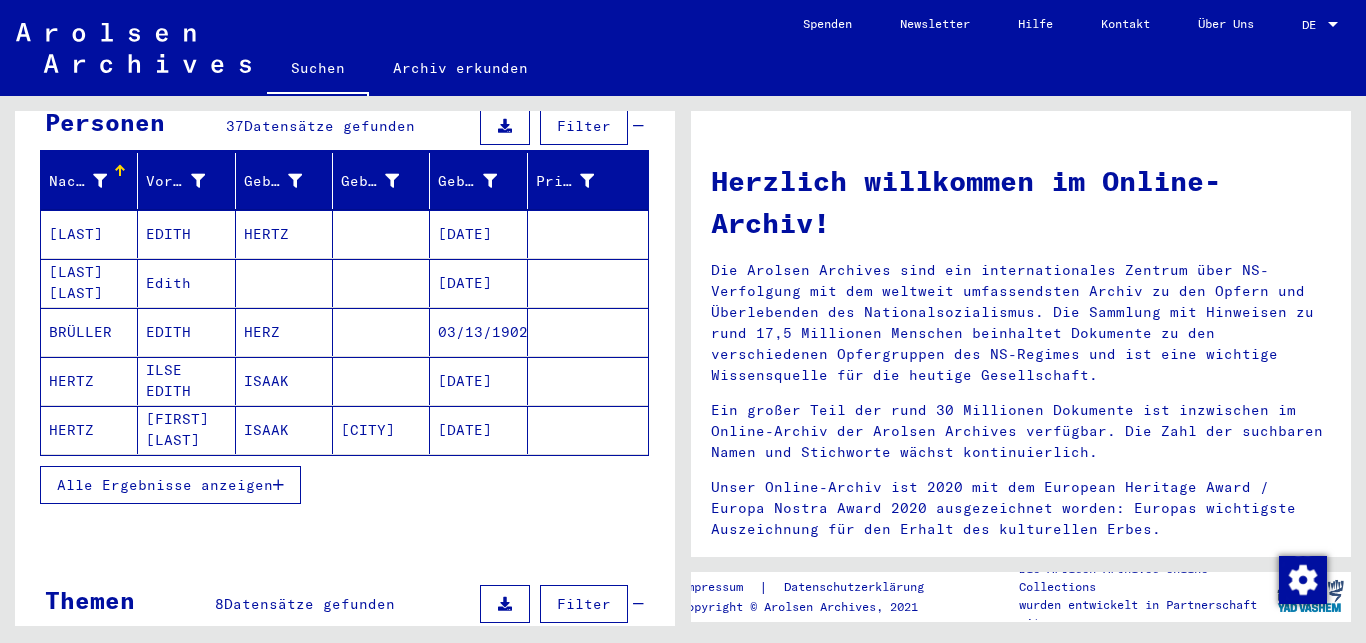 click on "Alle Ergebnisse anzeigen" at bounding box center (165, 485) 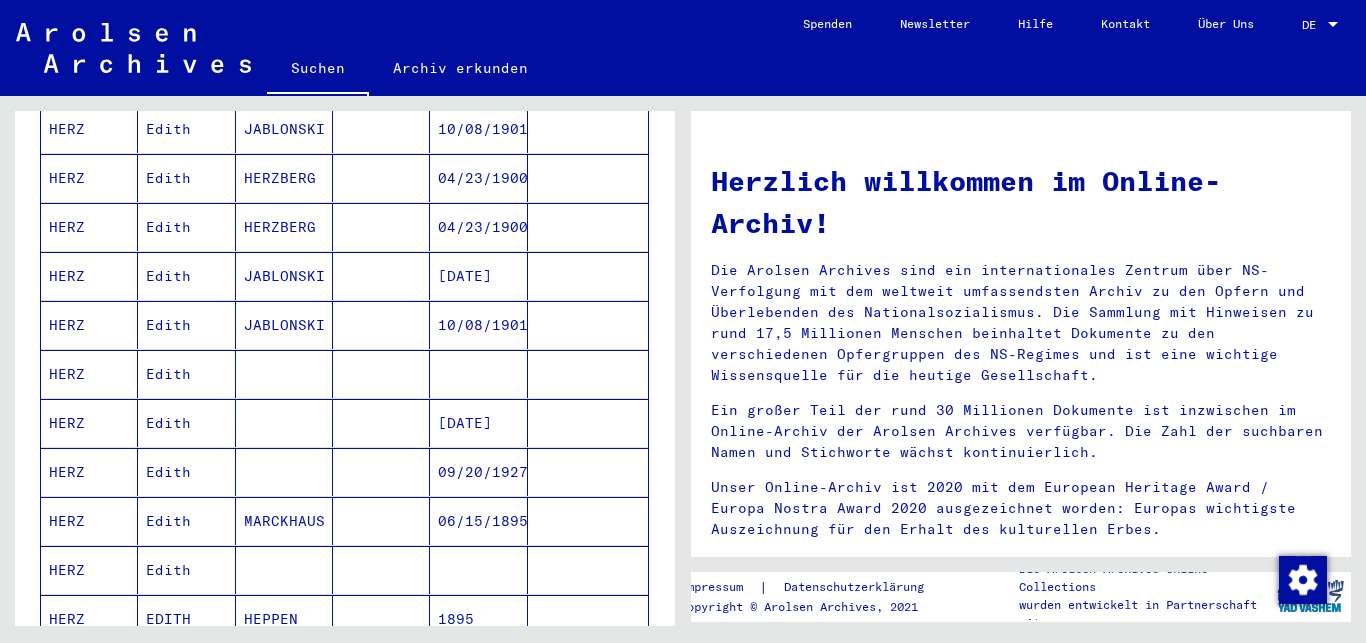 scroll, scrollTop: 864, scrollLeft: 0, axis: vertical 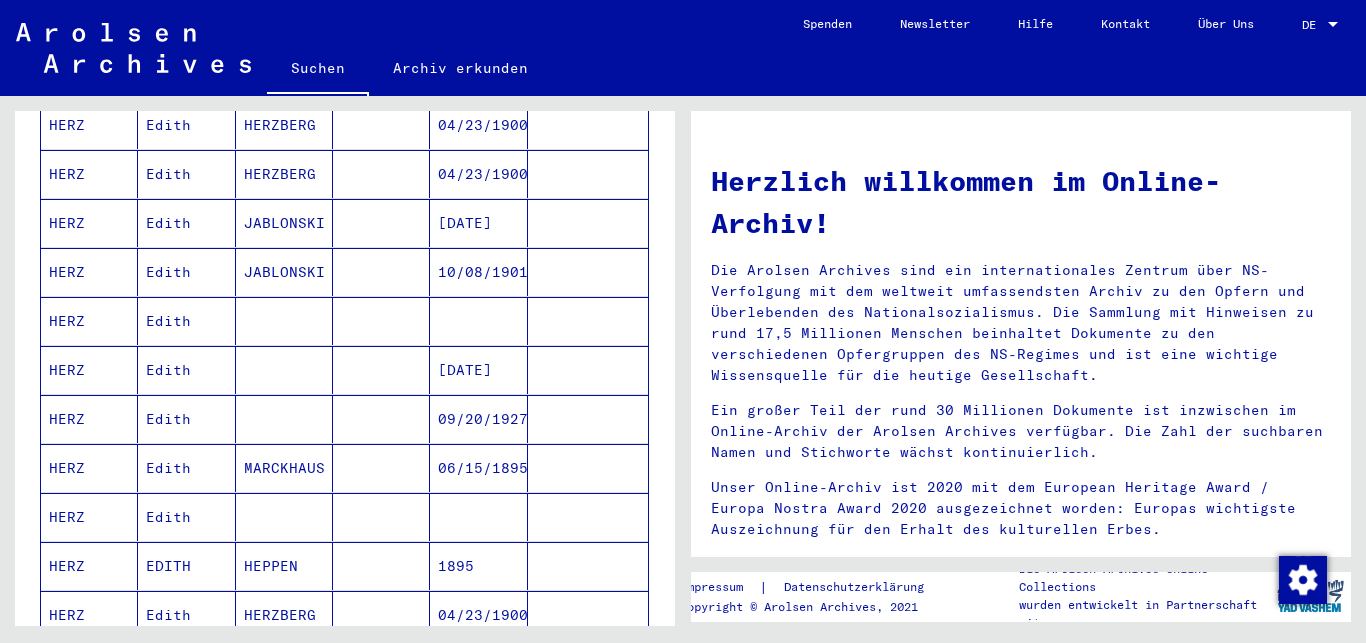 click on "HERZ" at bounding box center (89, 370) 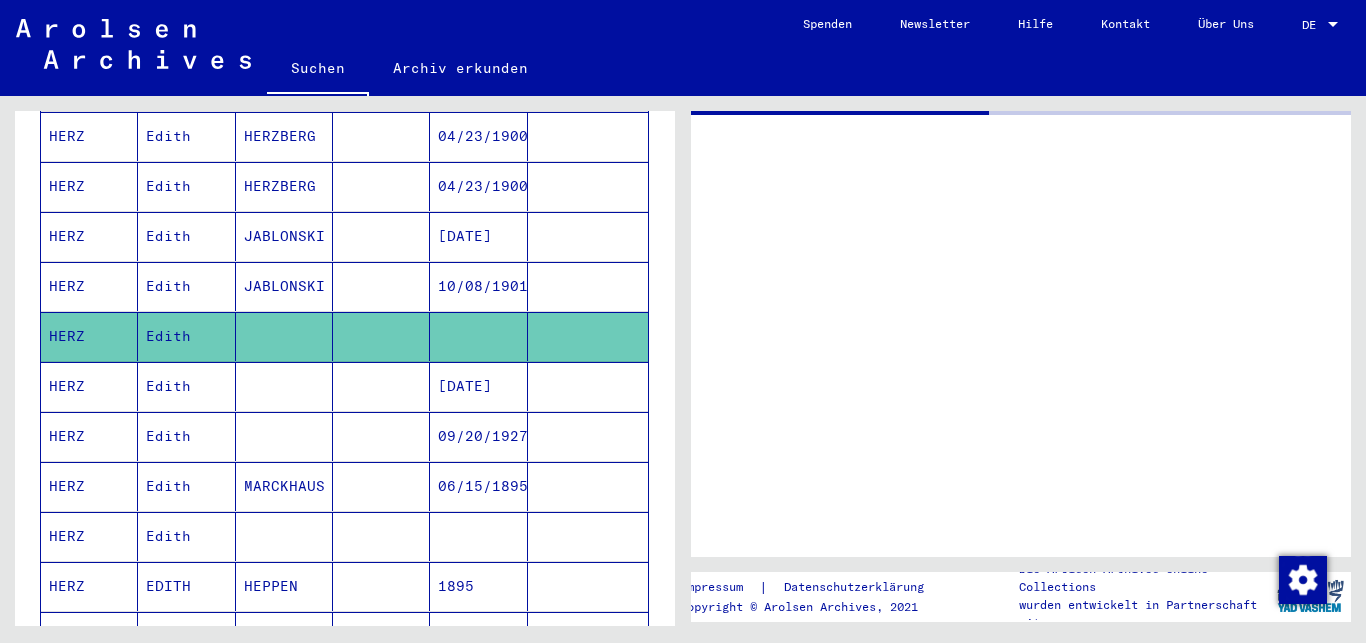 scroll, scrollTop: 875, scrollLeft: 0, axis: vertical 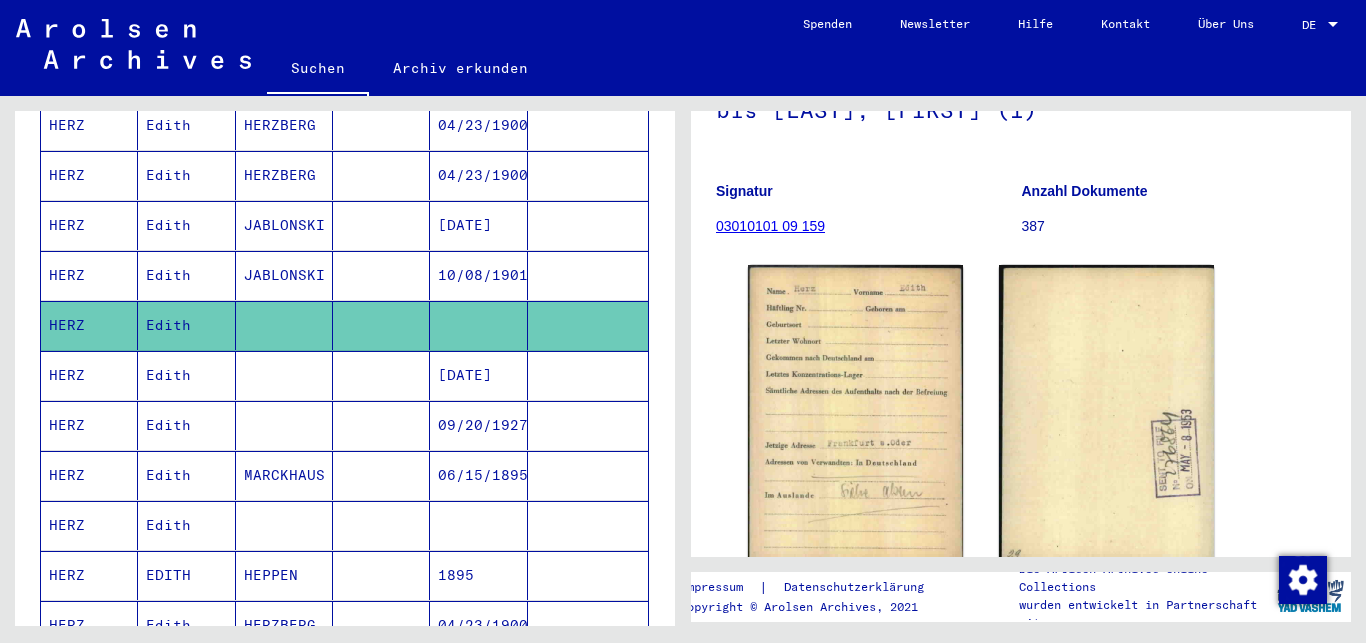 click on "HERZ" at bounding box center (89, 575) 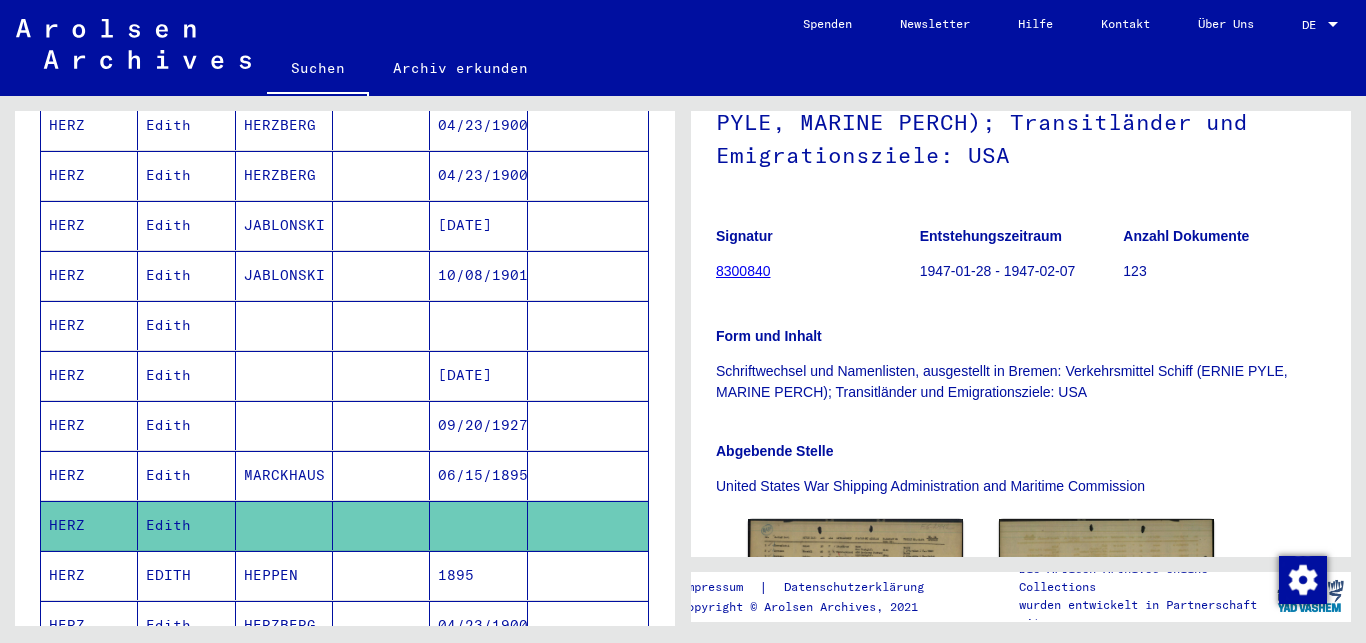 scroll, scrollTop: 432, scrollLeft: 0, axis: vertical 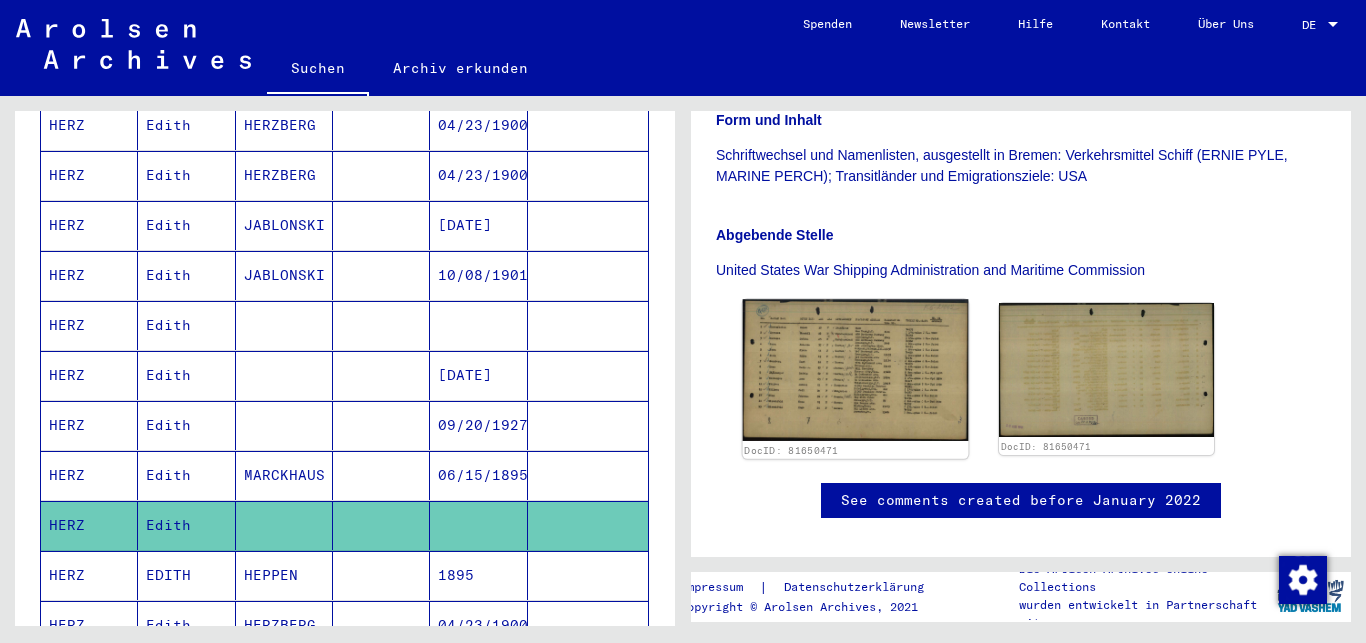 click 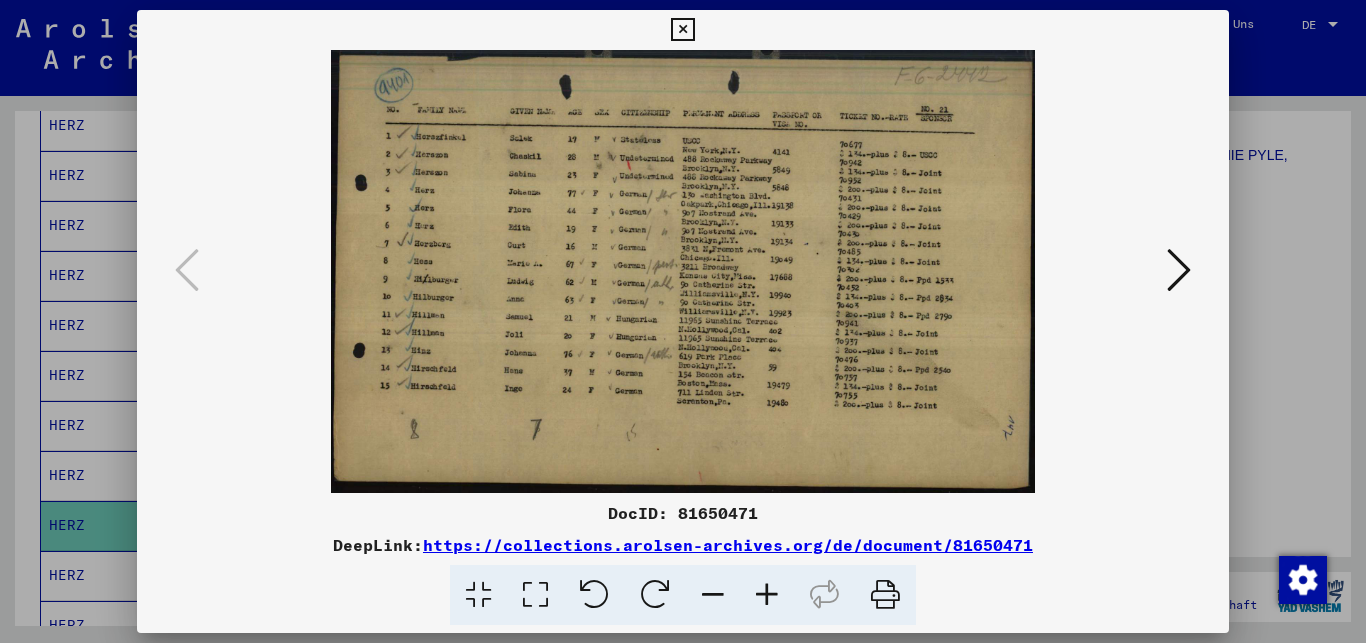 click at bounding box center [767, 595] 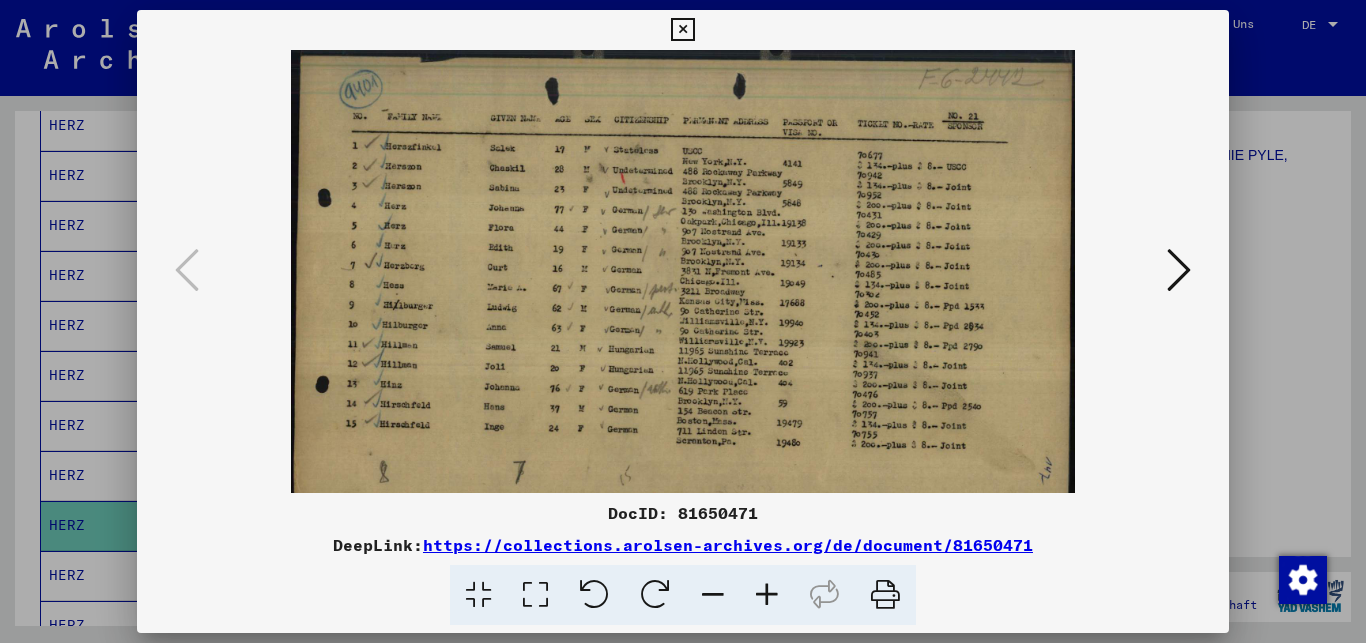 click at bounding box center (767, 595) 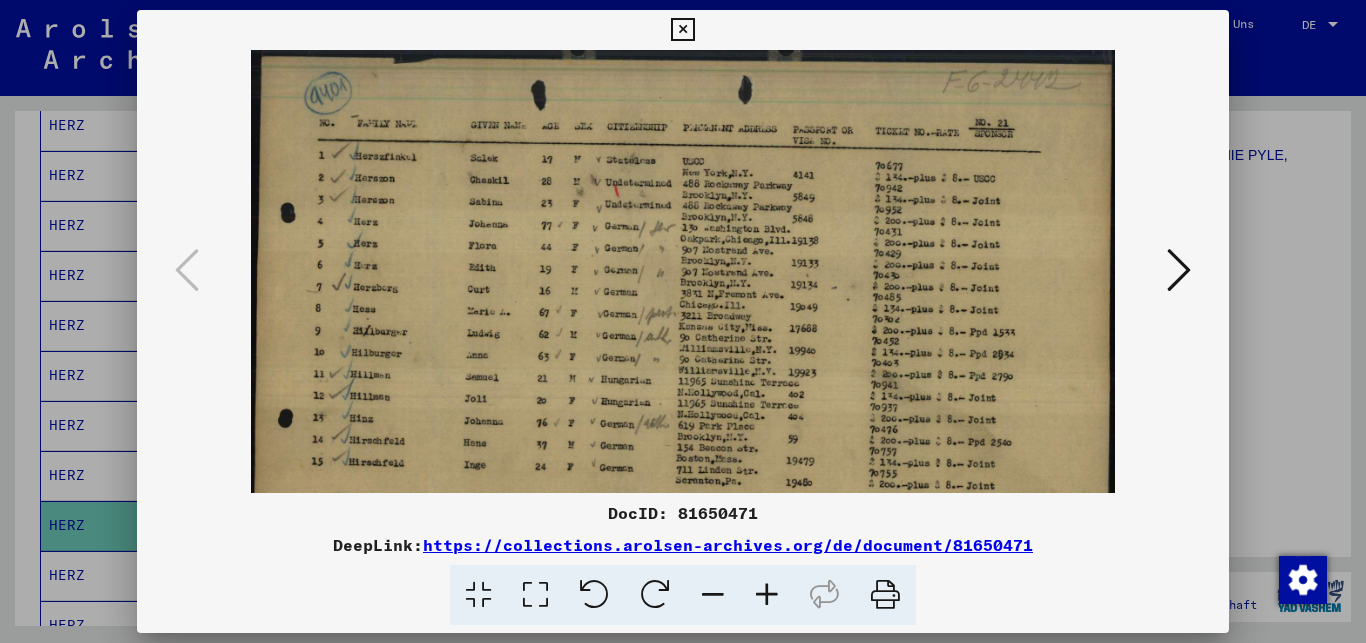 click at bounding box center (767, 595) 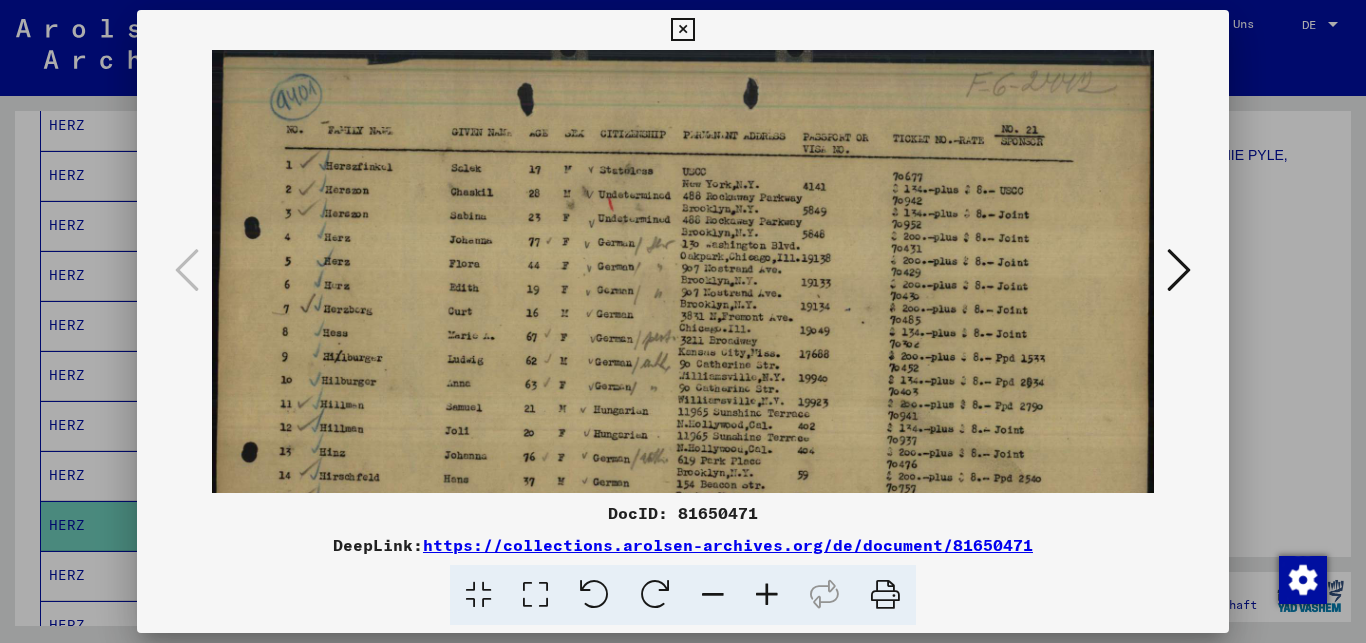 click at bounding box center (1179, 271) 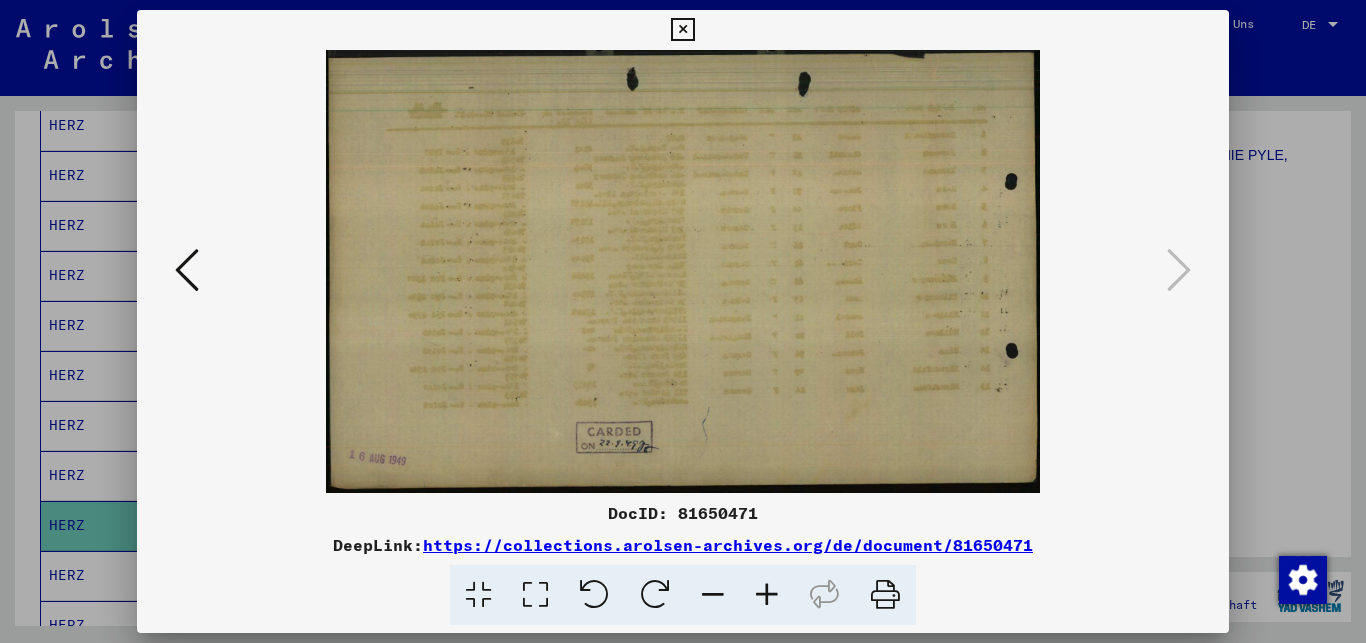 click at bounding box center [682, 30] 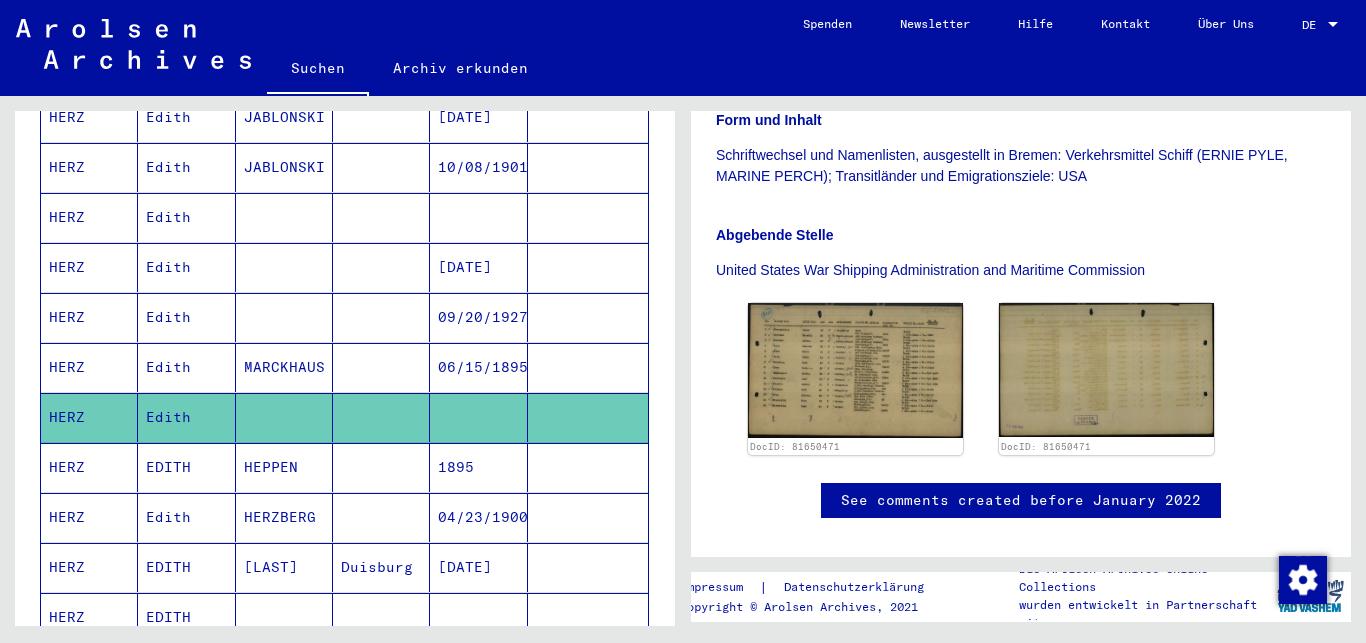 scroll, scrollTop: 1091, scrollLeft: 0, axis: vertical 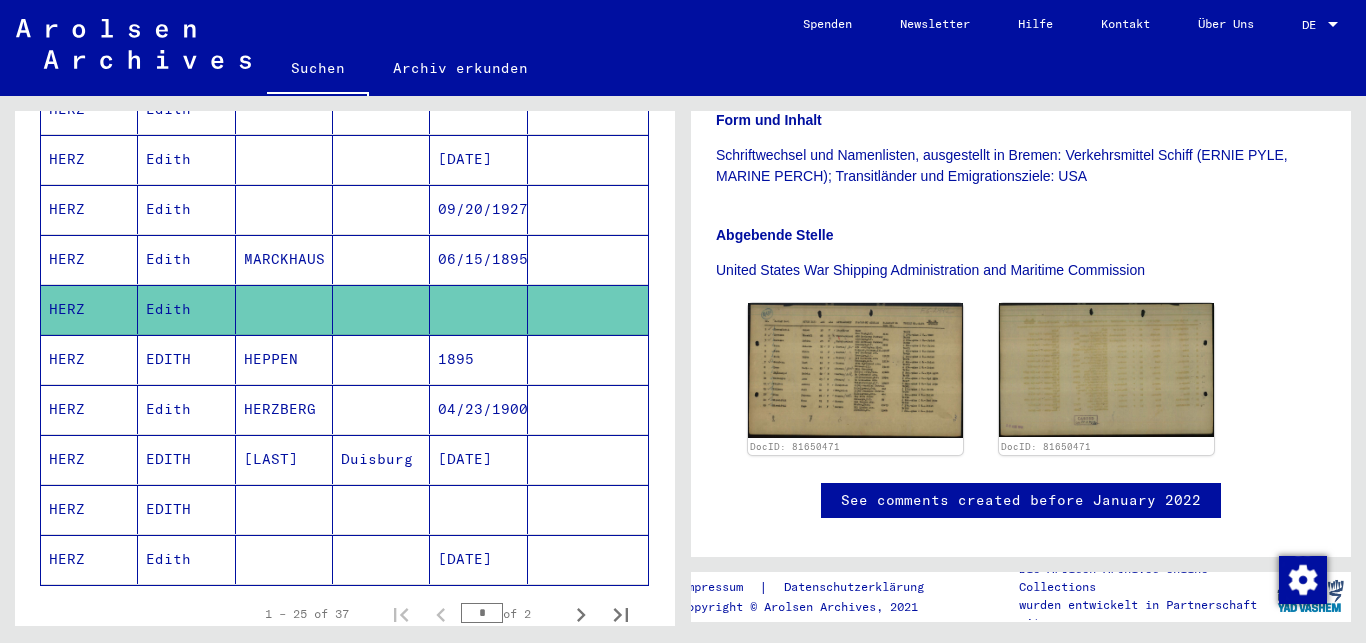 click on "HERZ" at bounding box center [89, 559] 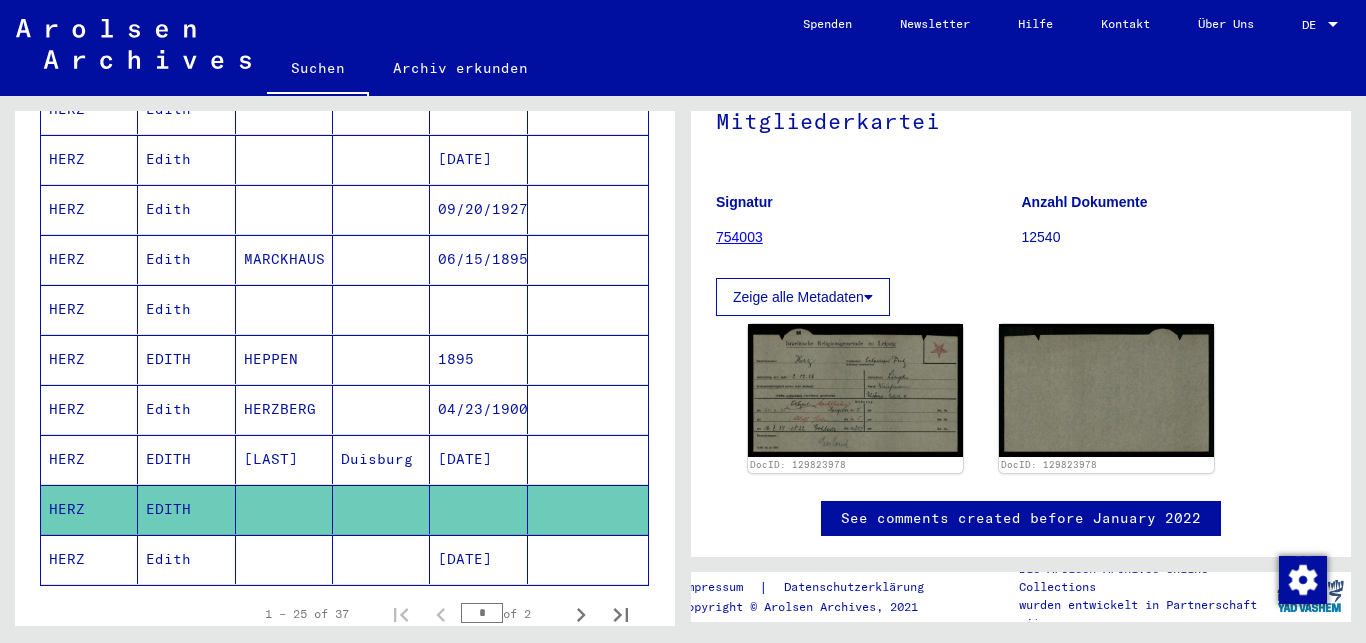 scroll, scrollTop: 108, scrollLeft: 0, axis: vertical 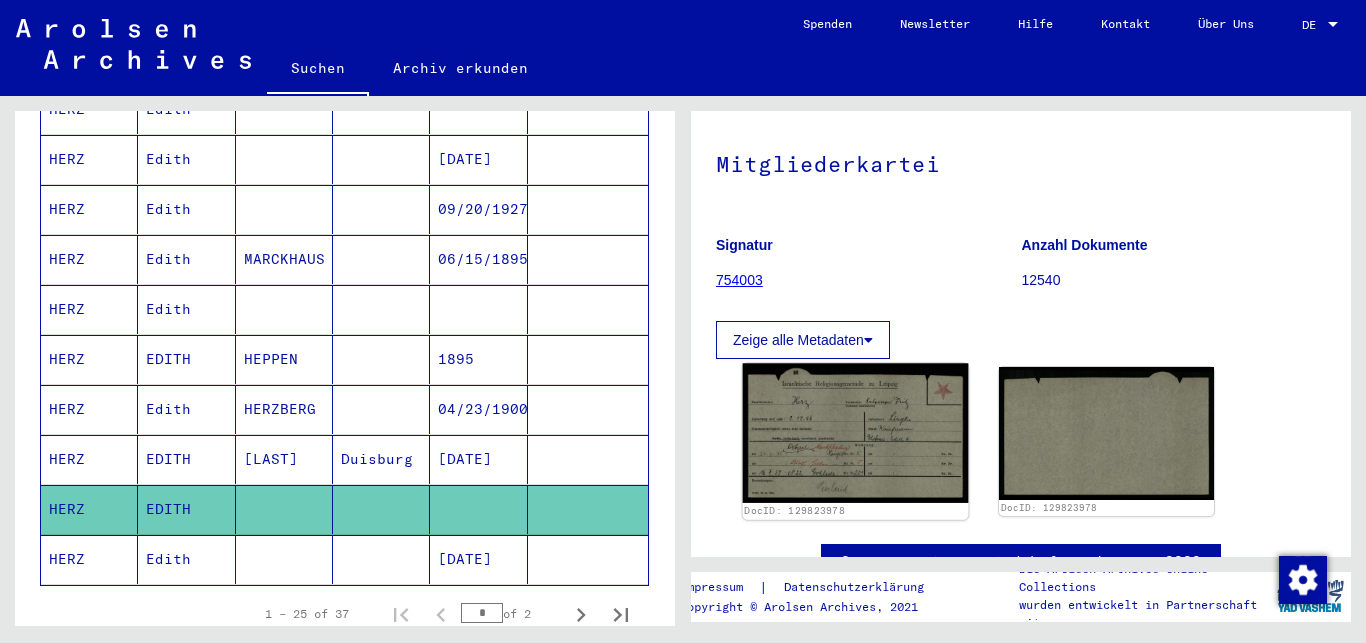 click 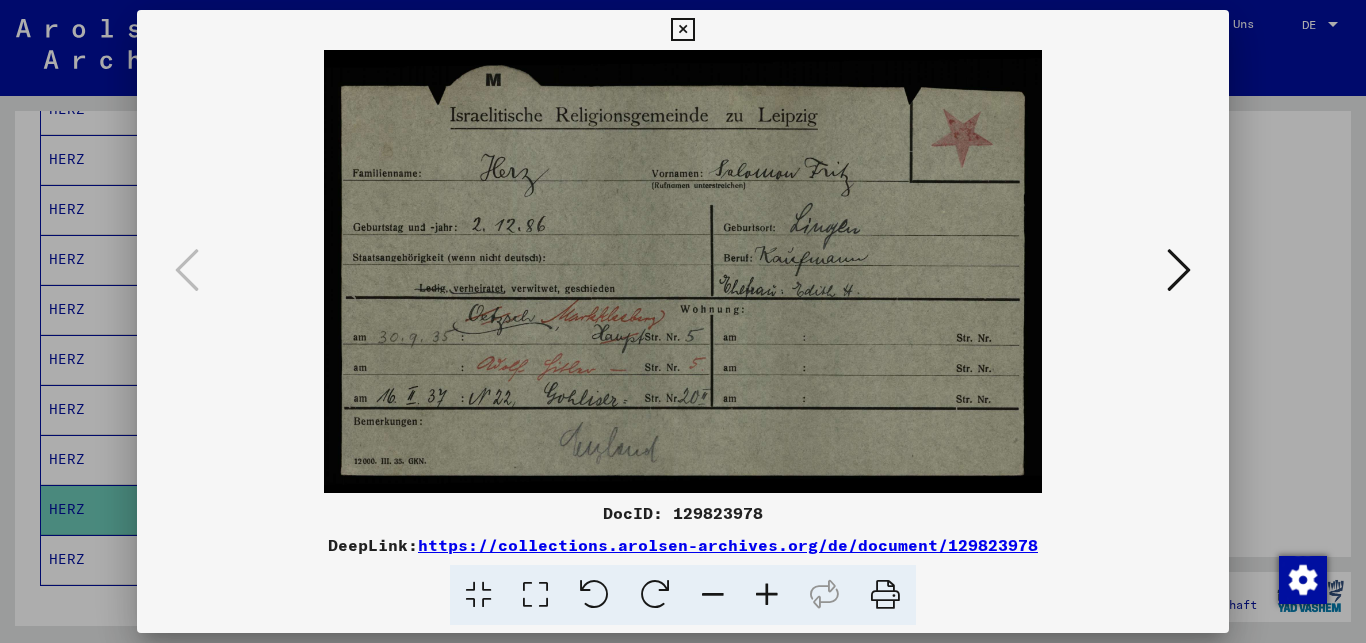 click at bounding box center [682, 30] 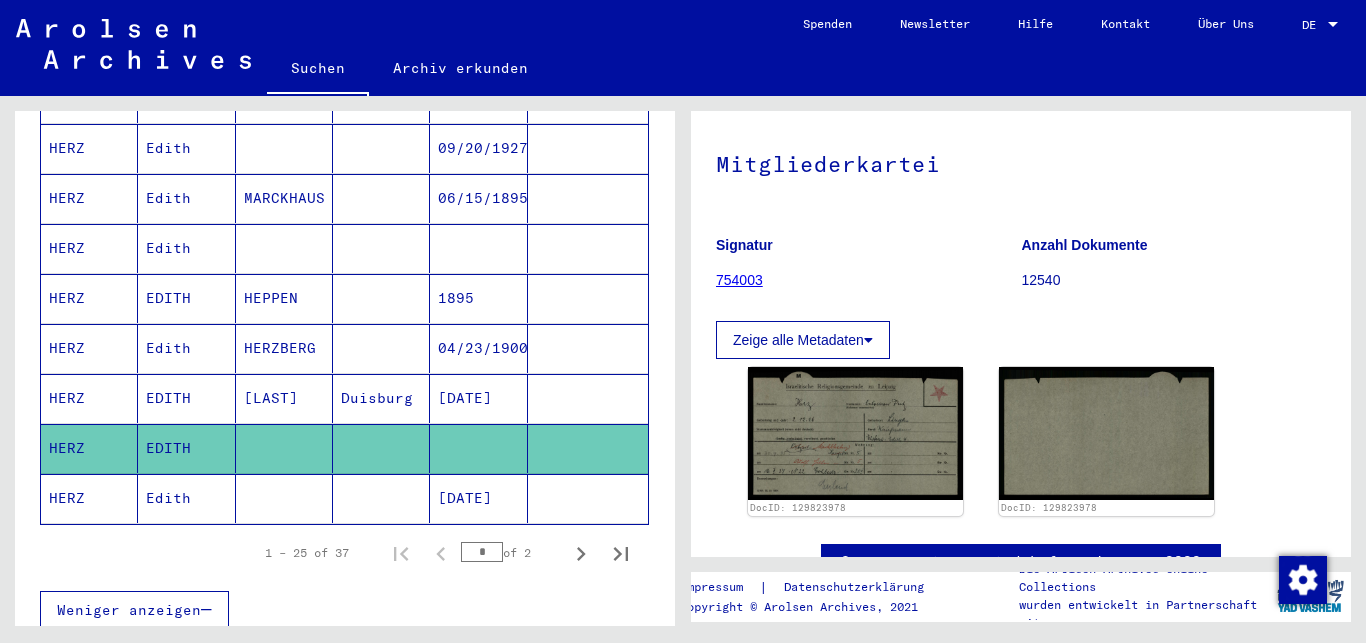 scroll, scrollTop: 1199, scrollLeft: 0, axis: vertical 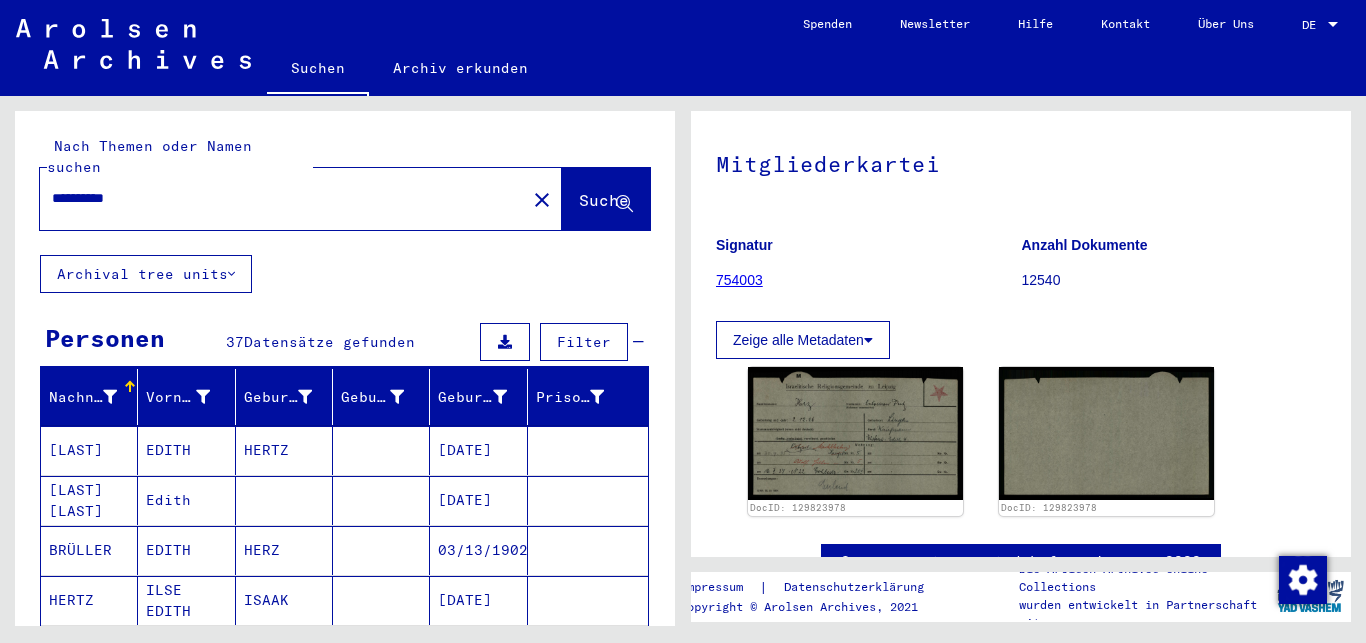 drag, startPoint x: 177, startPoint y: 175, endPoint x: 0, endPoint y: 167, distance: 177.1807 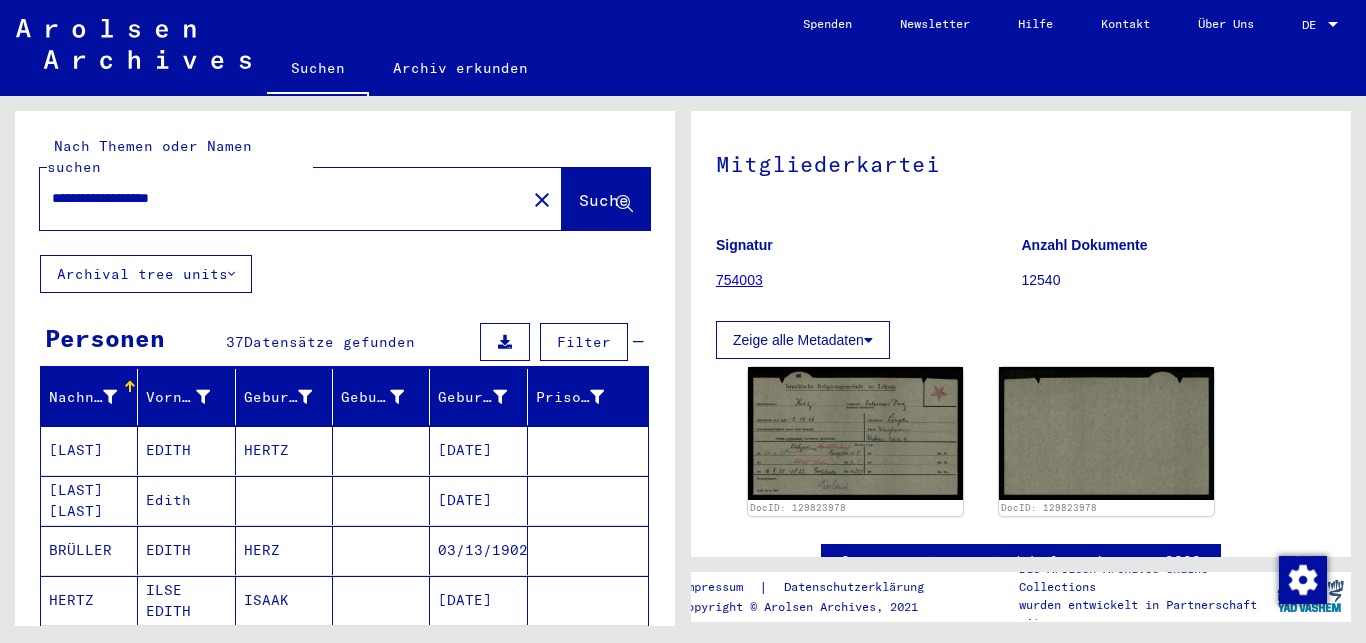type on "**********" 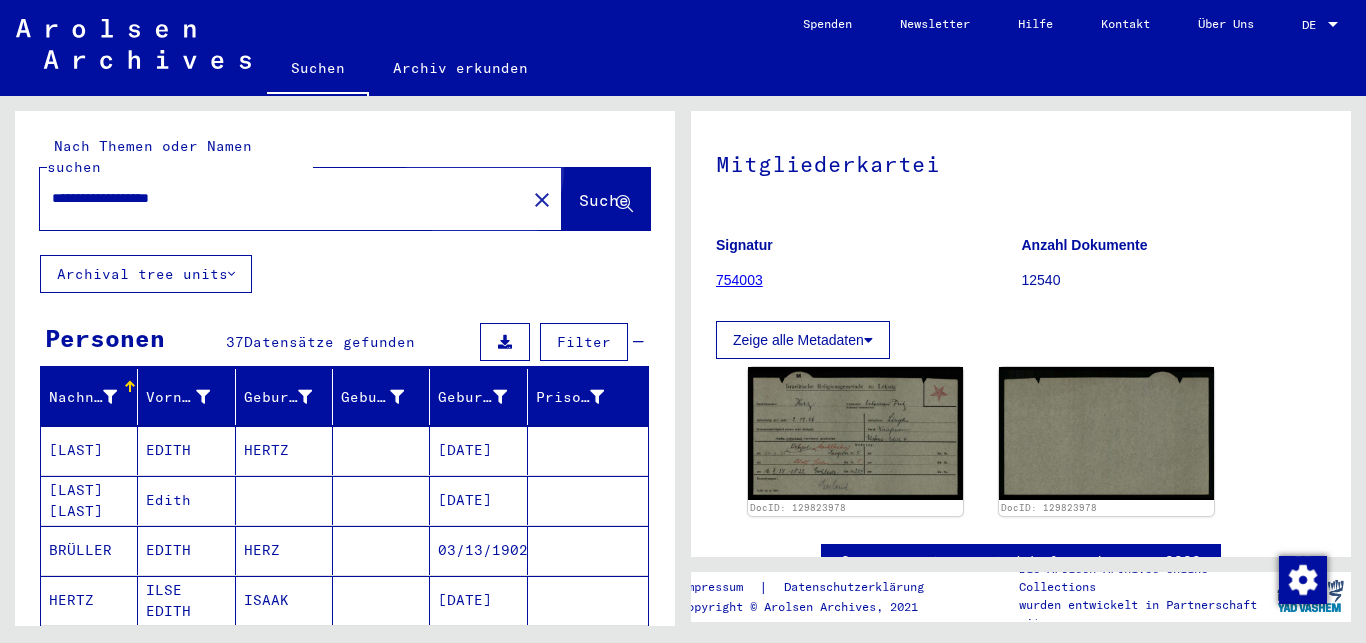 click on "Suche" 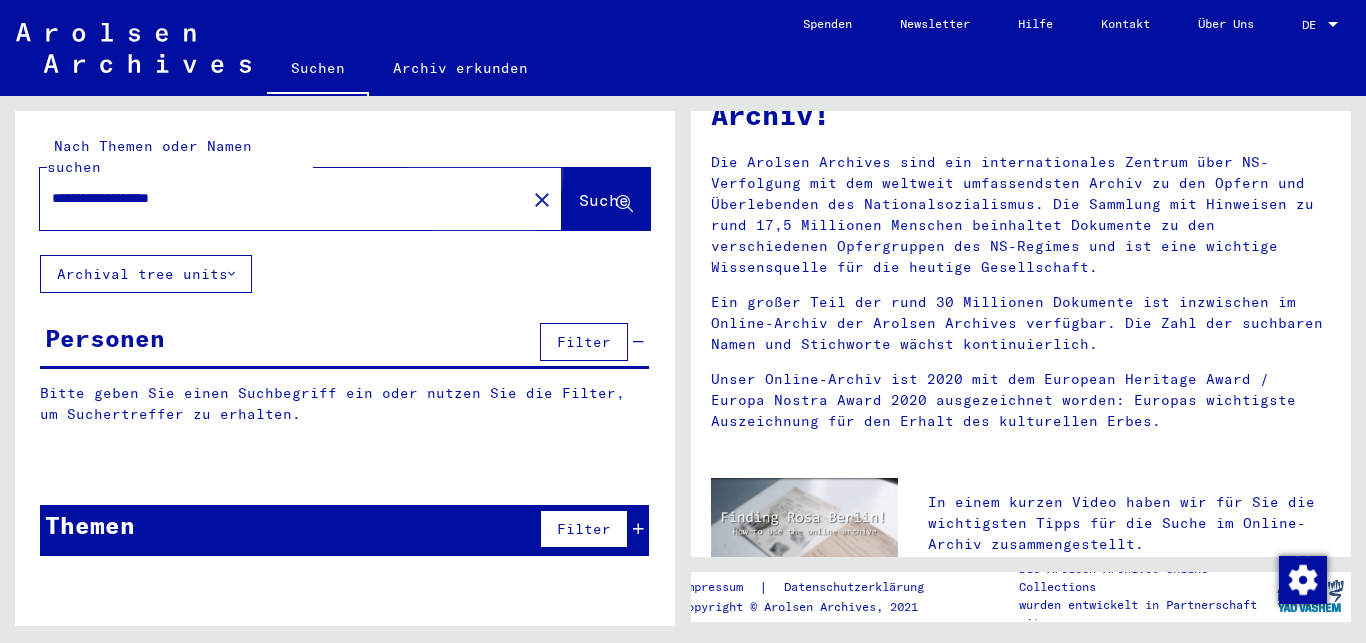 scroll, scrollTop: 0, scrollLeft: 0, axis: both 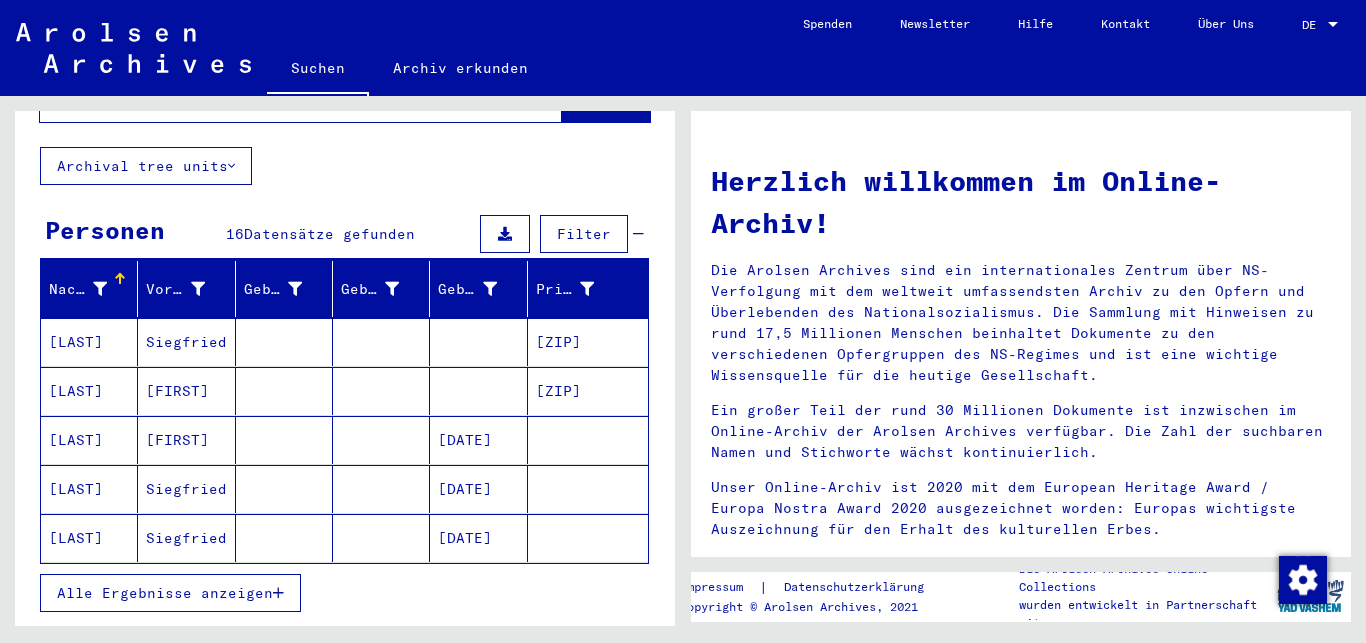 click on "Alle Ergebnisse anzeigen" at bounding box center [165, 593] 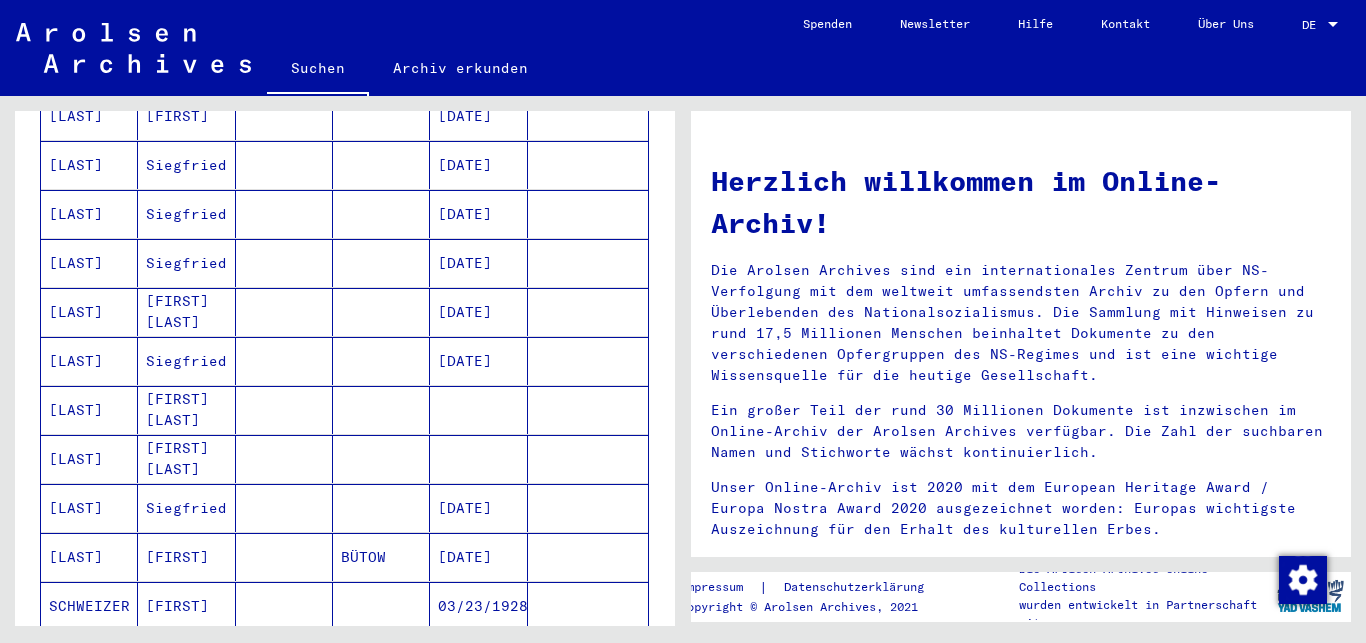 scroll, scrollTop: 540, scrollLeft: 0, axis: vertical 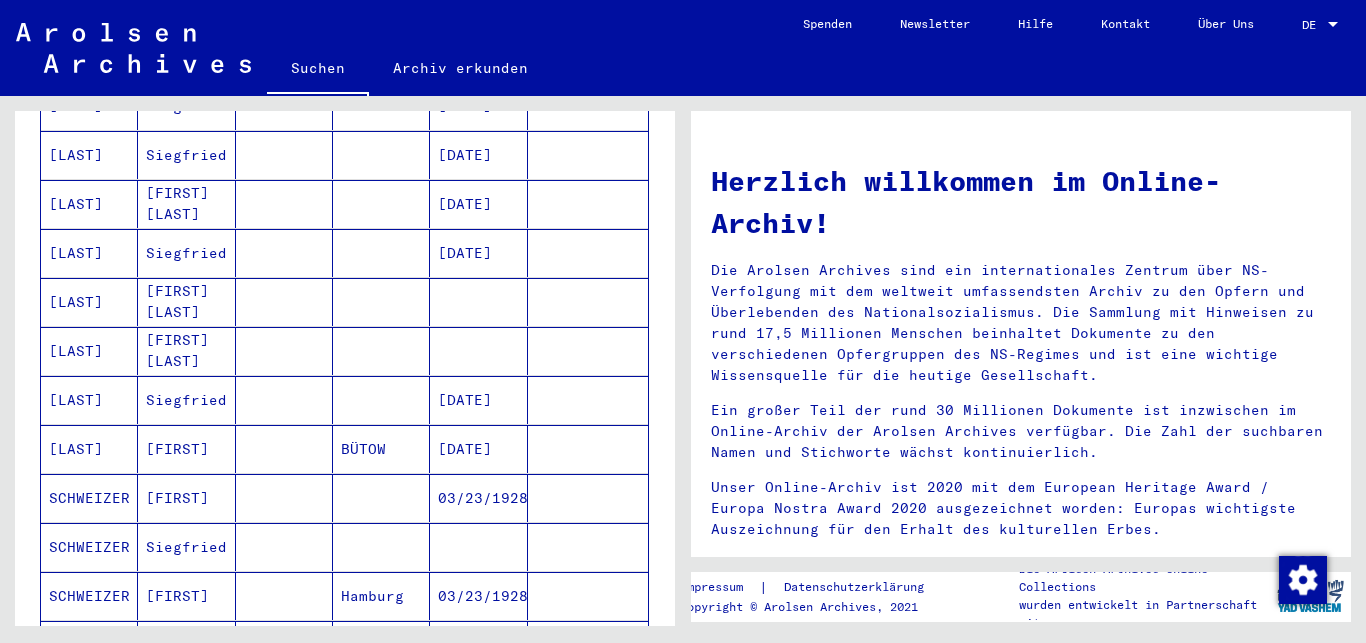 click on "SCHWEIZER" at bounding box center (89, 596) 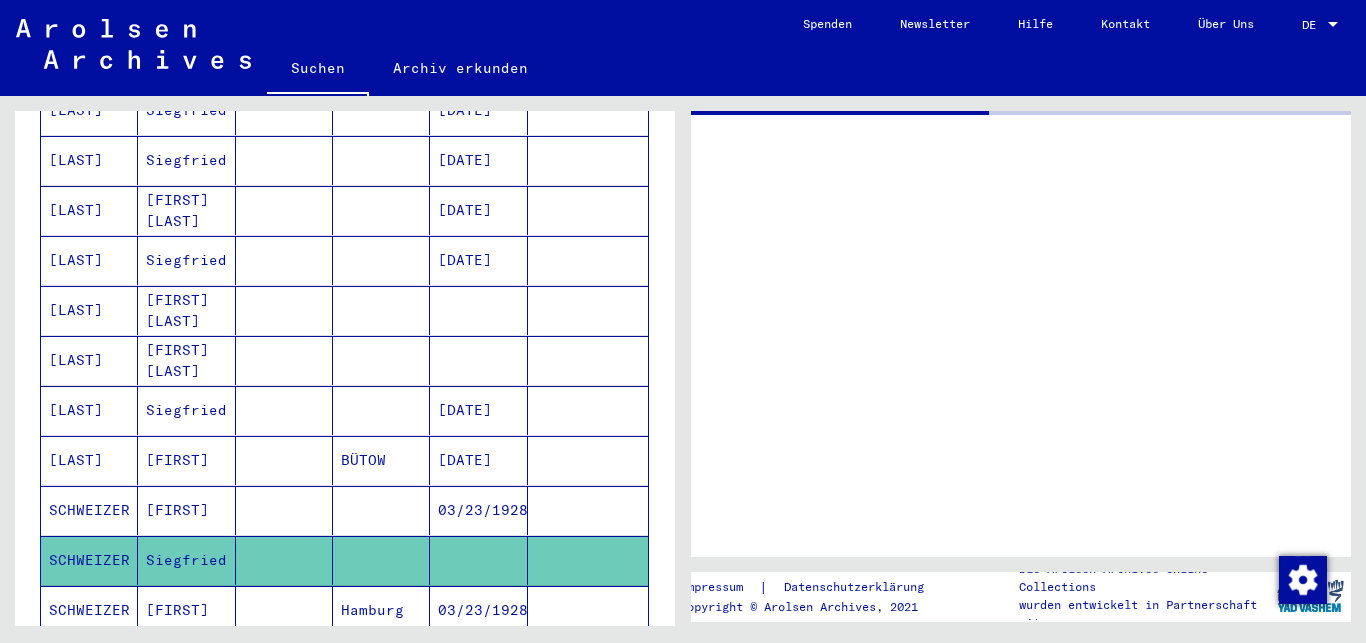scroll, scrollTop: 545, scrollLeft: 0, axis: vertical 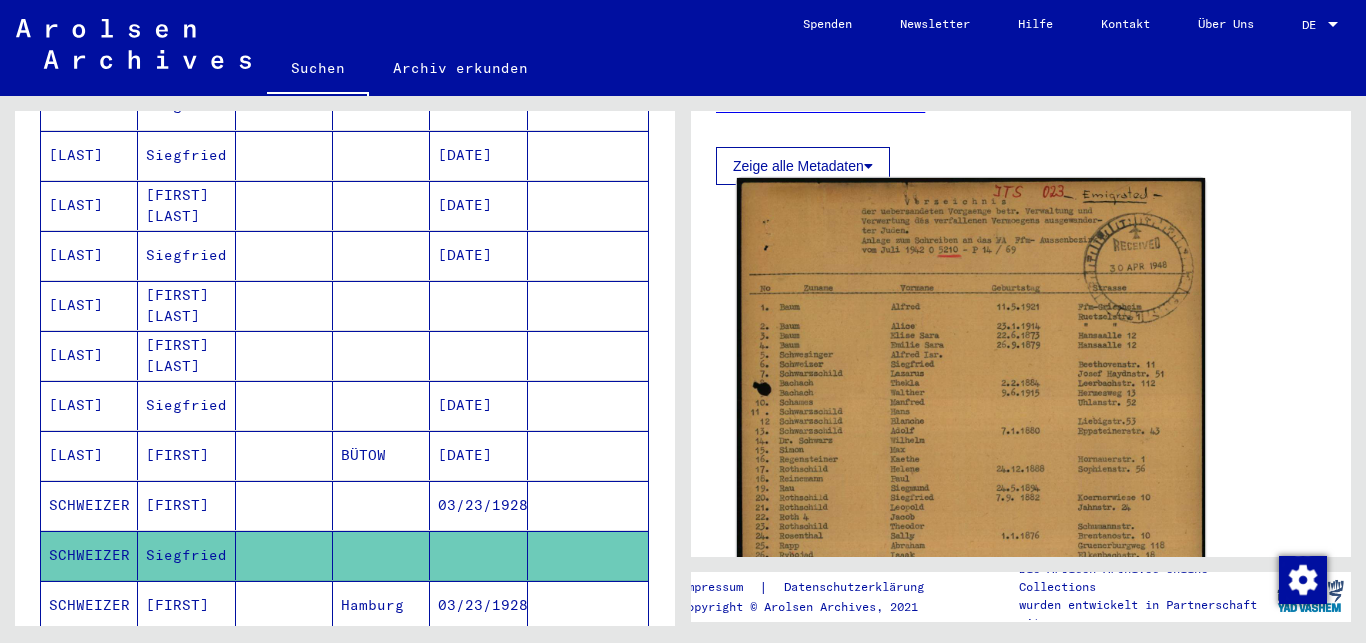 click 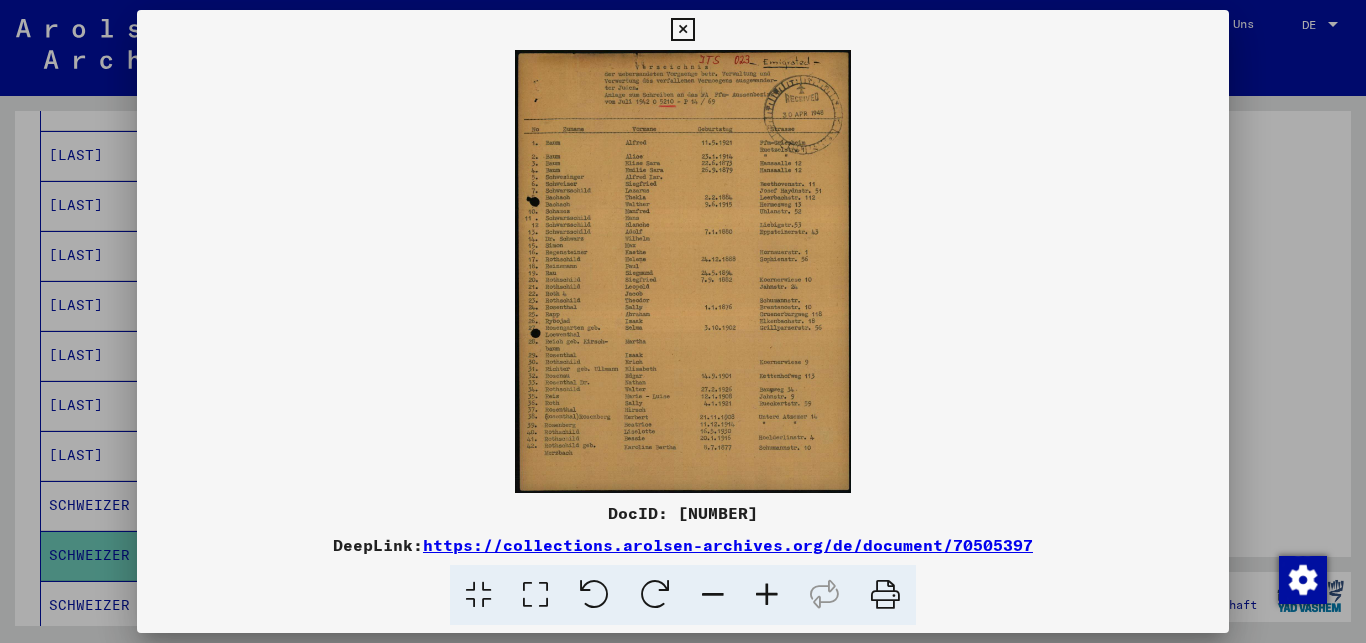 click at bounding box center [767, 595] 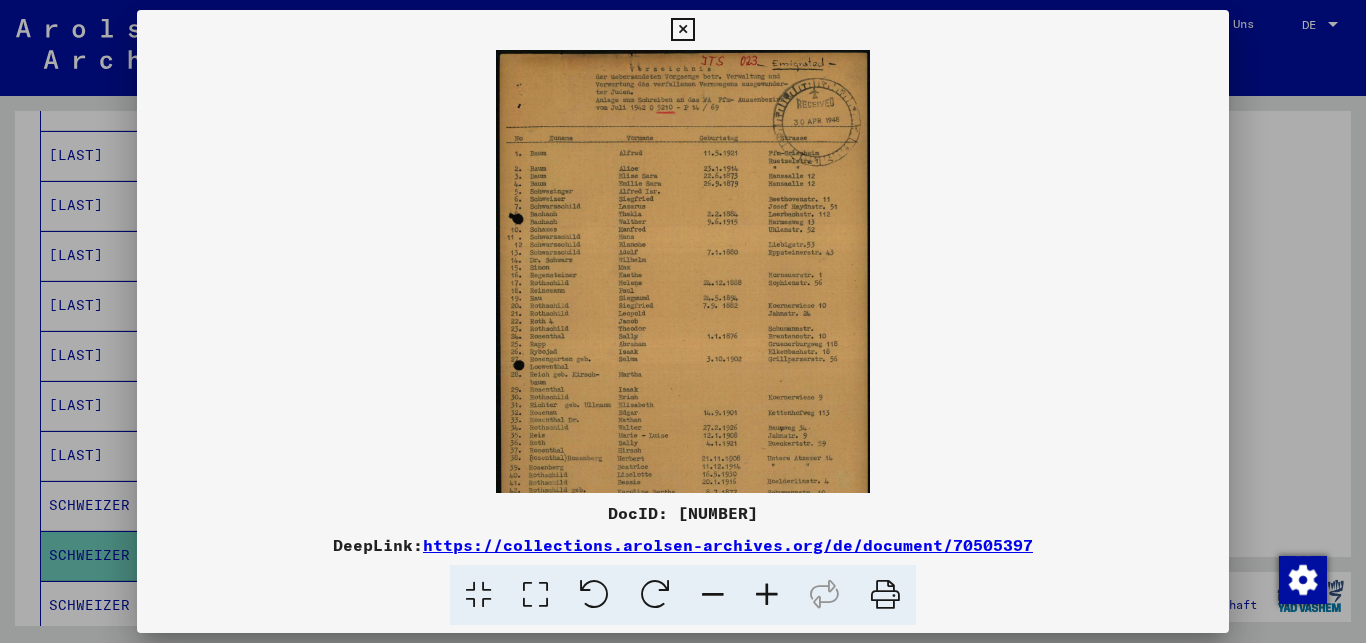 click at bounding box center (767, 595) 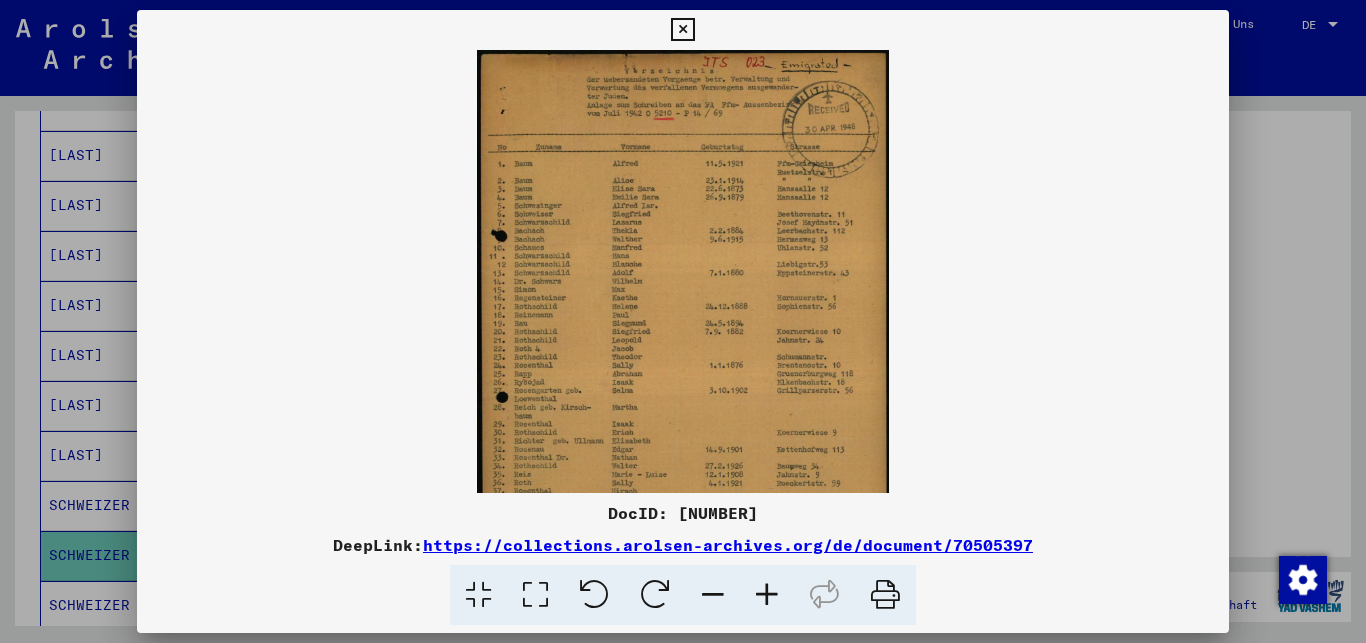 click at bounding box center (767, 595) 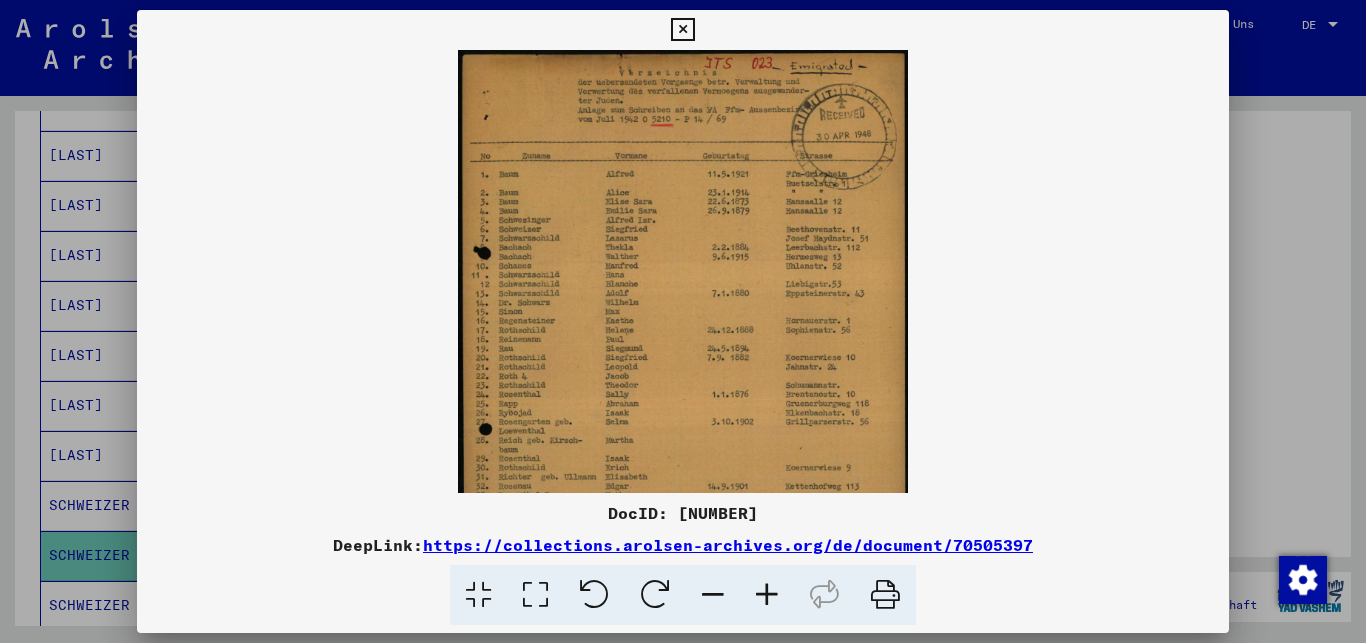 click at bounding box center [767, 595] 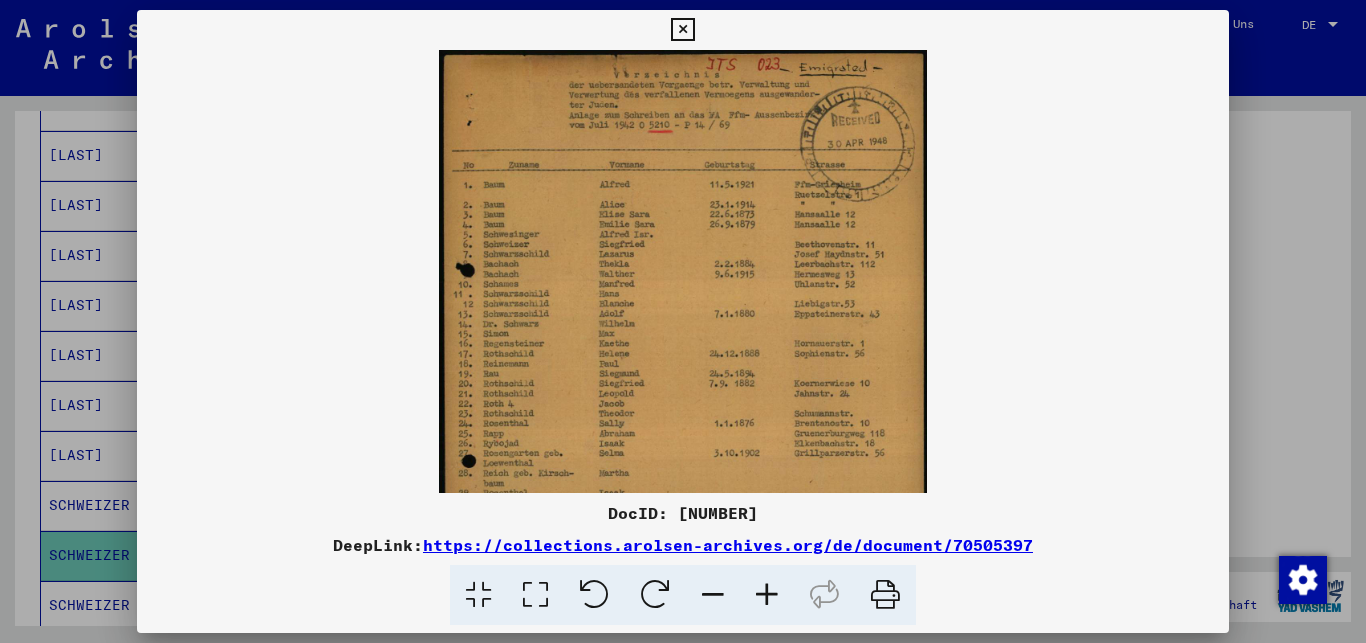 click at bounding box center [767, 595] 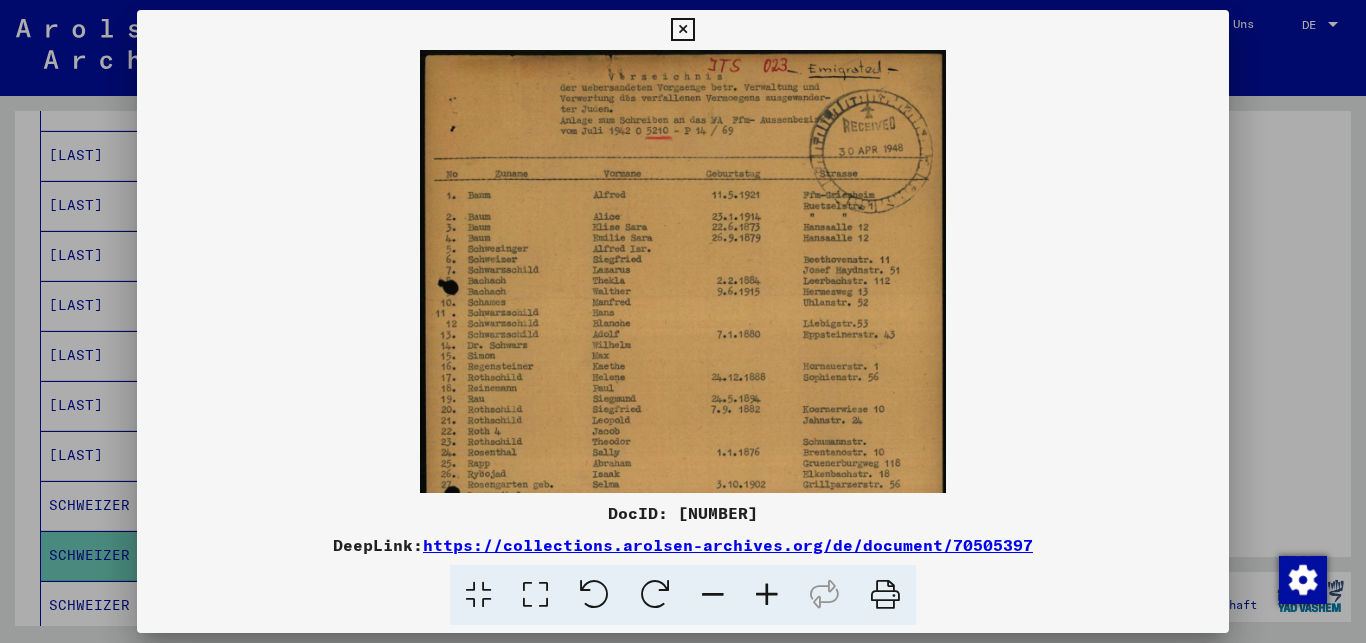 click at bounding box center [767, 595] 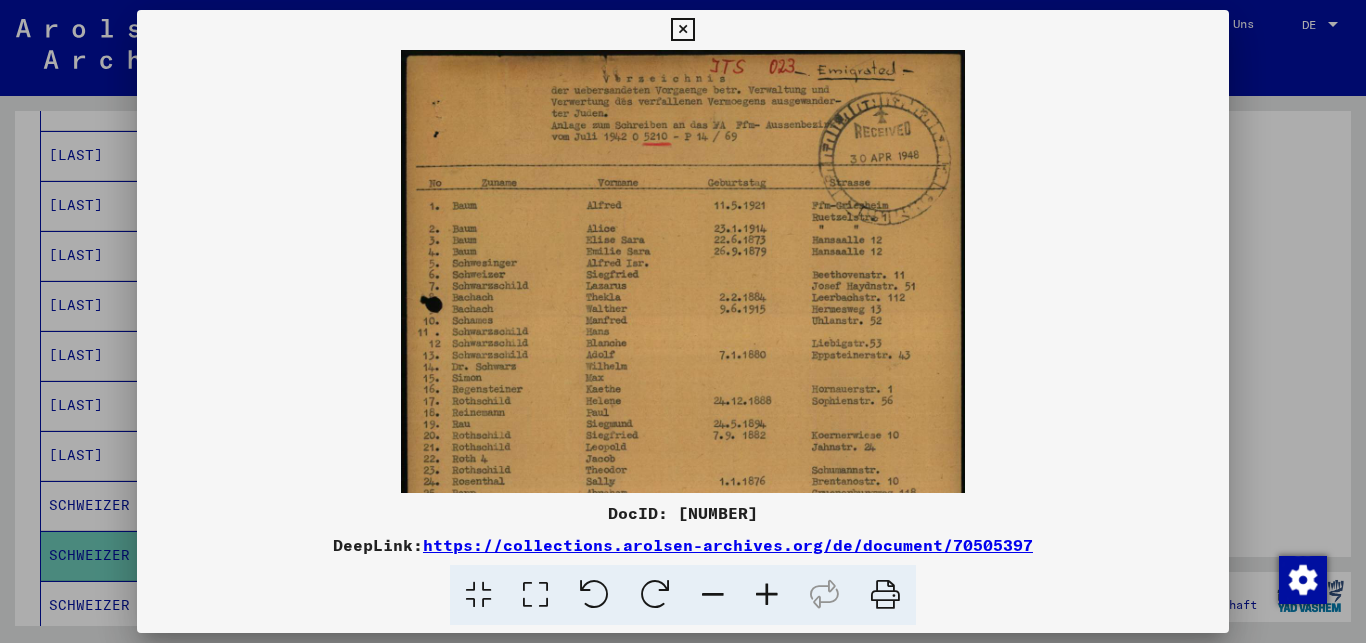click at bounding box center (767, 595) 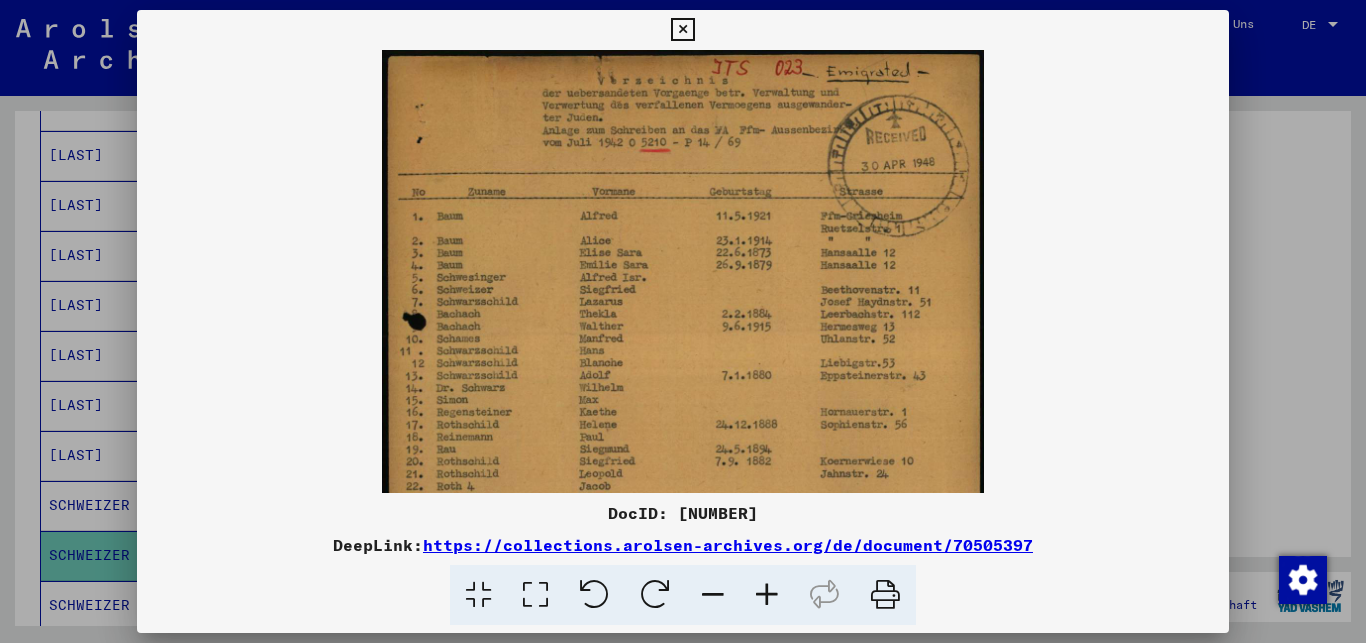 click at bounding box center (767, 595) 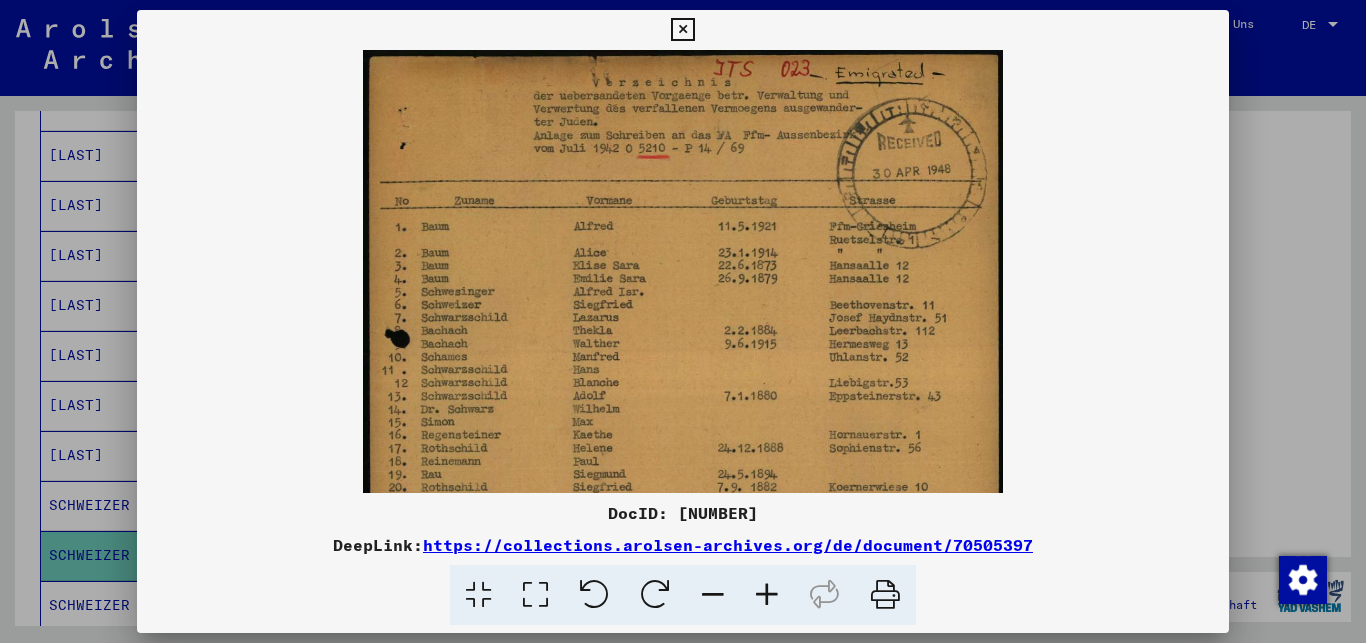 click at bounding box center [682, 30] 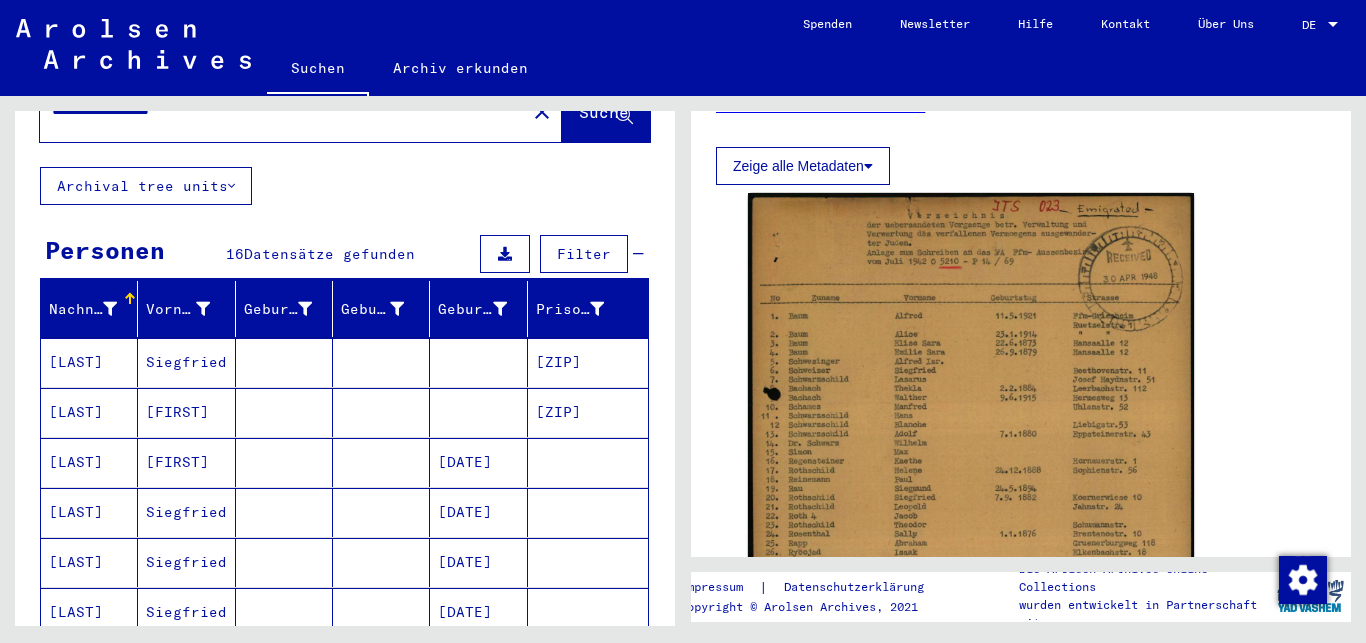 scroll, scrollTop: 0, scrollLeft: 0, axis: both 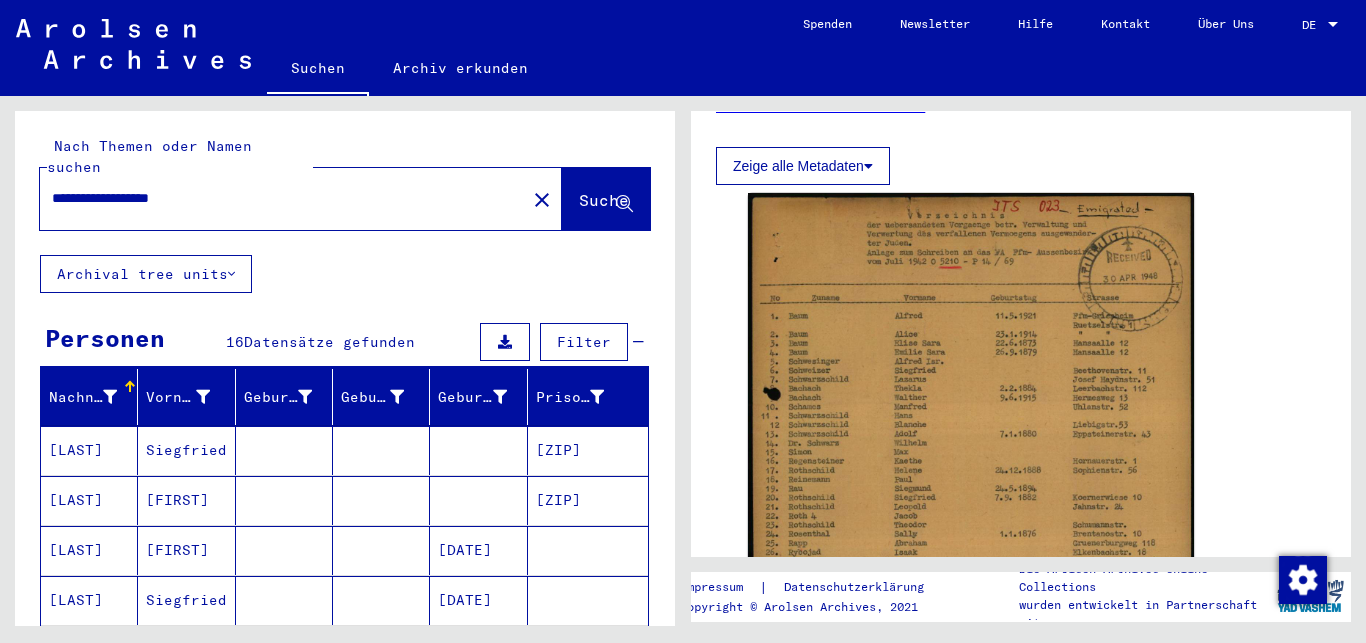 drag, startPoint x: 249, startPoint y: 178, endPoint x: 0, endPoint y: 170, distance: 249.12848 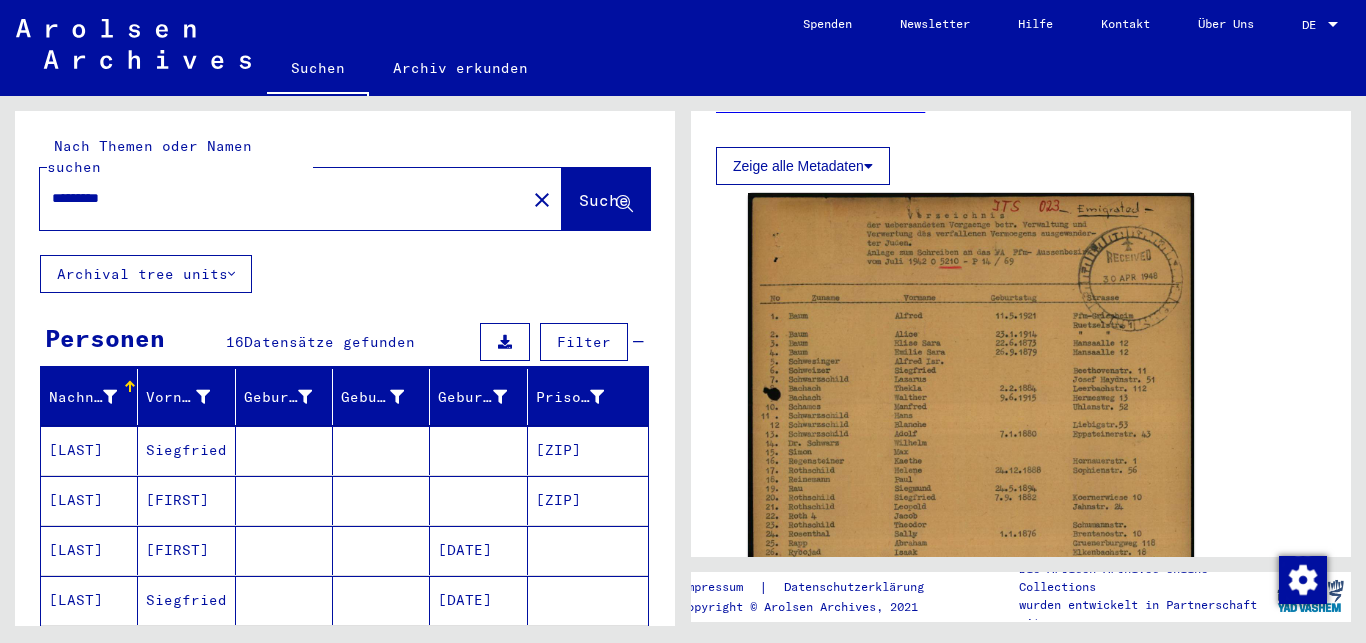 click on "Suche" 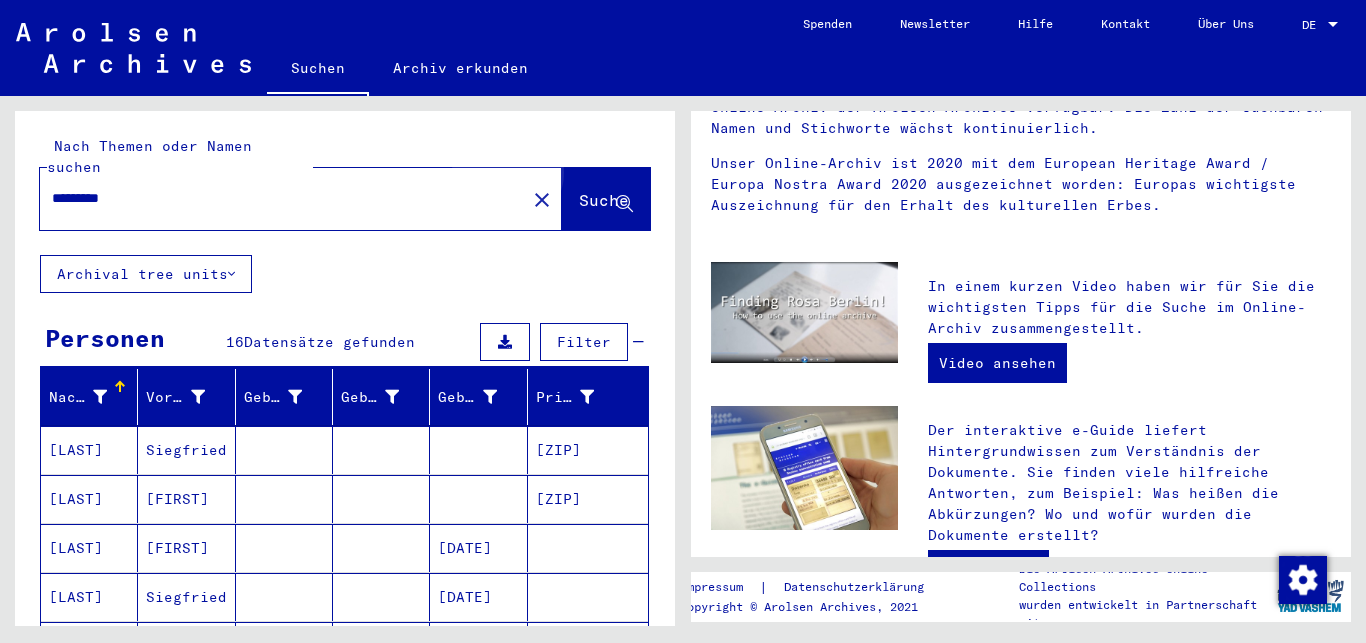 scroll, scrollTop: 0, scrollLeft: 0, axis: both 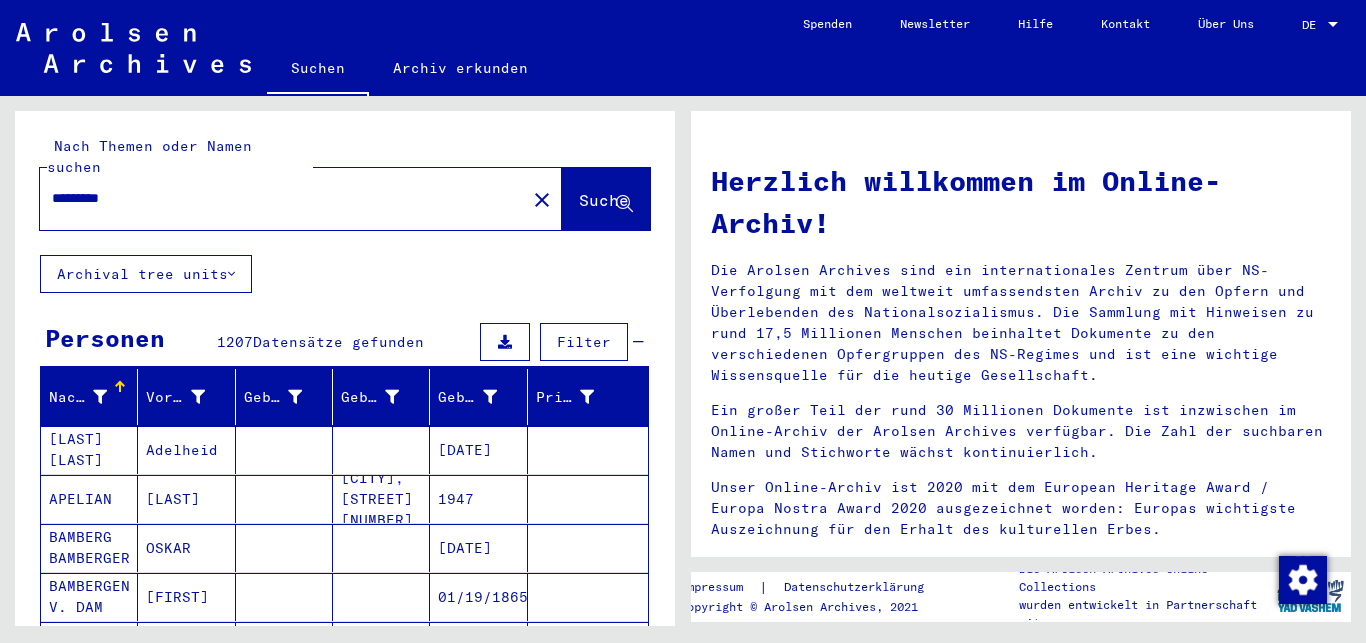 click on "*********" at bounding box center [277, 198] 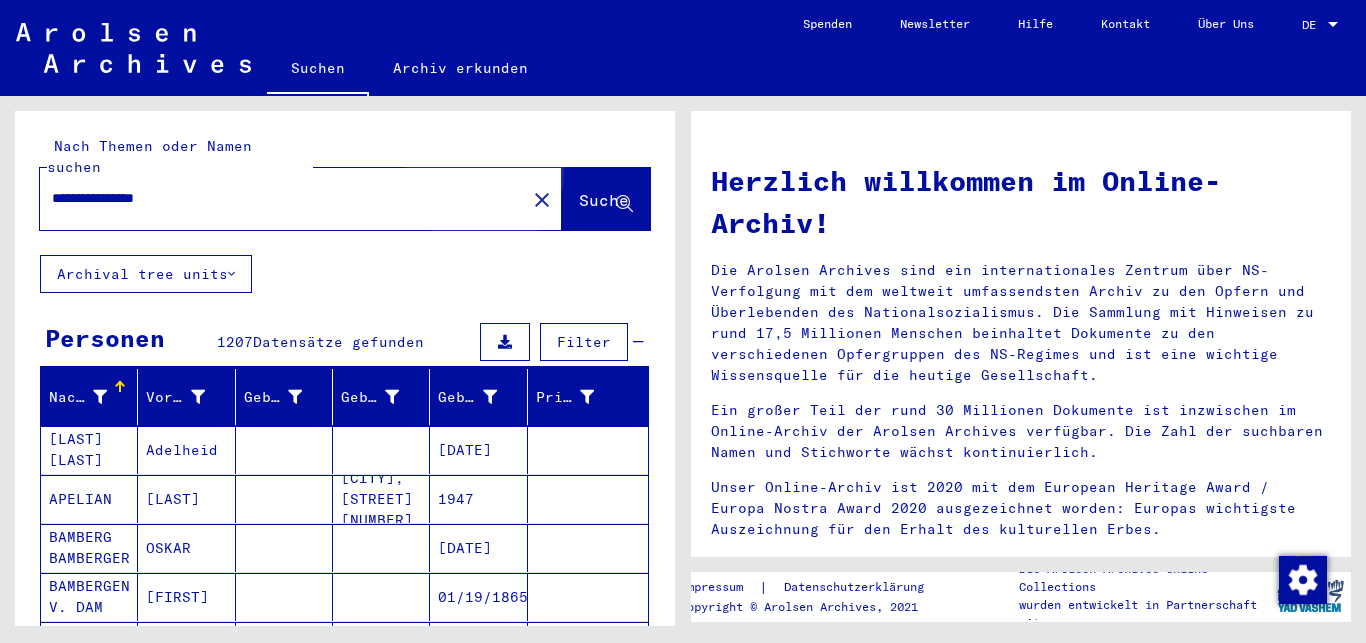 click on "Suche" 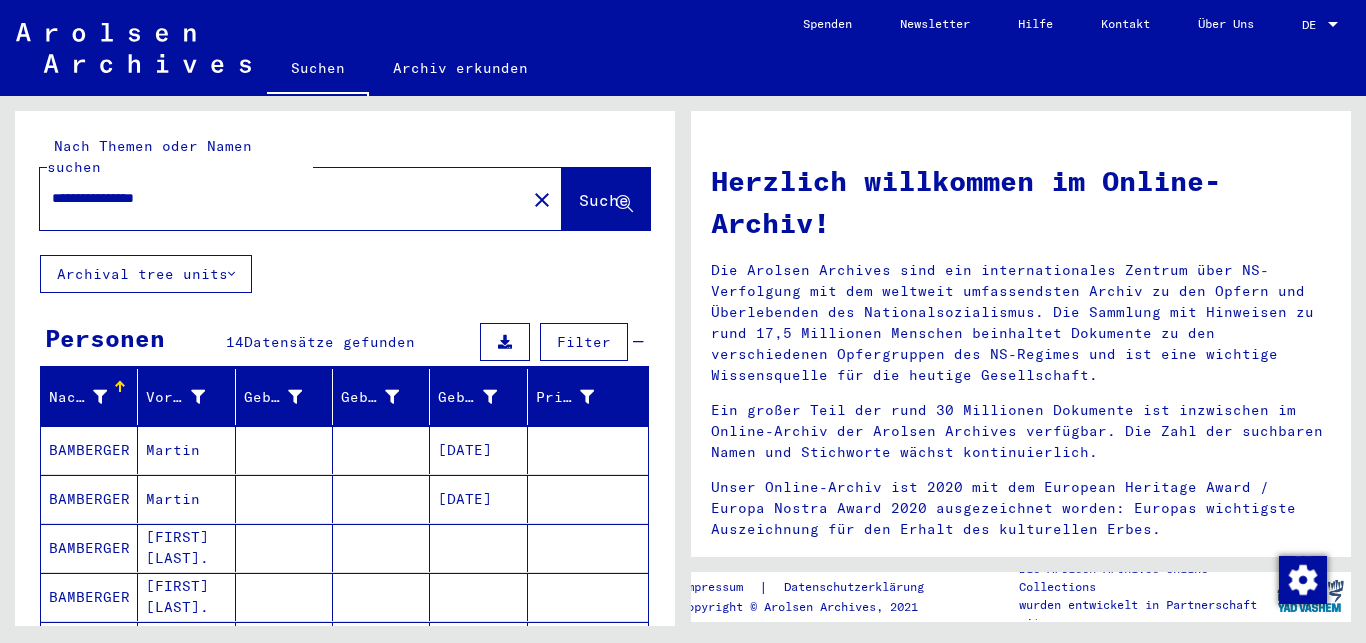 scroll, scrollTop: 108, scrollLeft: 0, axis: vertical 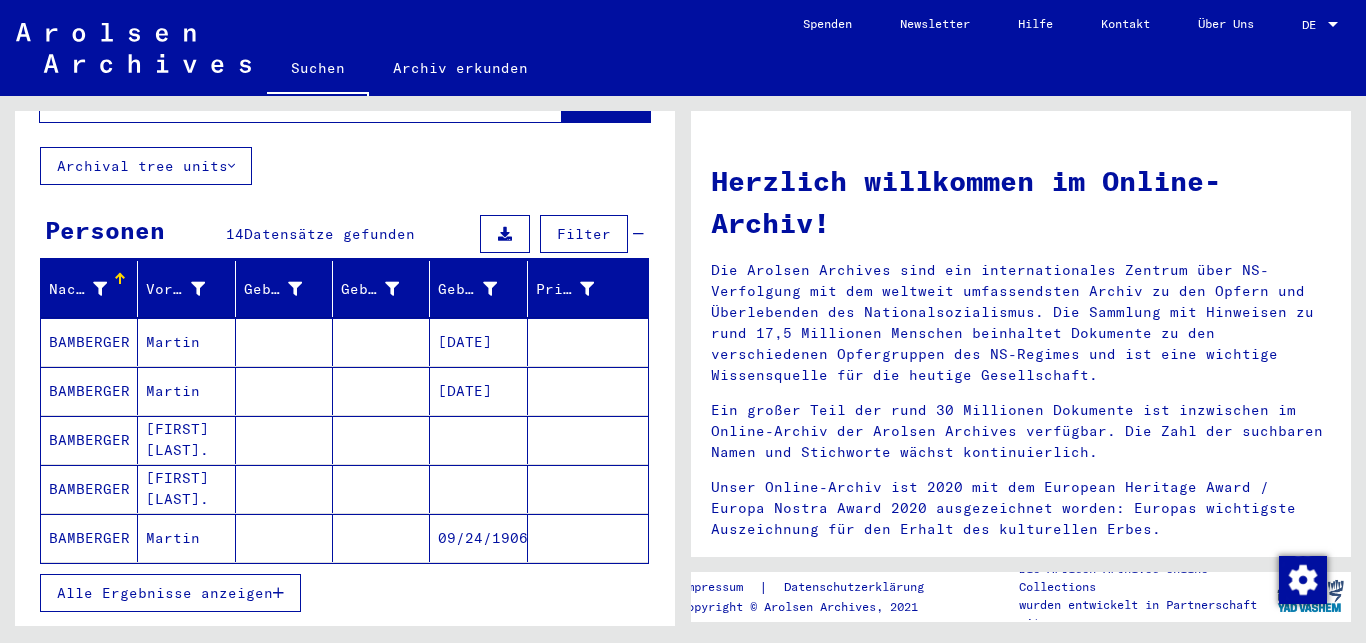 click on "Alle Ergebnisse anzeigen" at bounding box center (165, 593) 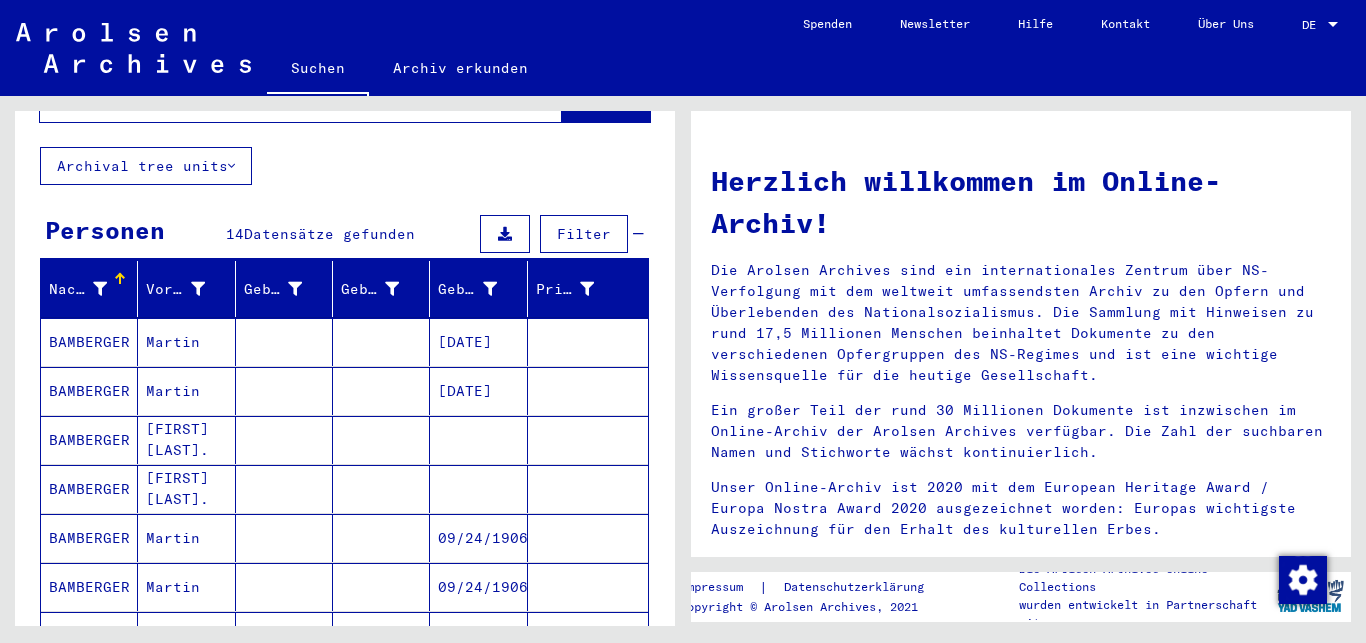 click on "BAMBERGER" at bounding box center (89, 489) 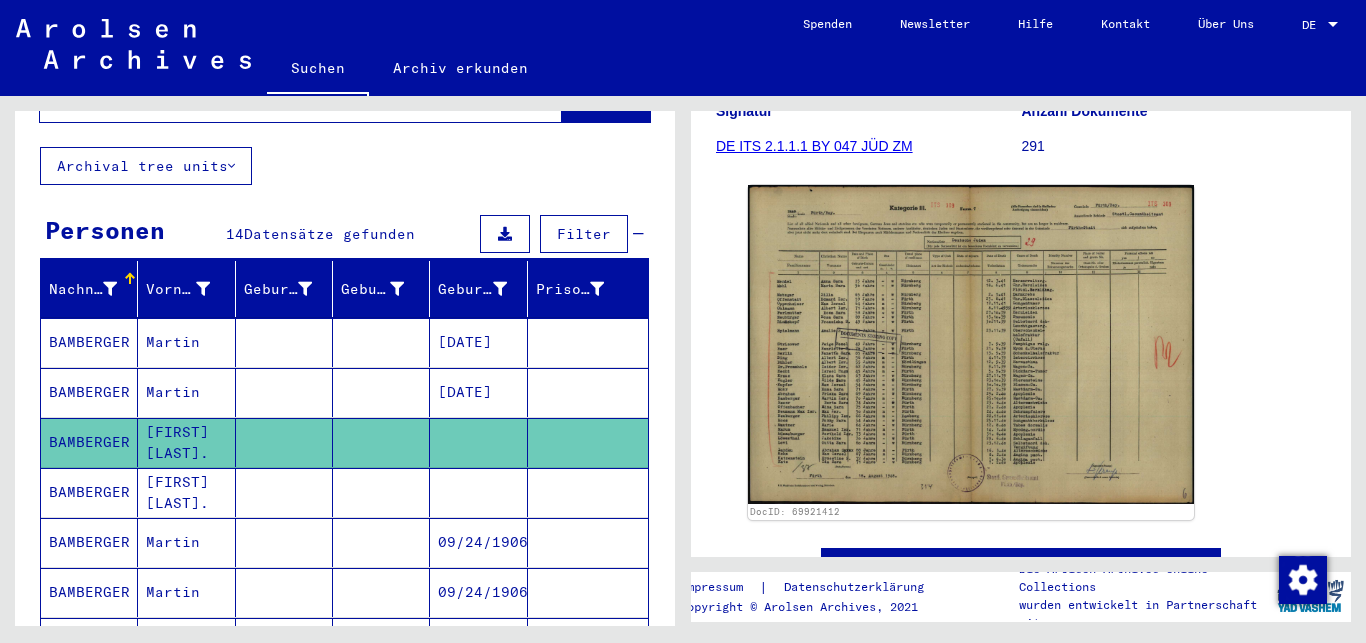 scroll, scrollTop: 324, scrollLeft: 0, axis: vertical 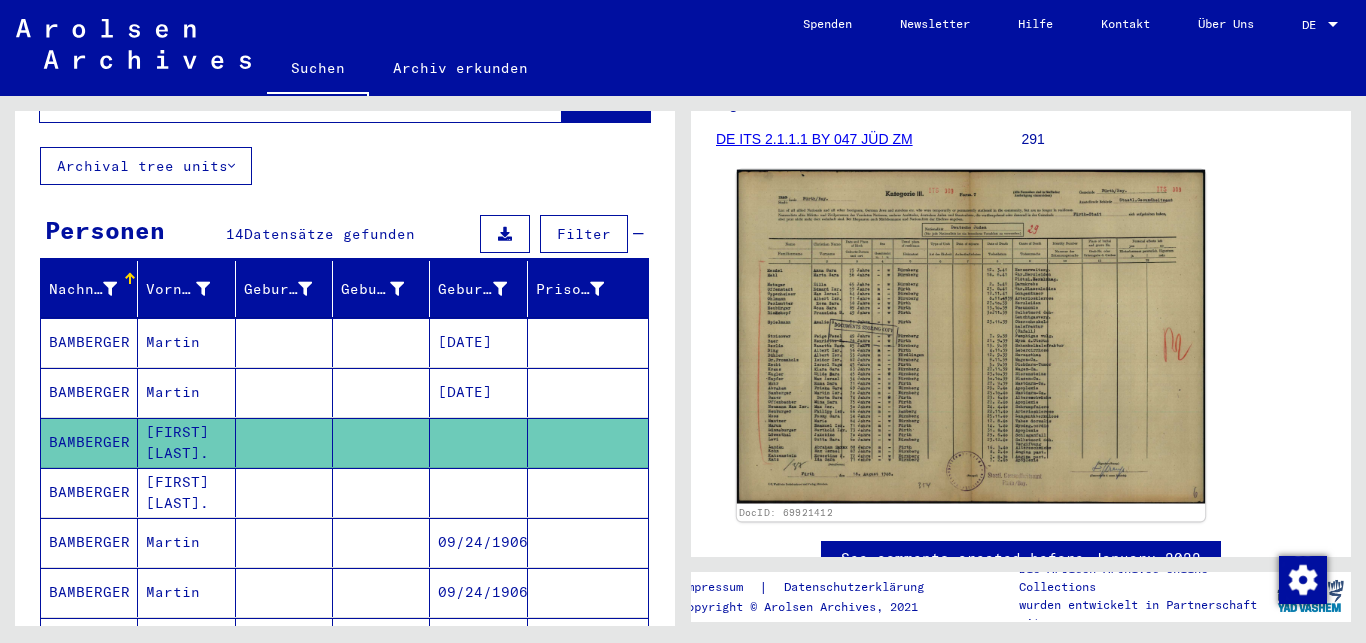 click 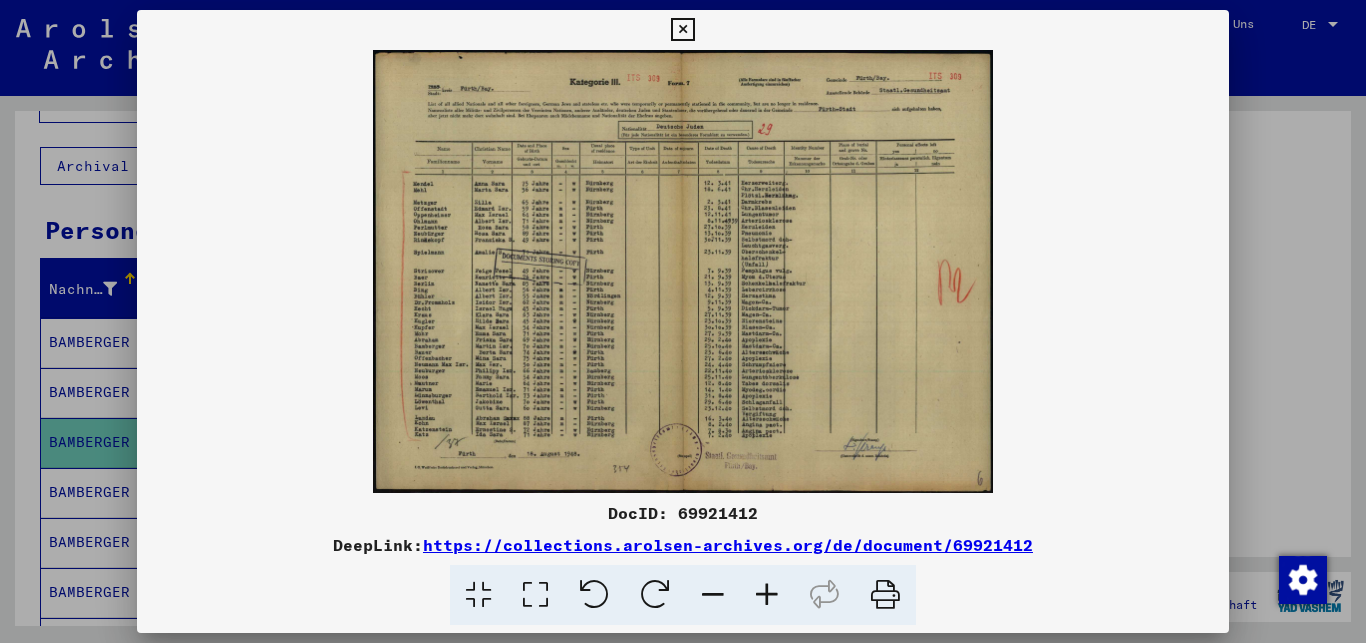 click at bounding box center (767, 595) 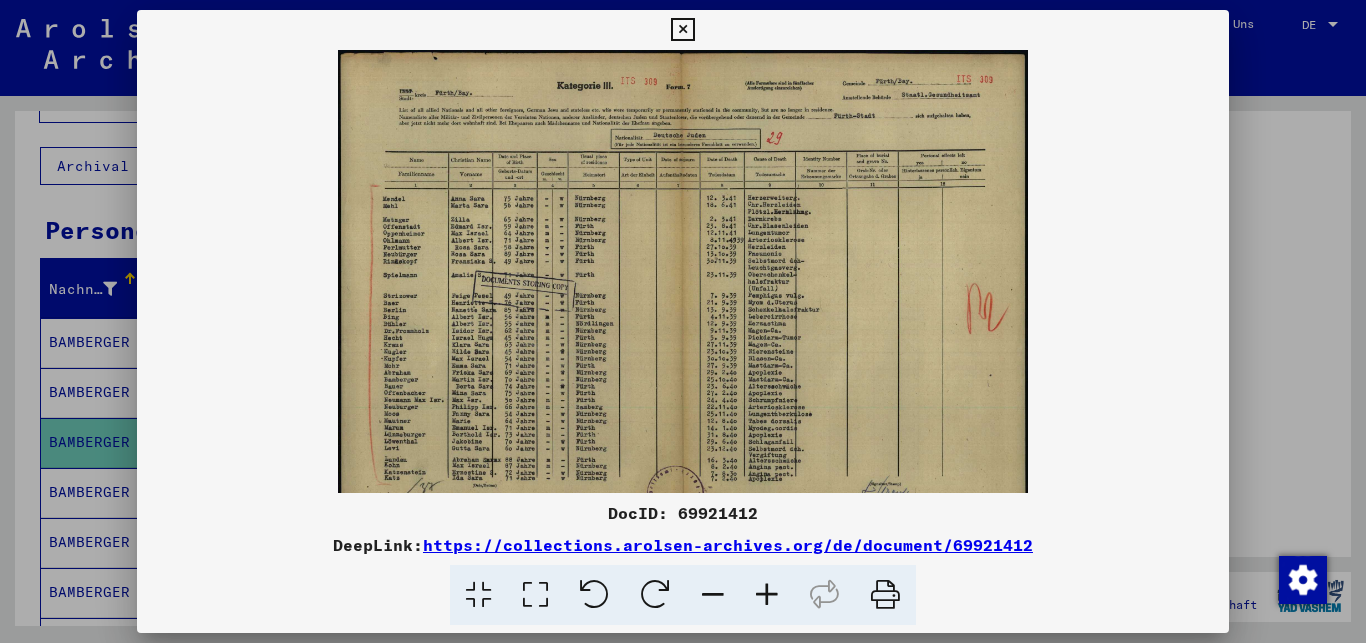 click at bounding box center [767, 595] 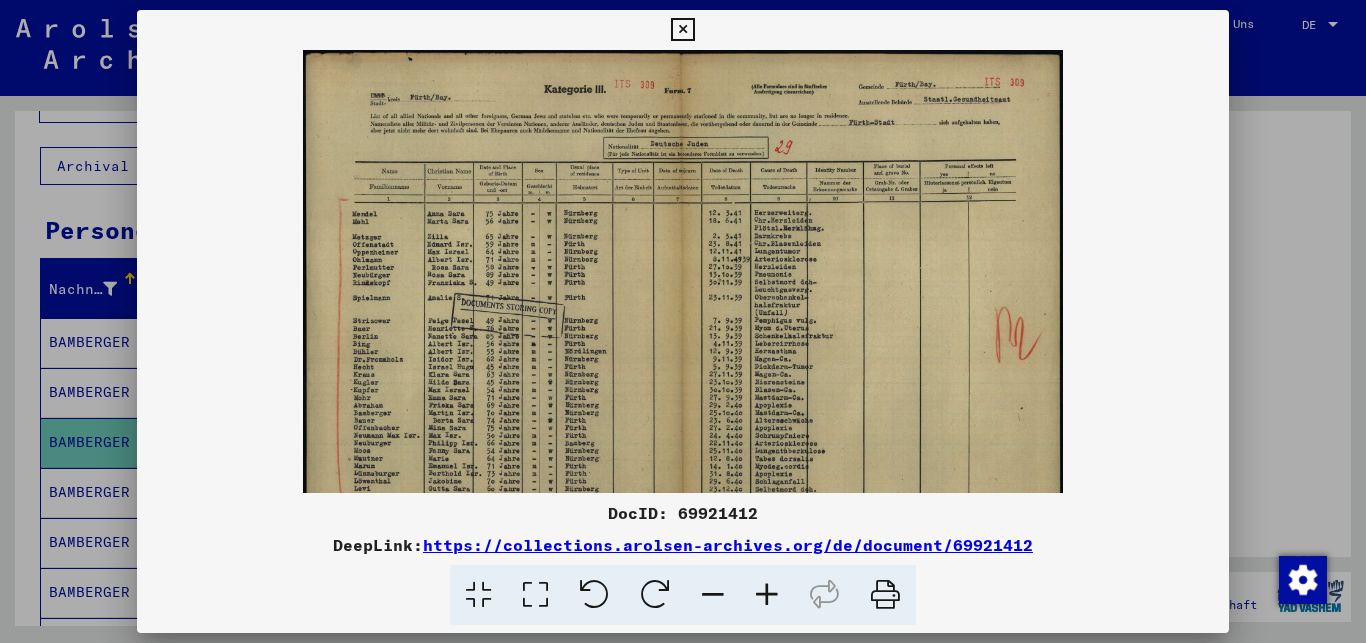 click at bounding box center [767, 595] 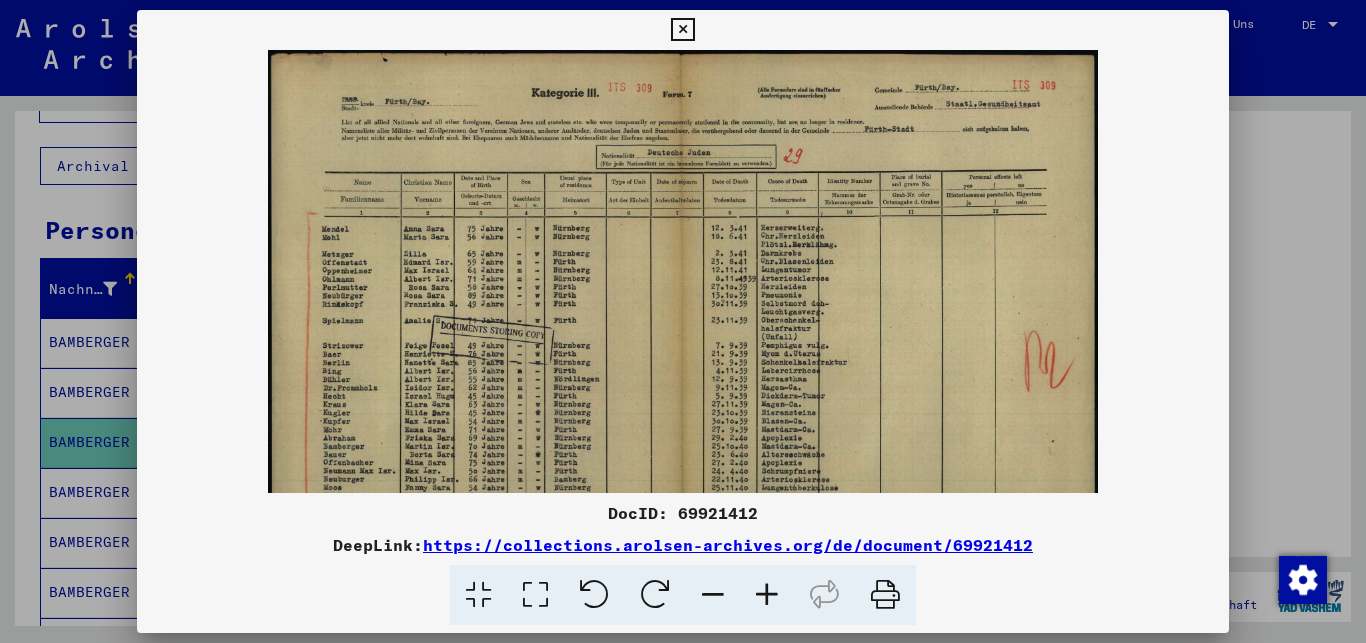 click at bounding box center (767, 595) 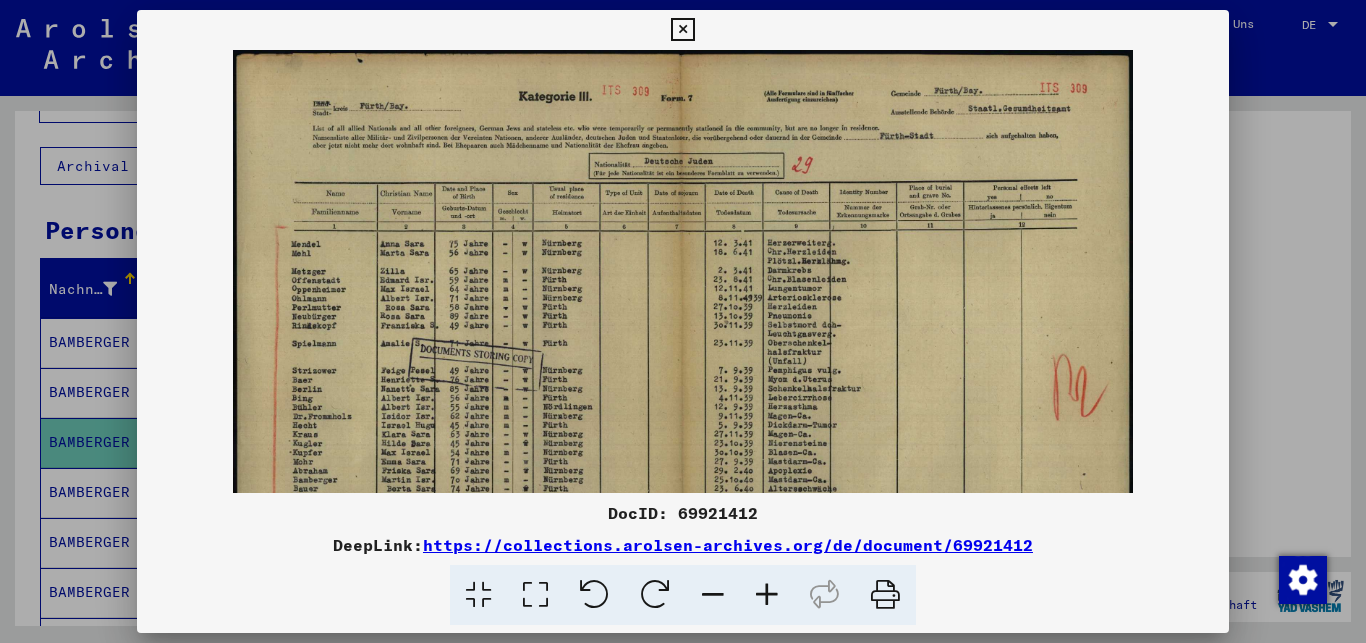 click at bounding box center (767, 595) 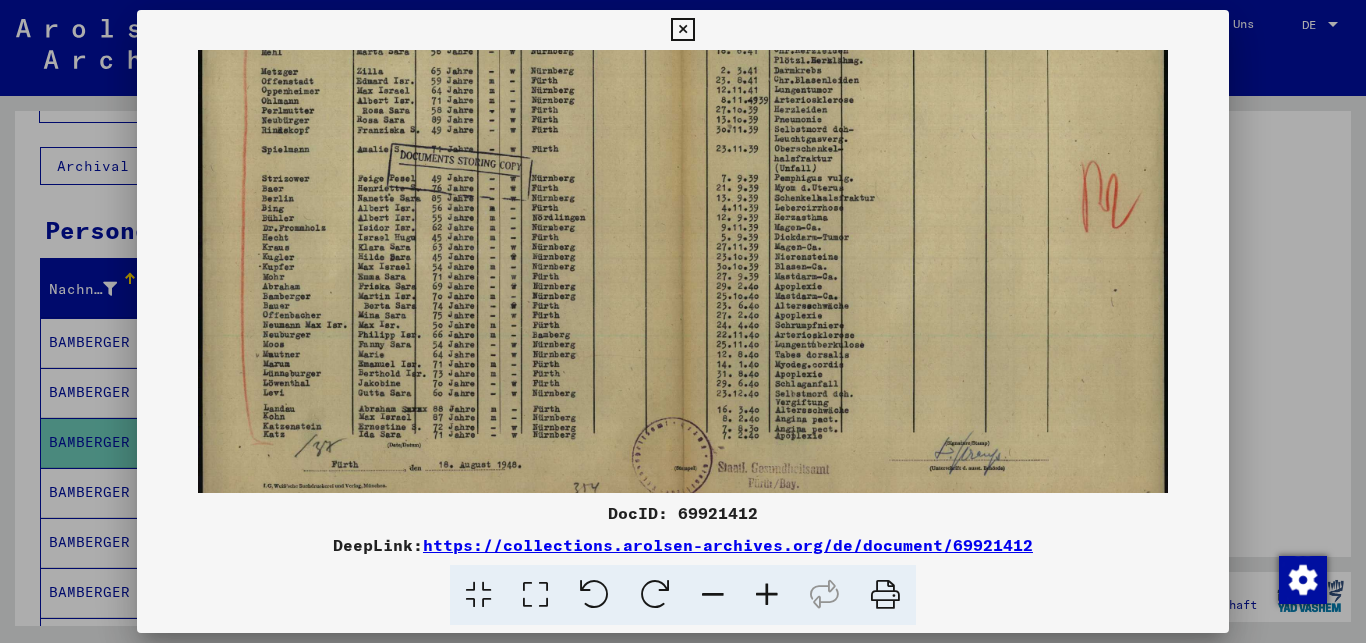scroll, scrollTop: 225, scrollLeft: 0, axis: vertical 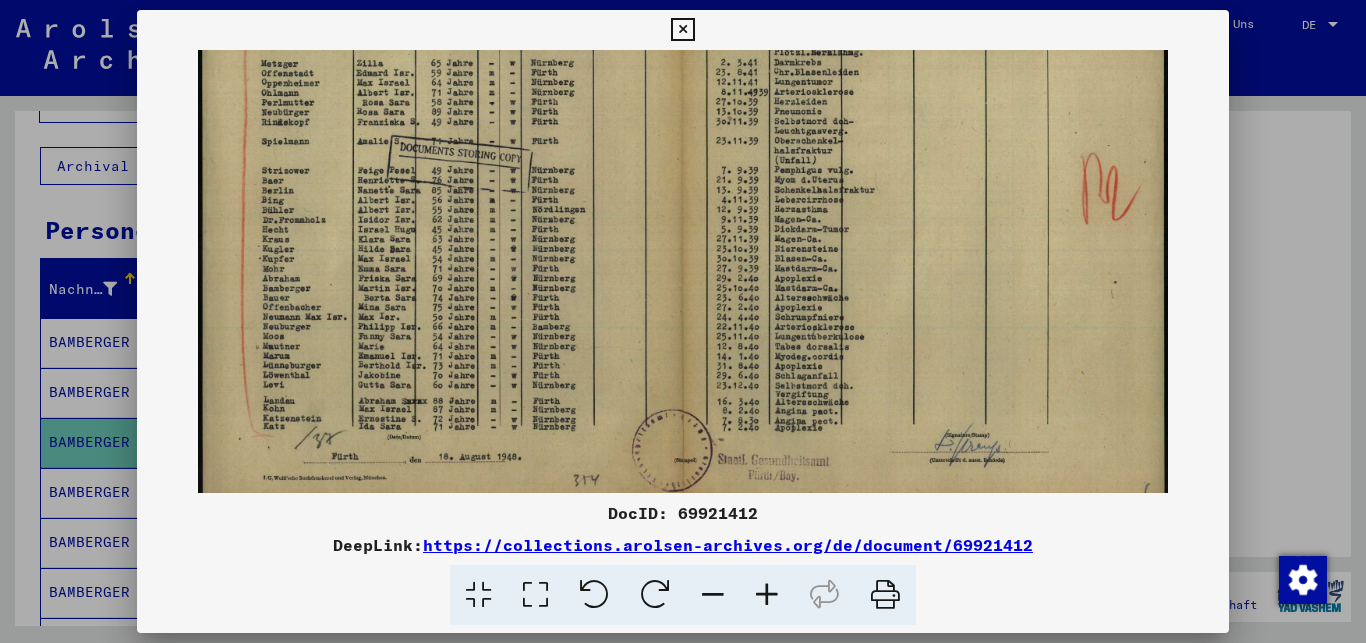 drag, startPoint x: 577, startPoint y: 386, endPoint x: 677, endPoint y: 161, distance: 246.22145 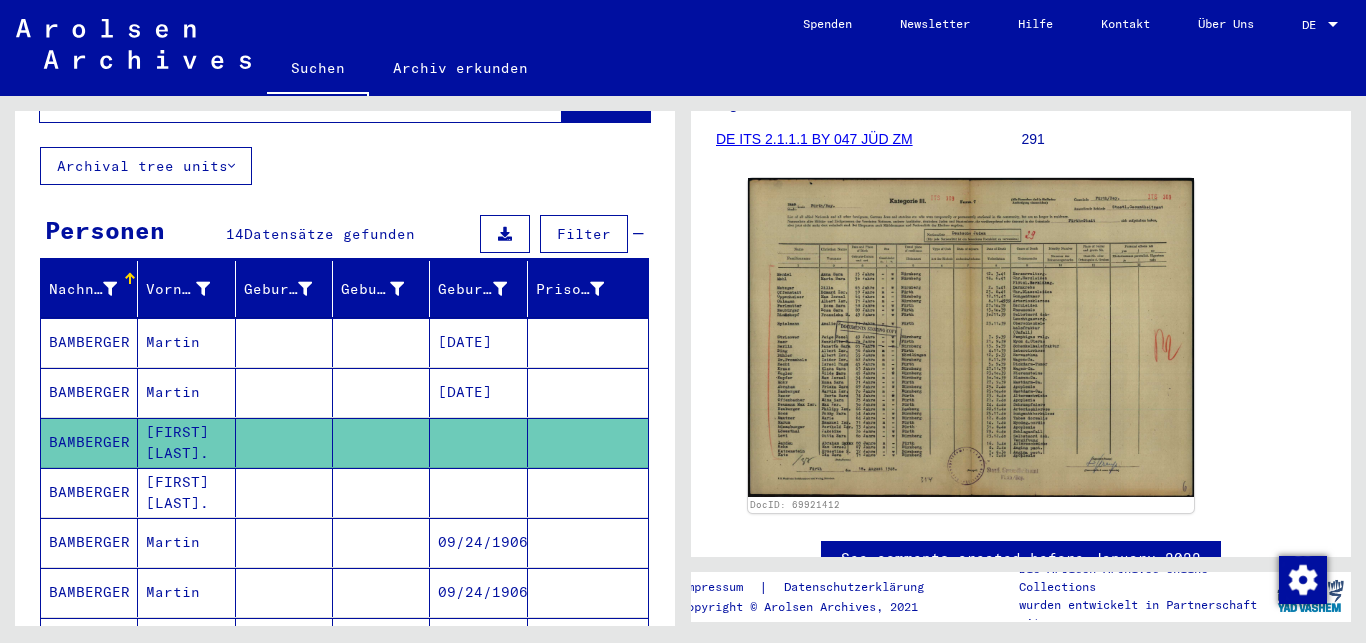 click on "BAMBERGER" at bounding box center (89, 542) 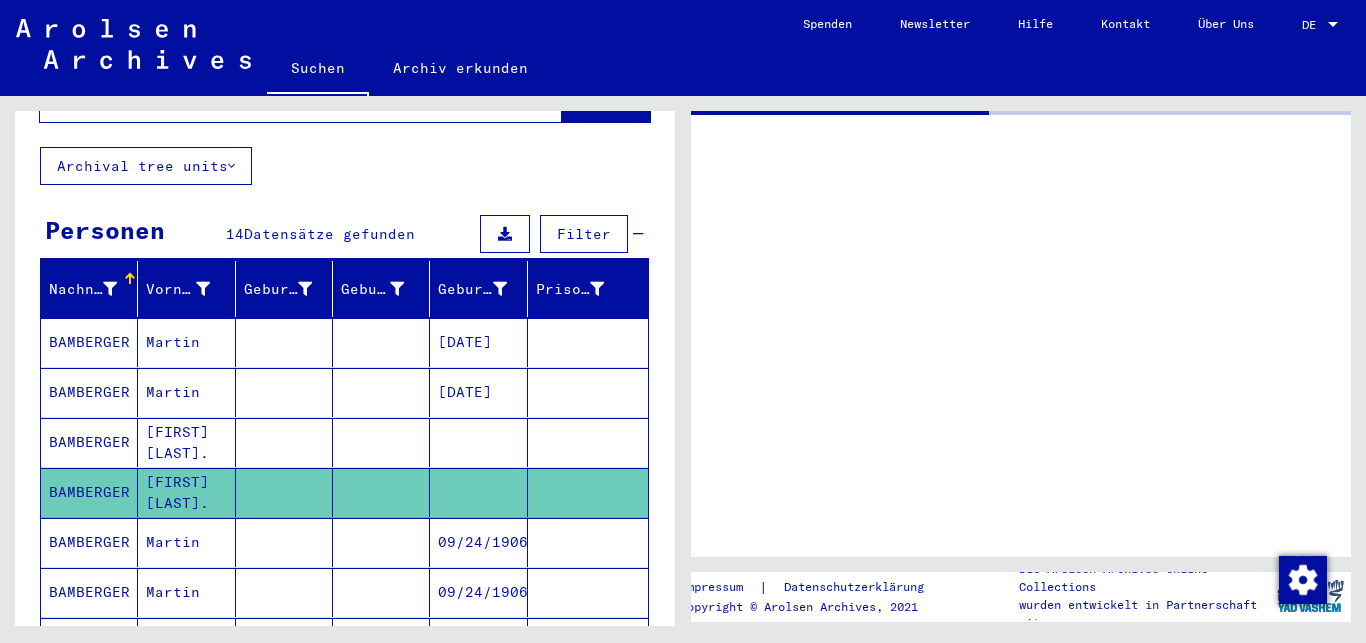 scroll, scrollTop: 0, scrollLeft: 0, axis: both 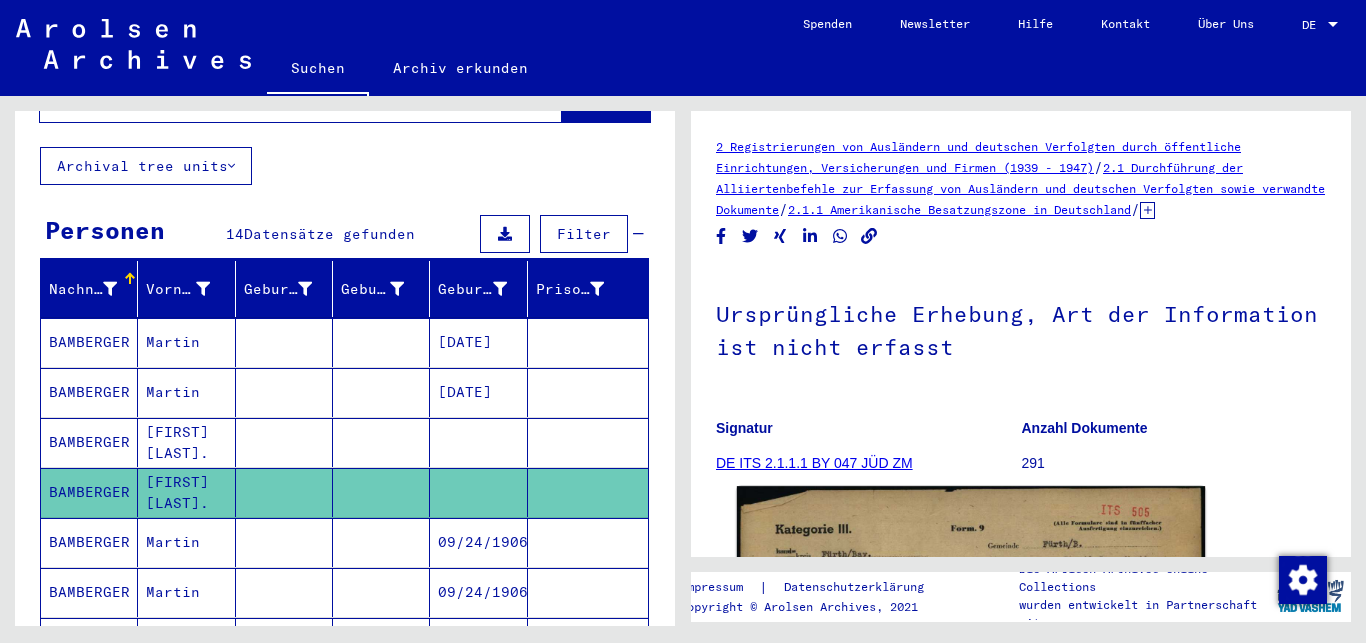 click 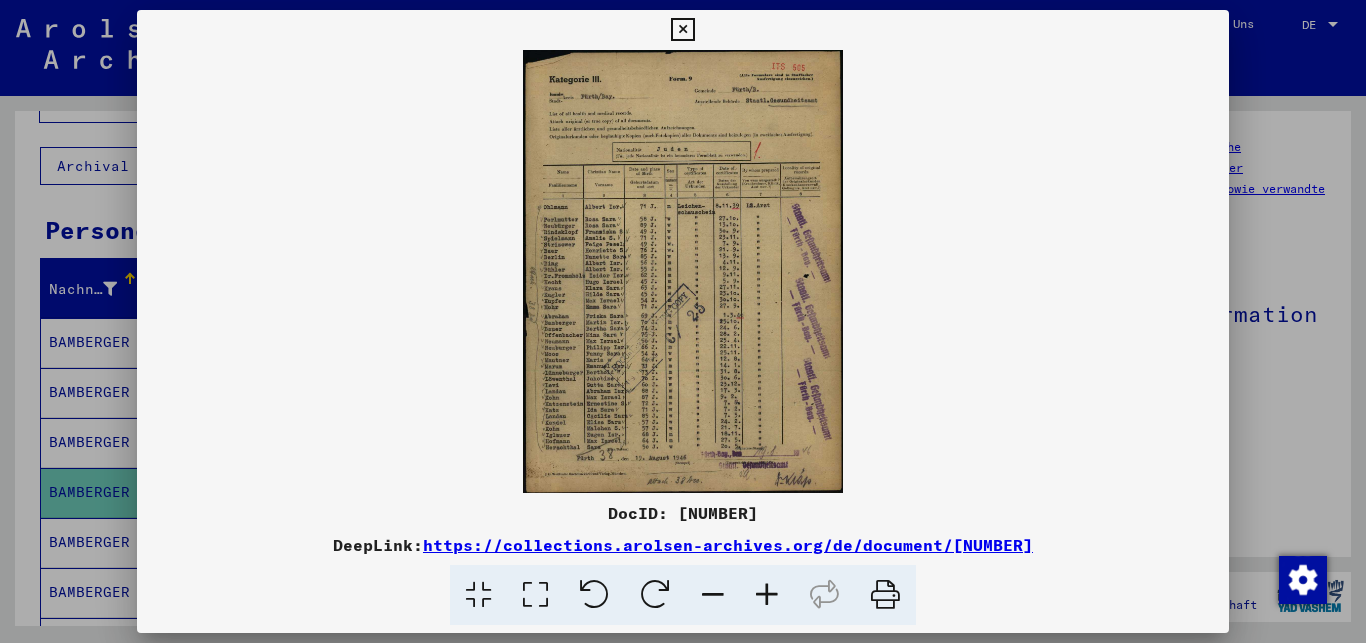 click at bounding box center [767, 595] 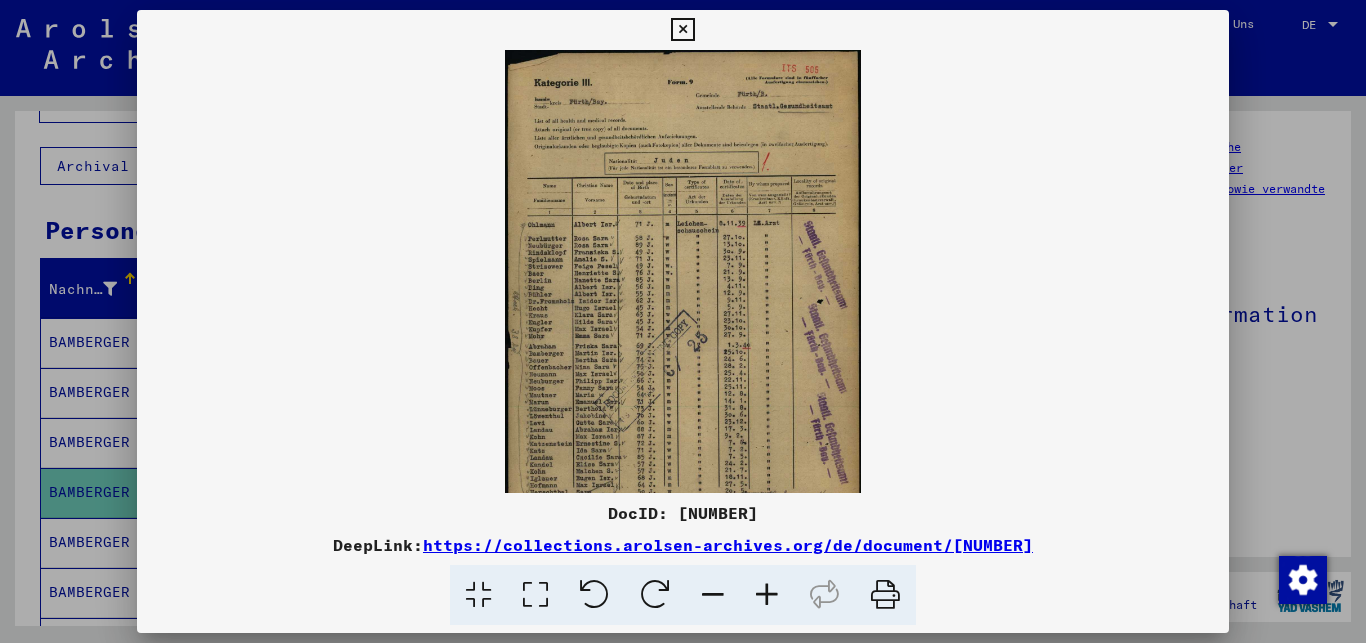 click at bounding box center (767, 595) 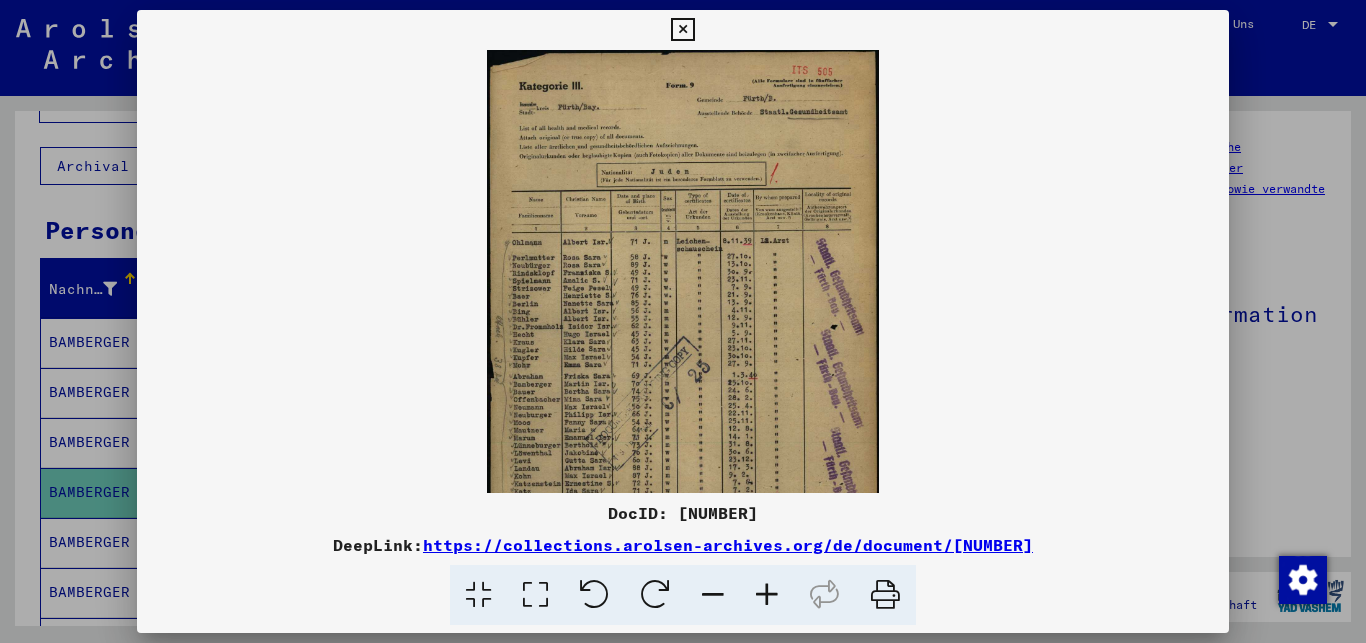 click at bounding box center (767, 595) 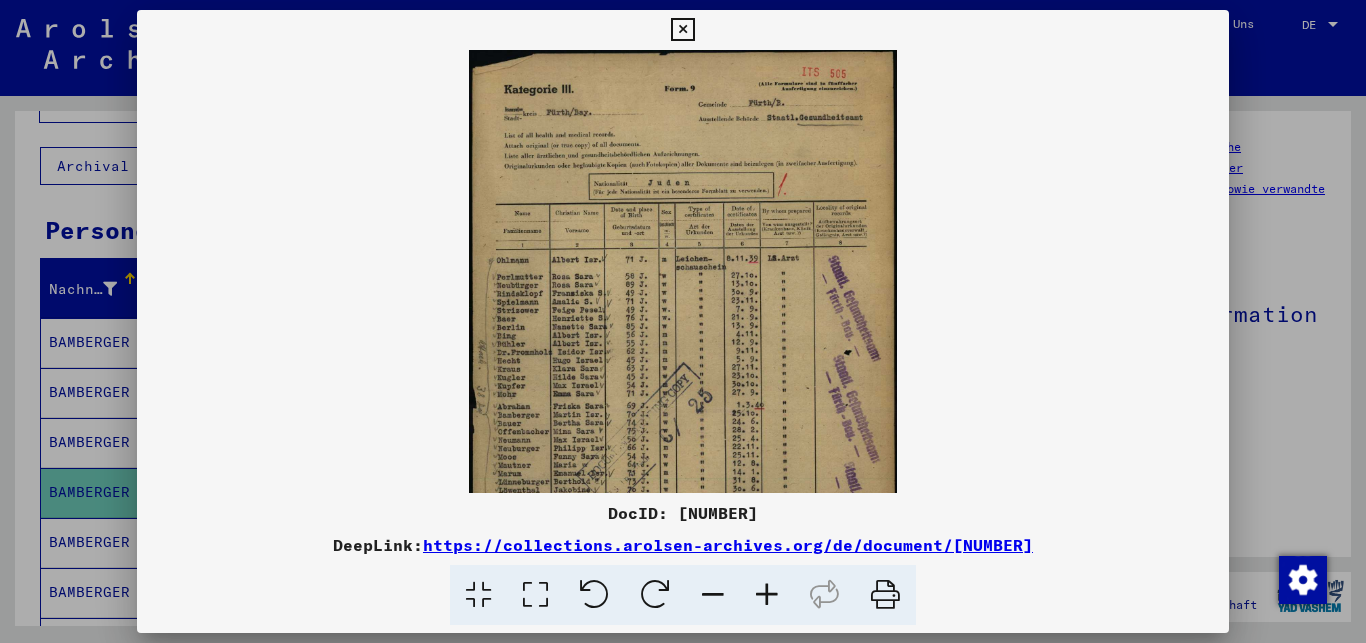 click at bounding box center [767, 595] 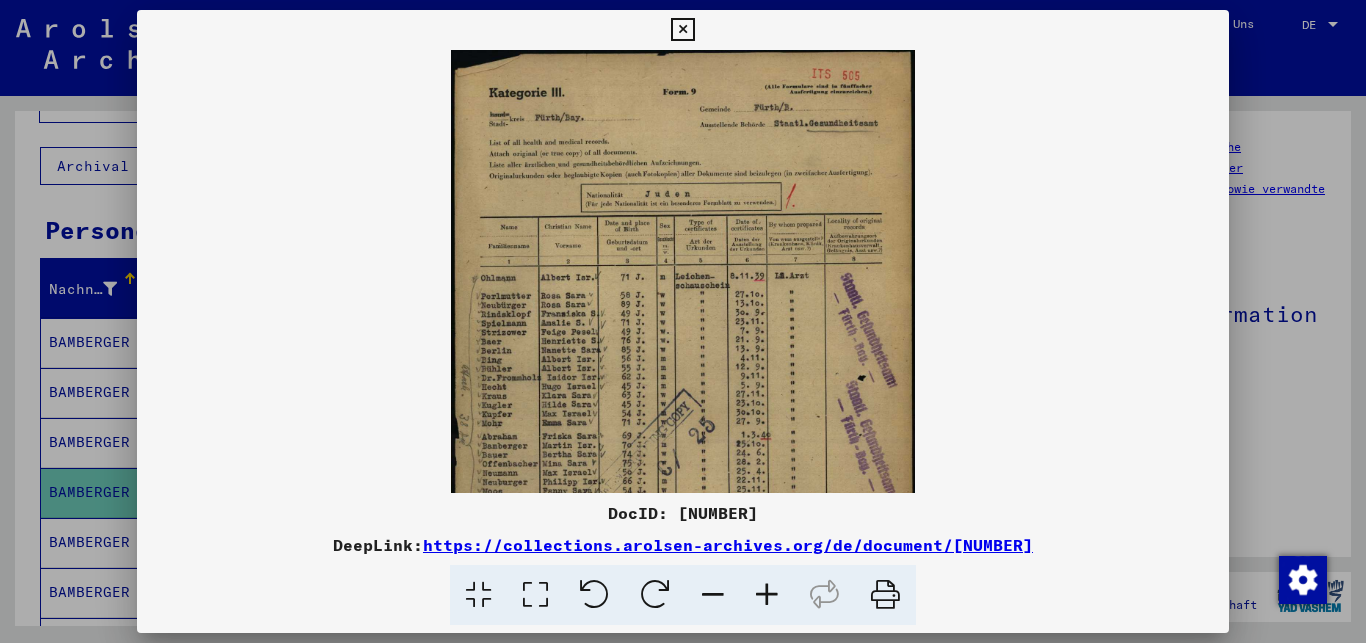 click at bounding box center (767, 595) 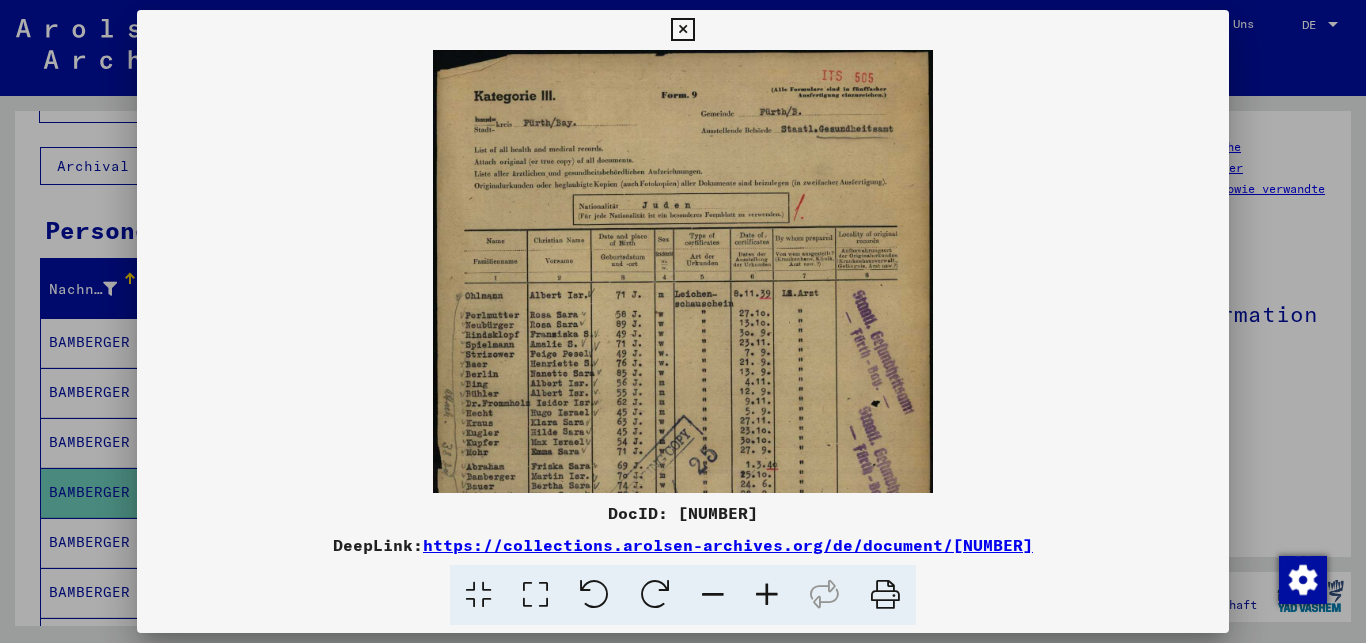 click at bounding box center [767, 595] 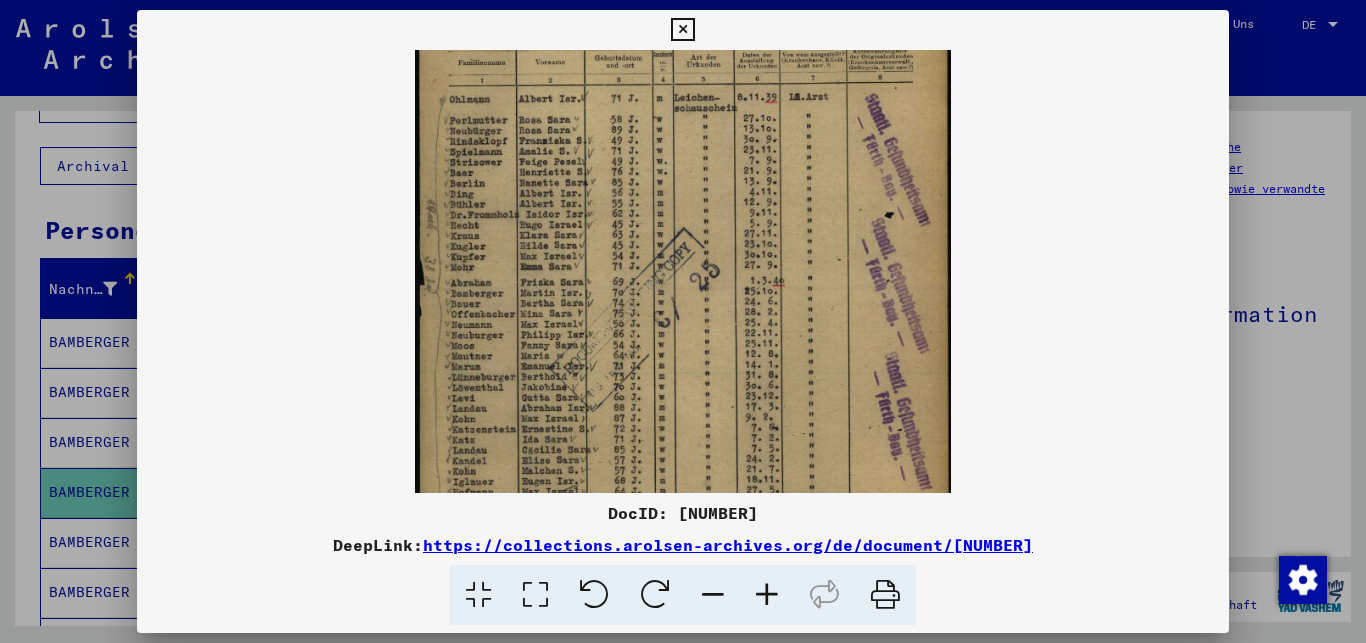 scroll, scrollTop: 217, scrollLeft: 0, axis: vertical 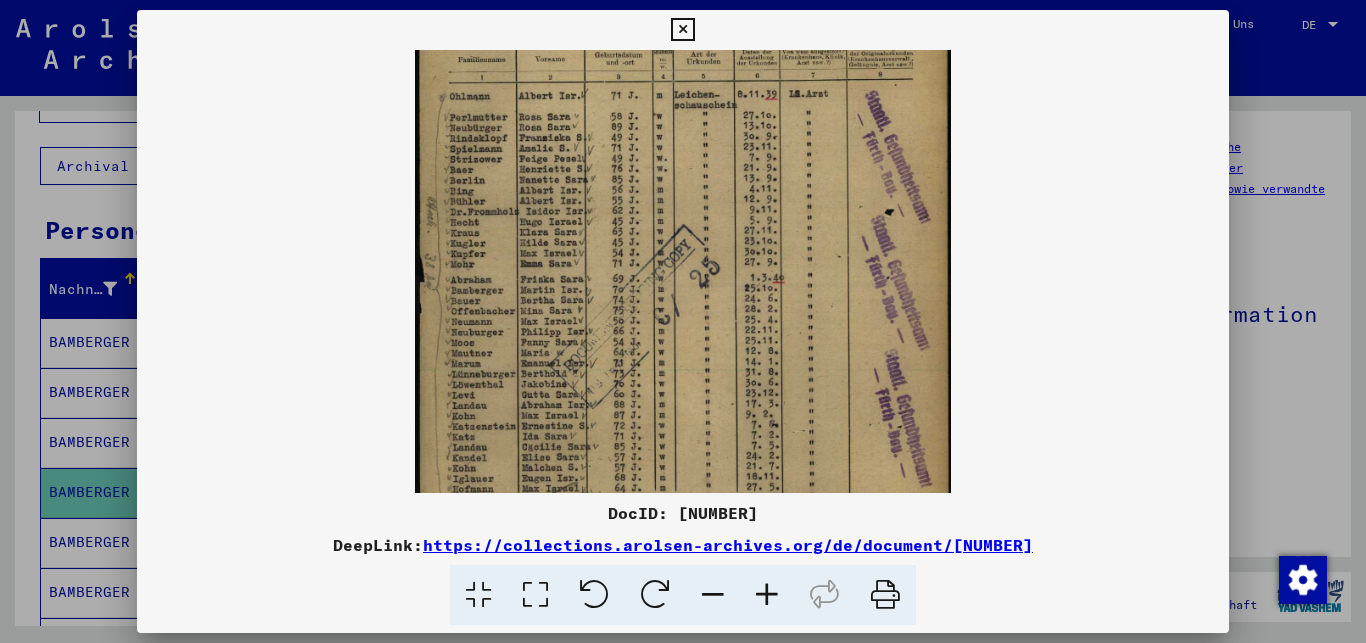 drag, startPoint x: 670, startPoint y: 394, endPoint x: 709, endPoint y: 183, distance: 214.57399 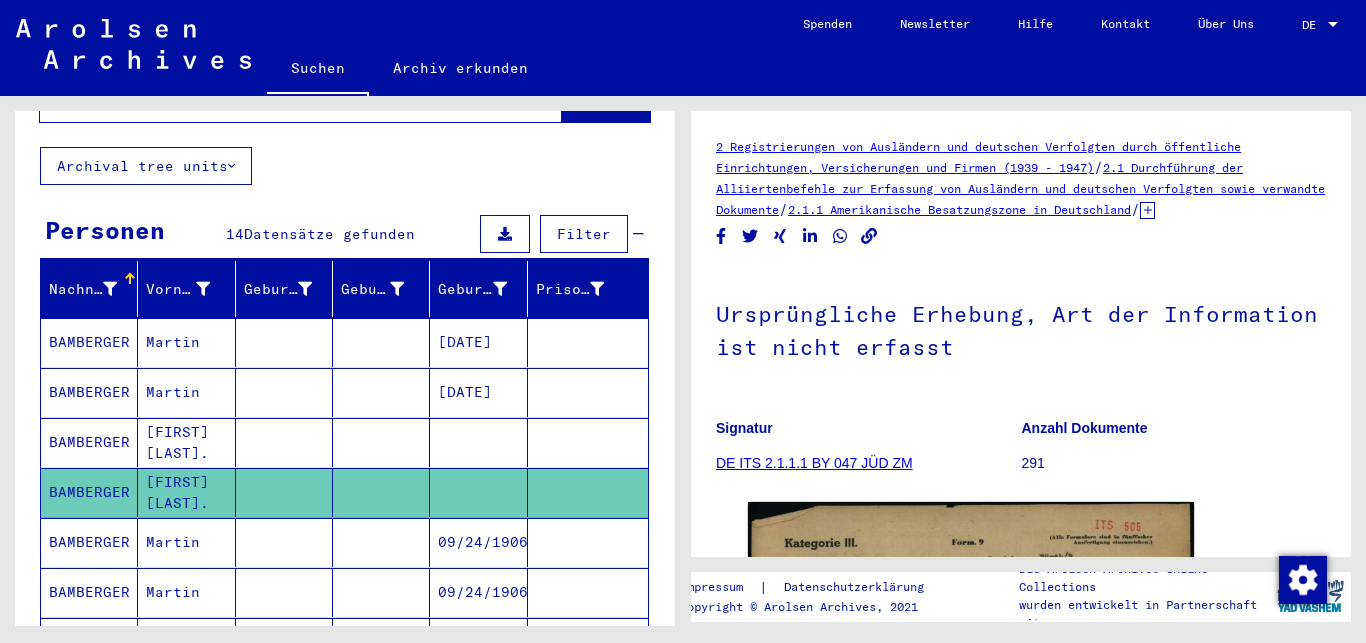 click on "BAMBERGER" at bounding box center [89, 592] 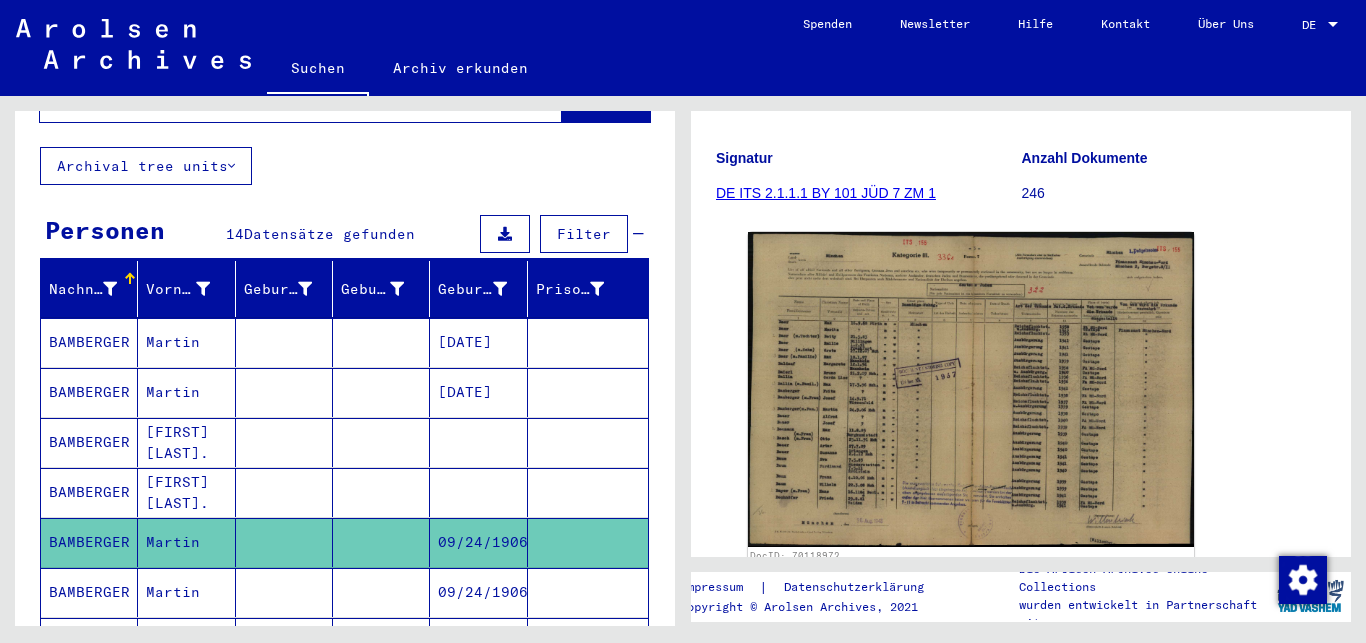 scroll, scrollTop: 324, scrollLeft: 0, axis: vertical 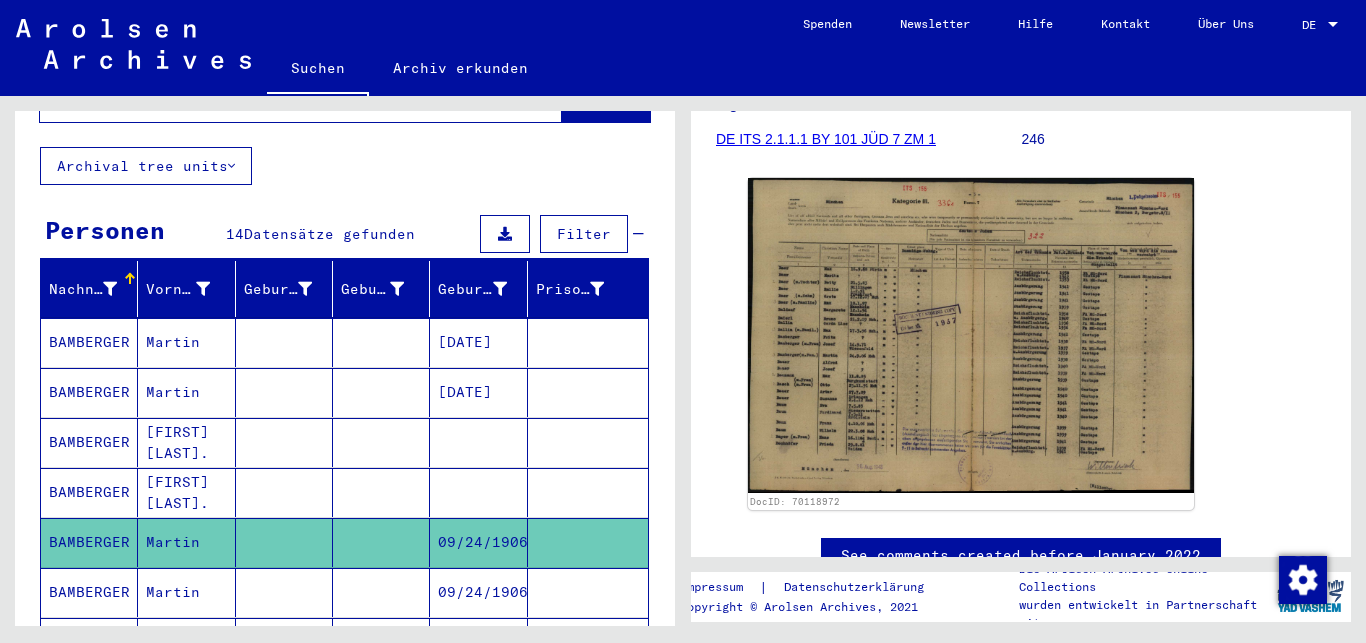 click 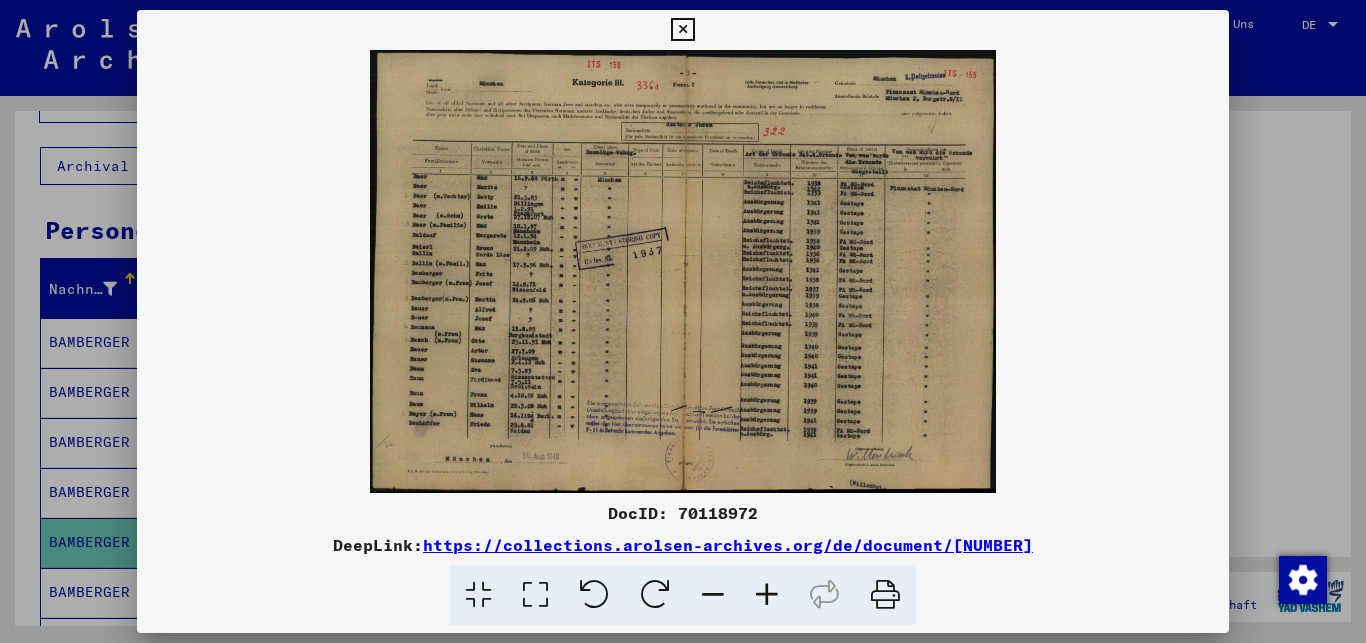 click at bounding box center [767, 595] 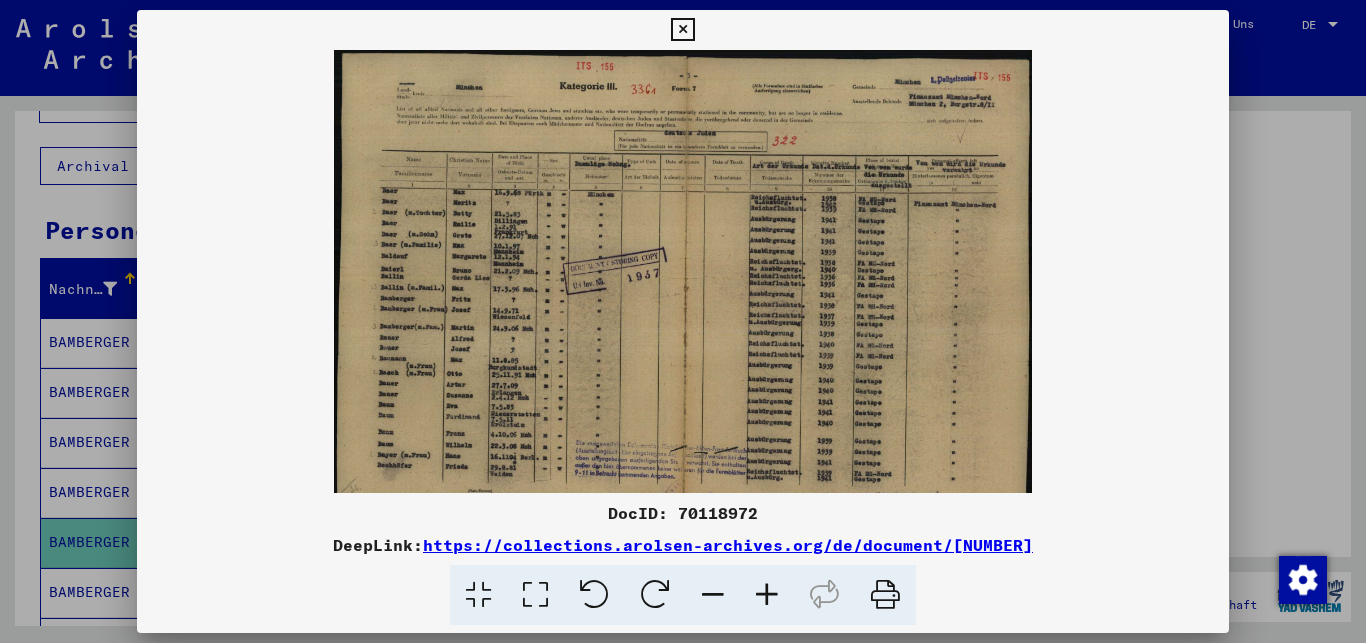 click at bounding box center (767, 595) 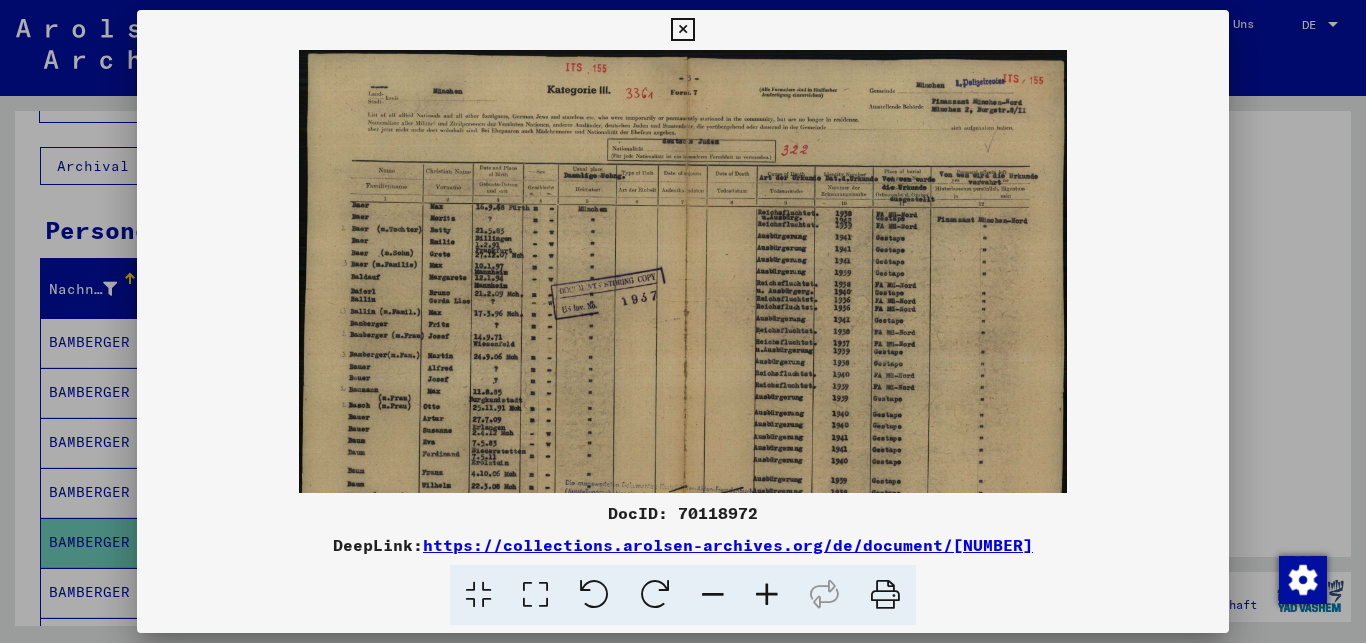 click at bounding box center [767, 595] 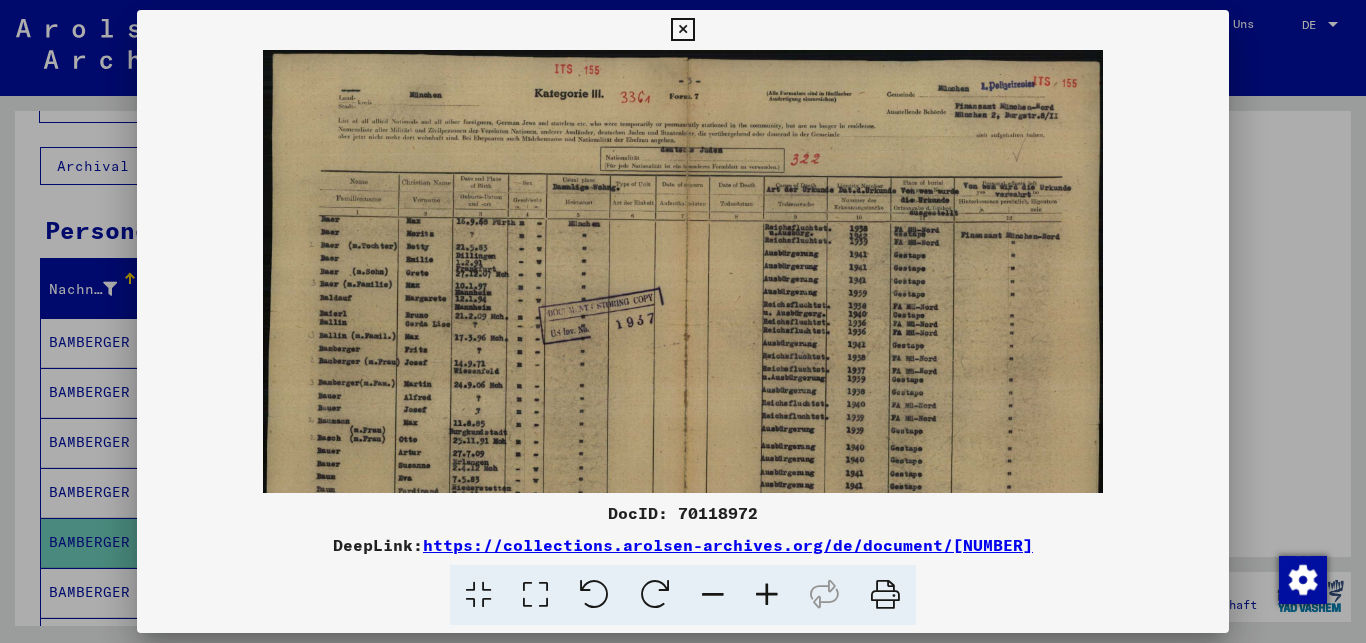 click at bounding box center (767, 595) 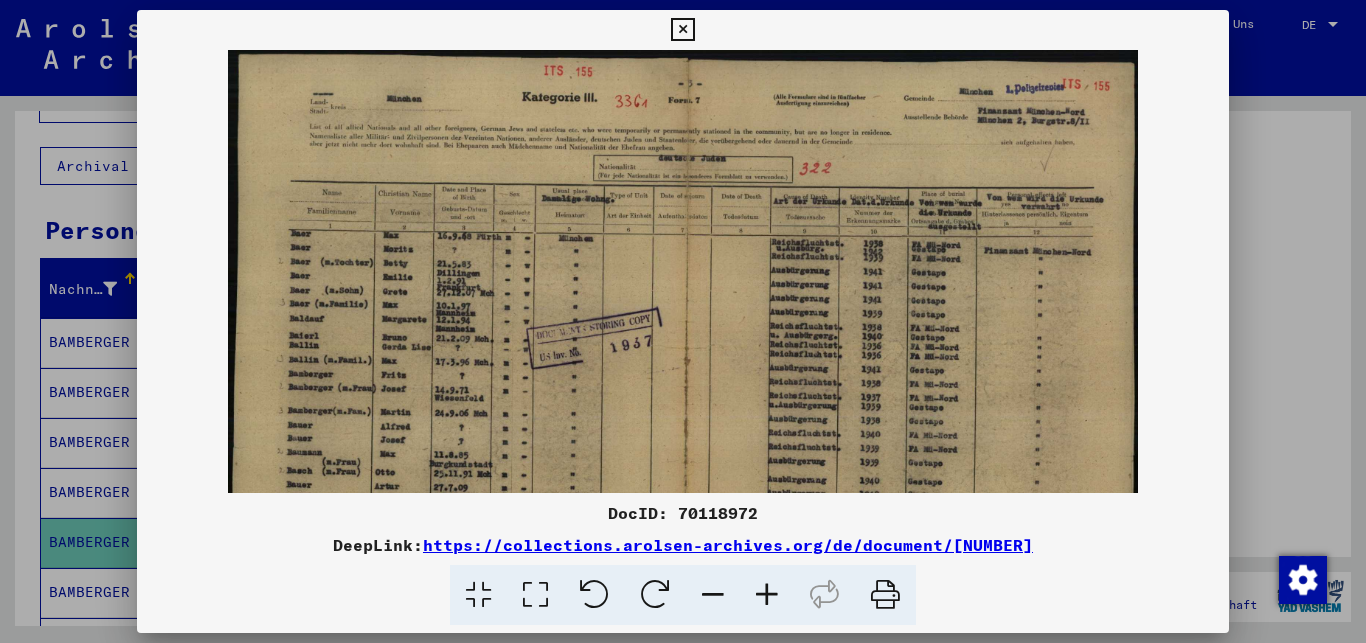 click at bounding box center [767, 595] 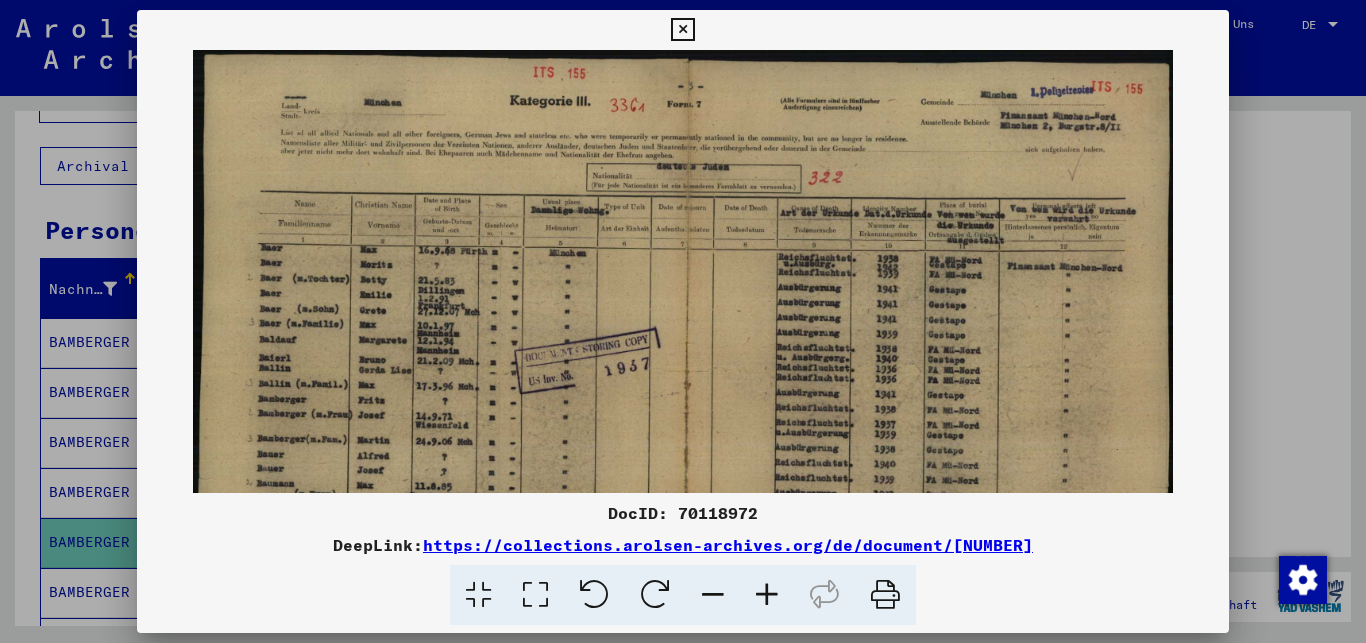 click at bounding box center [767, 595] 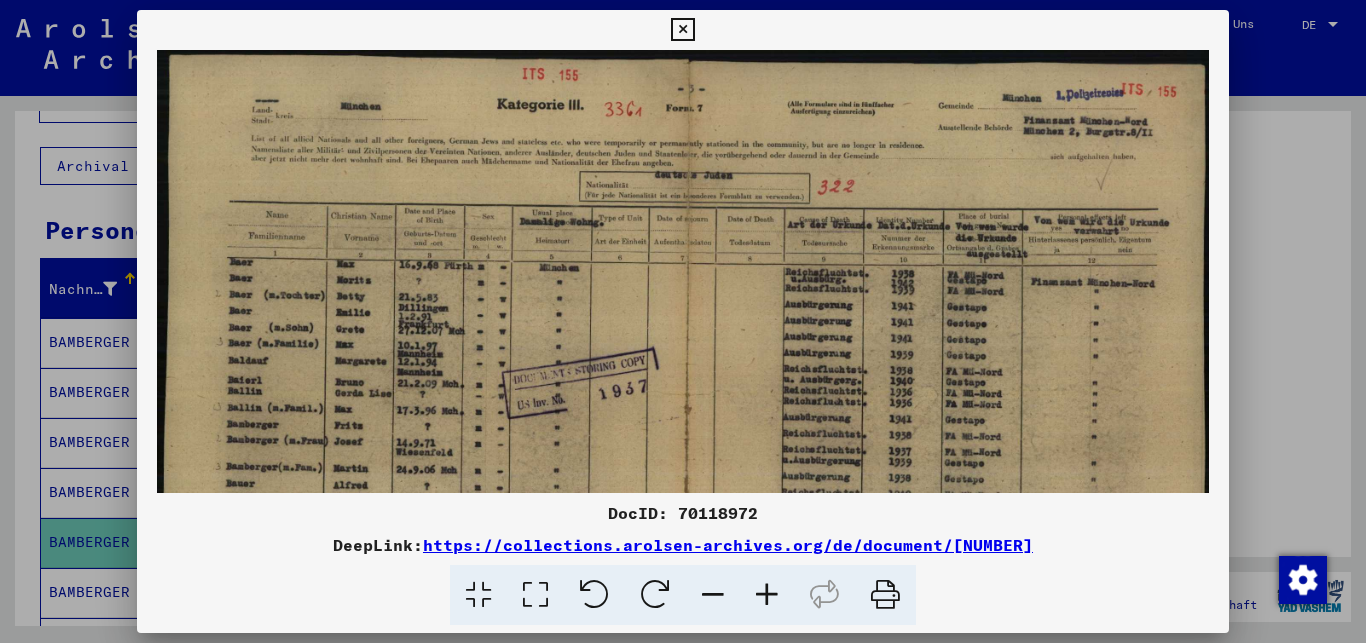 click at bounding box center (767, 595) 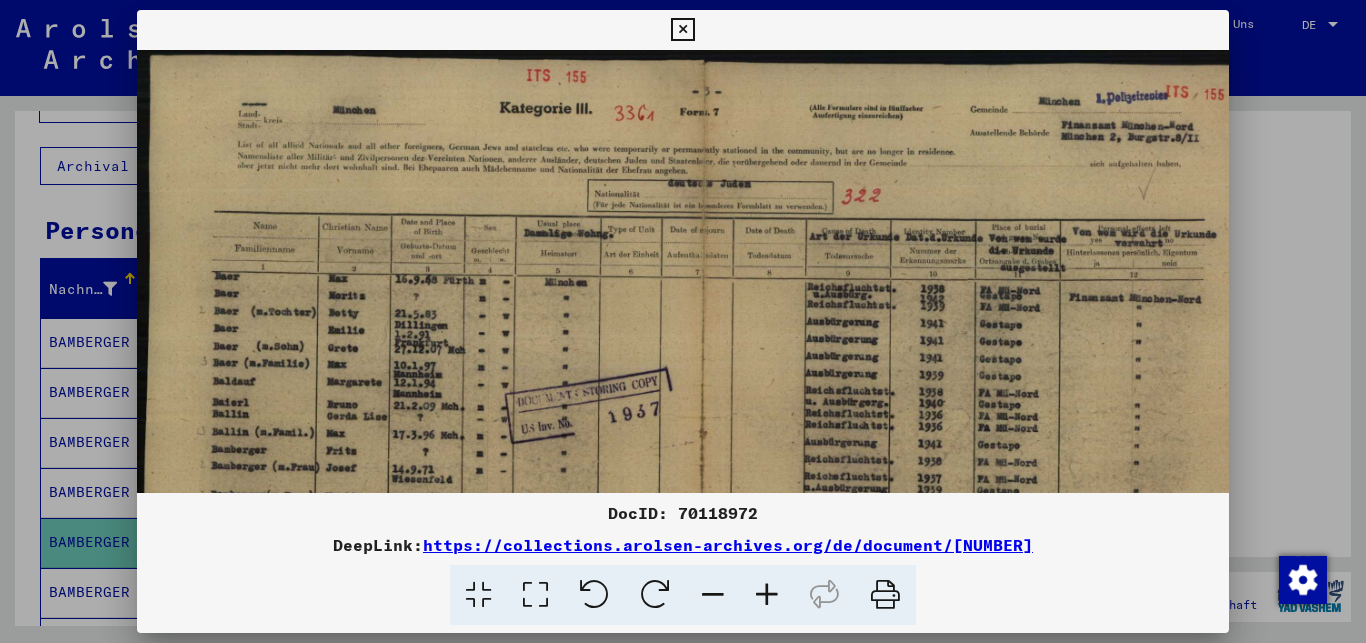 click at bounding box center [767, 595] 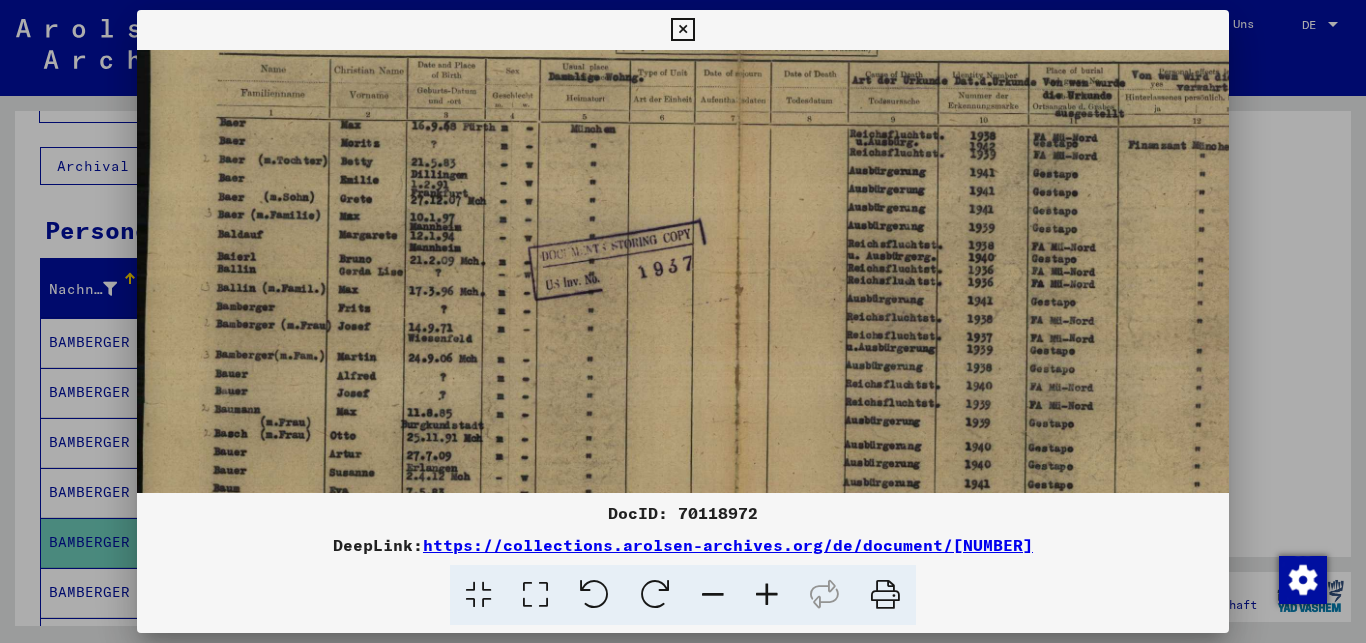 scroll, scrollTop: 174, scrollLeft: 0, axis: vertical 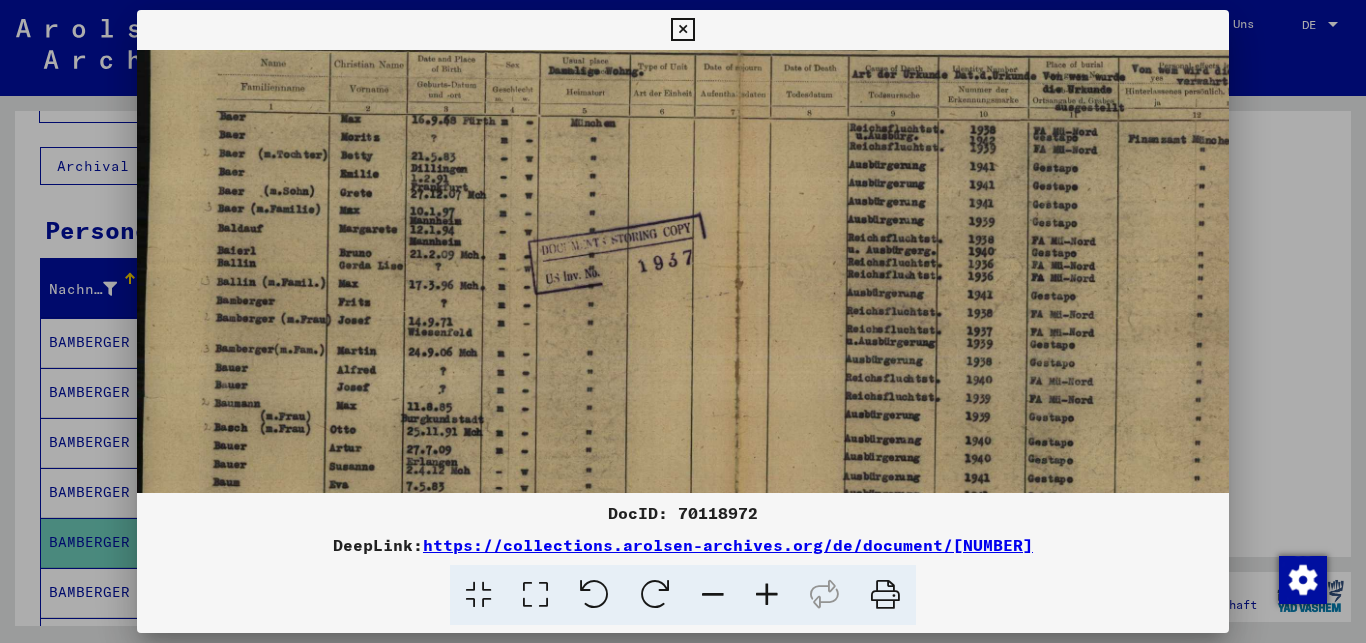 drag, startPoint x: 507, startPoint y: 400, endPoint x: 594, endPoint y: 230, distance: 190.96858 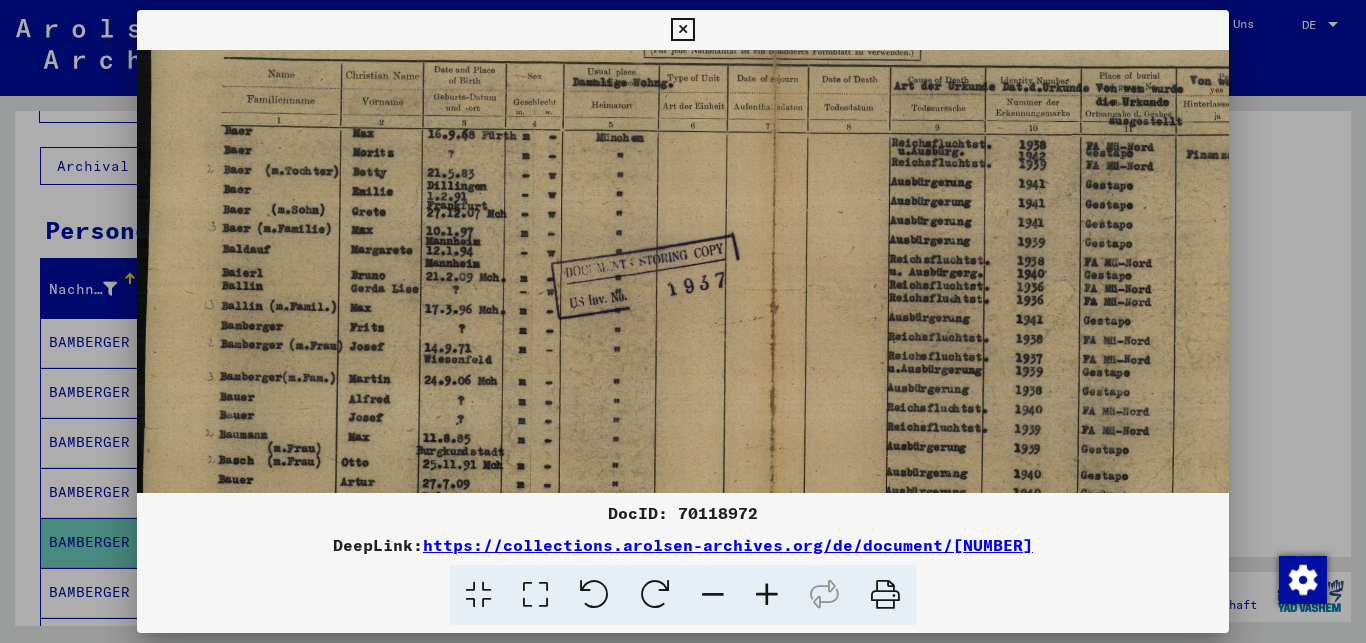 click at bounding box center (767, 595) 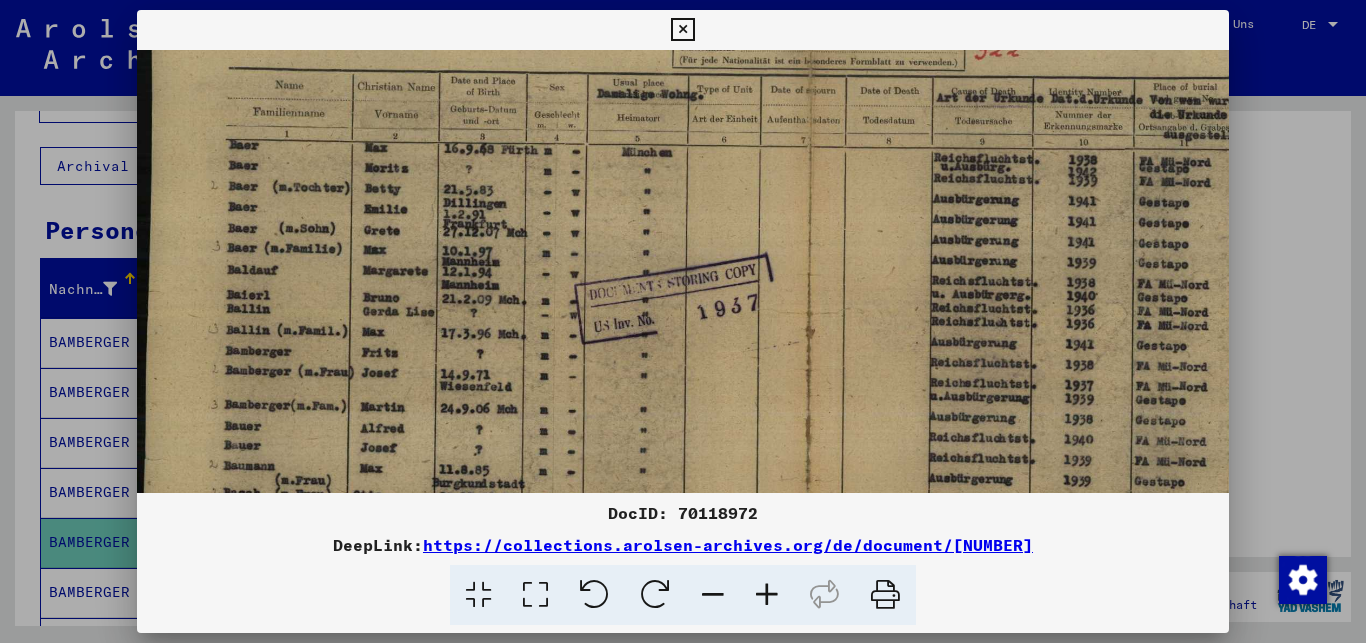 click at bounding box center (682, 30) 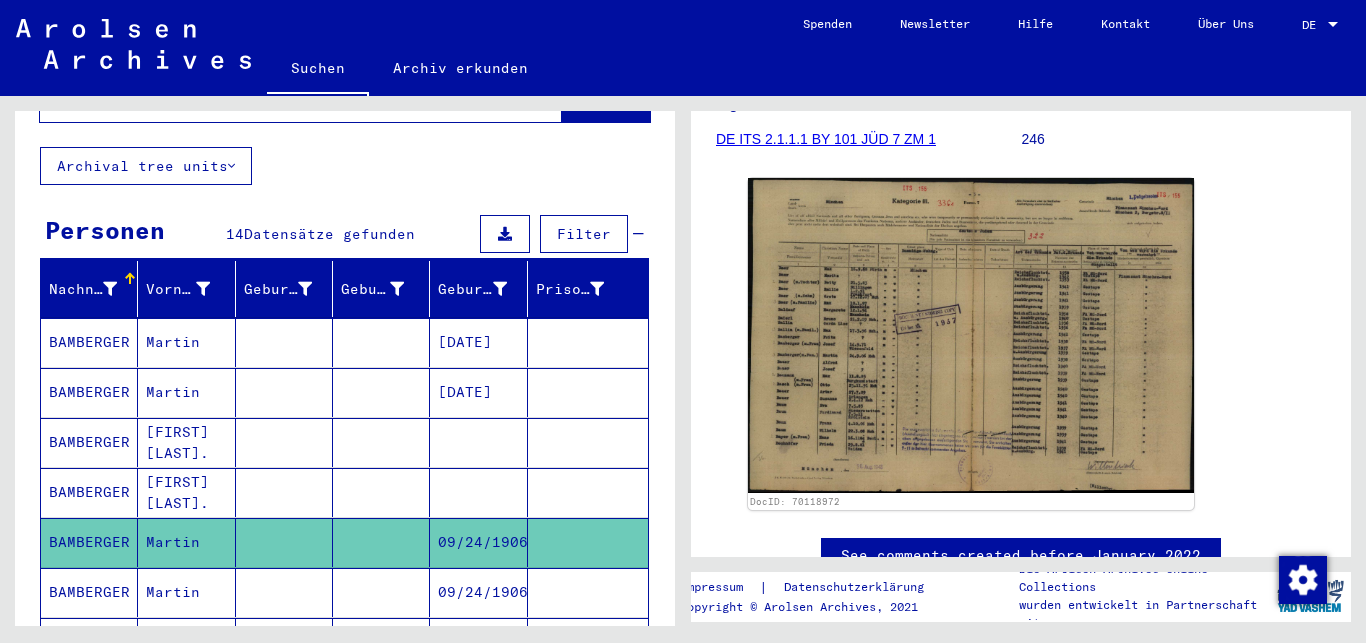click on "Signatur DE ITS 2.1.1.1 BY 101 JÜD 7 ZM 1" 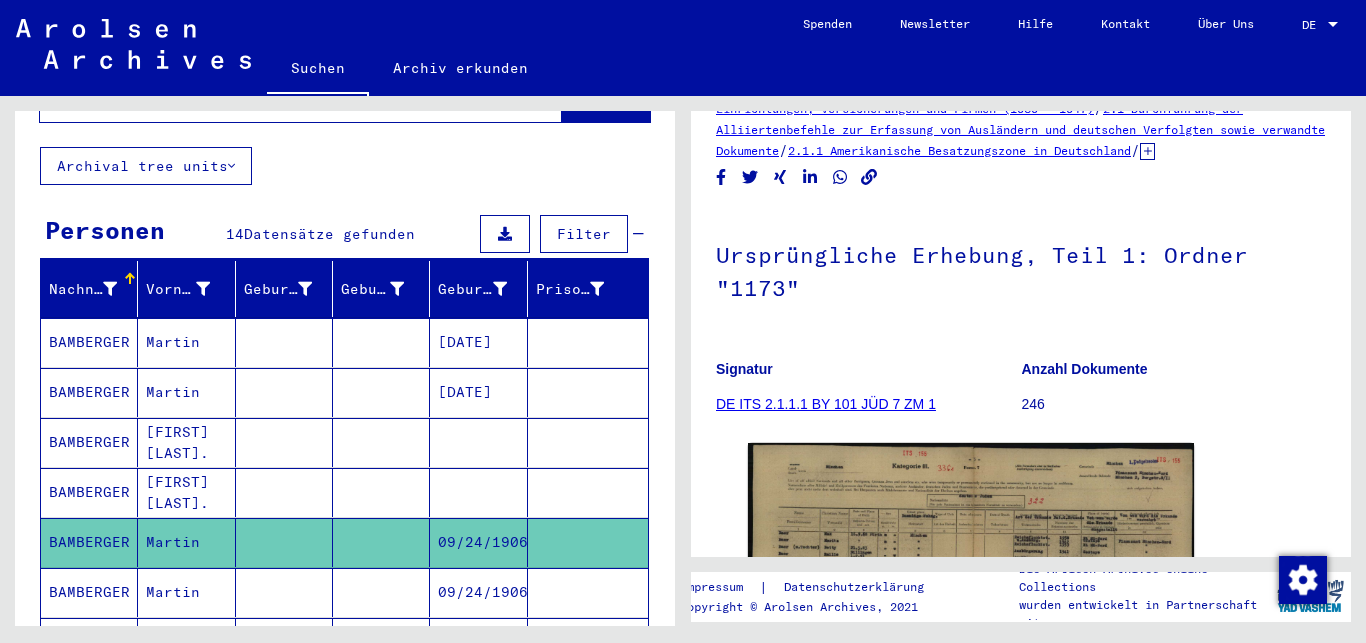 scroll, scrollTop: 108, scrollLeft: 0, axis: vertical 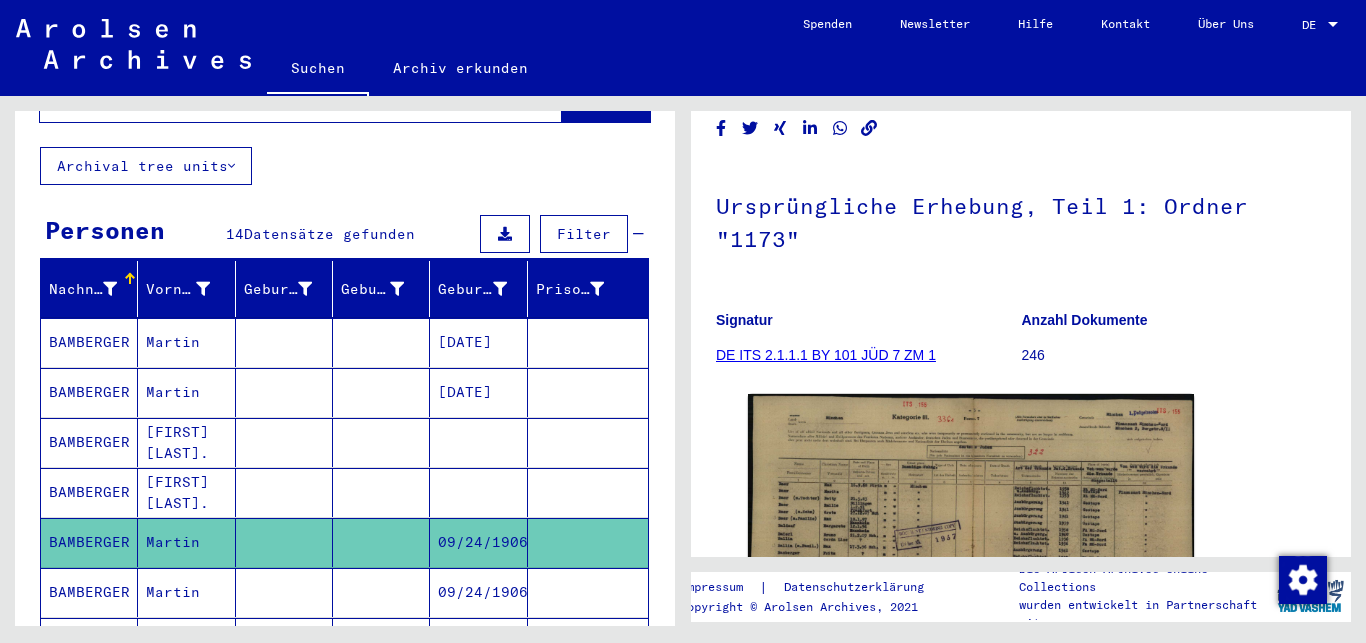 click on "Signatur DE ITS 2.1.1.1 BY 101 JÜD 7 ZM 1" 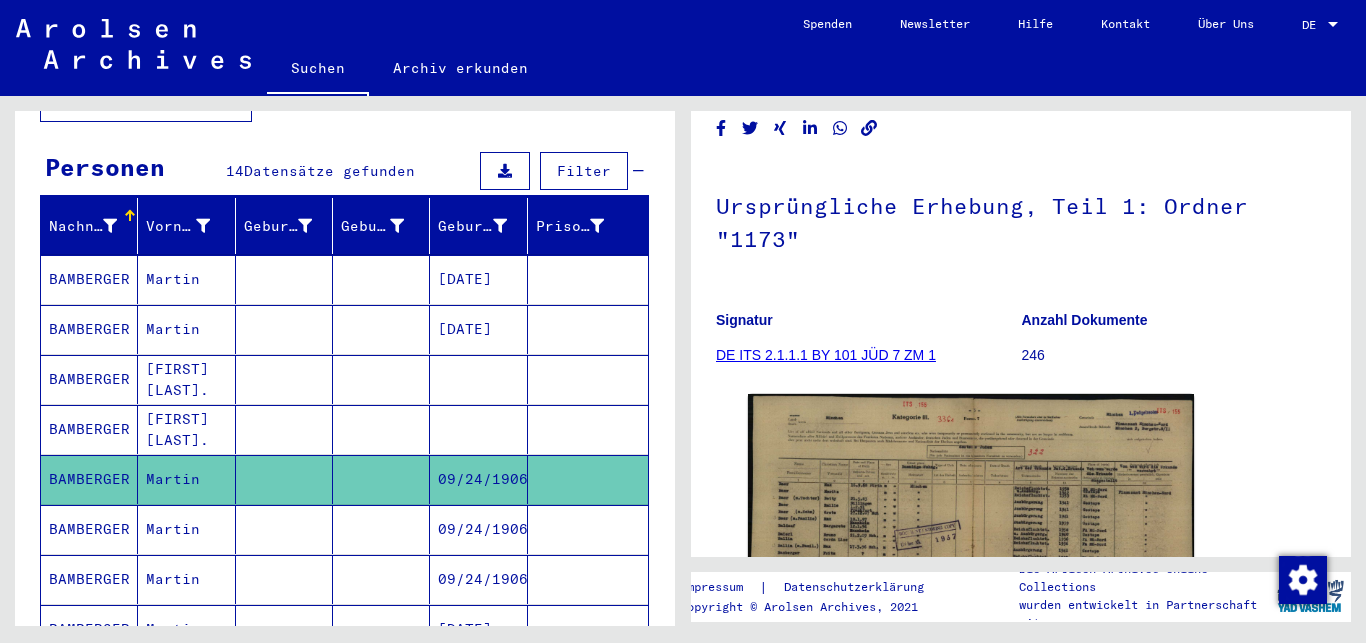 scroll, scrollTop: 216, scrollLeft: 0, axis: vertical 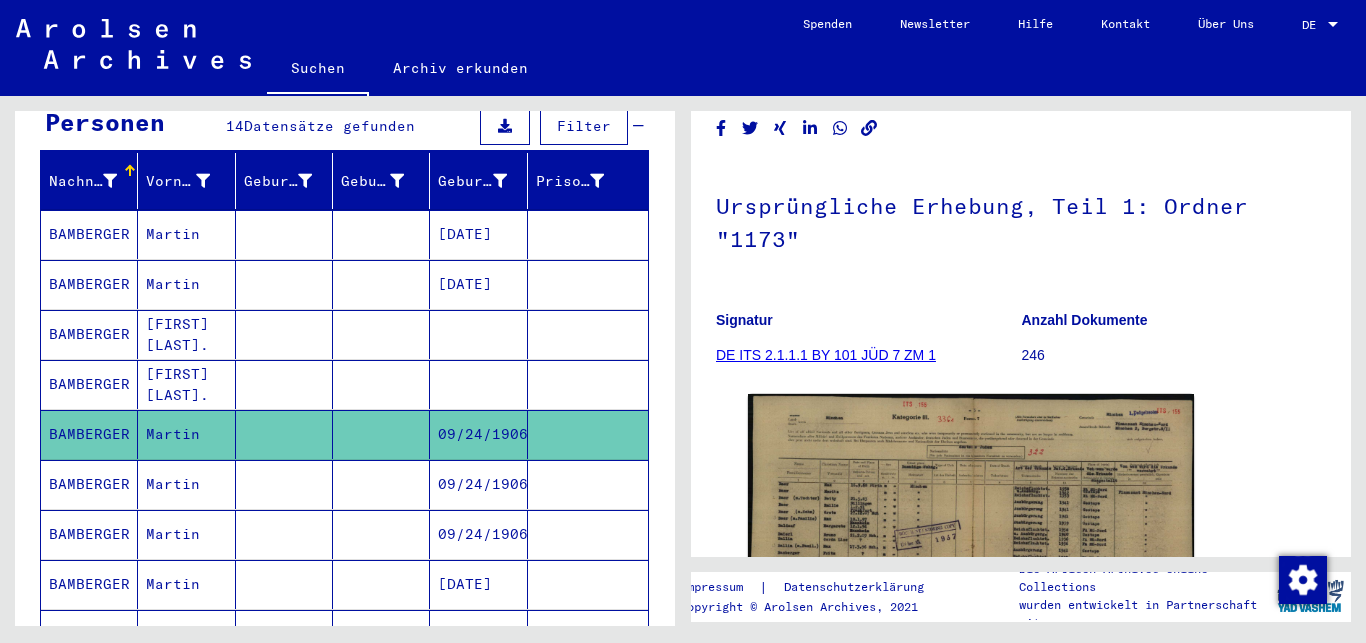 click on "BAMBERGER" at bounding box center (89, 534) 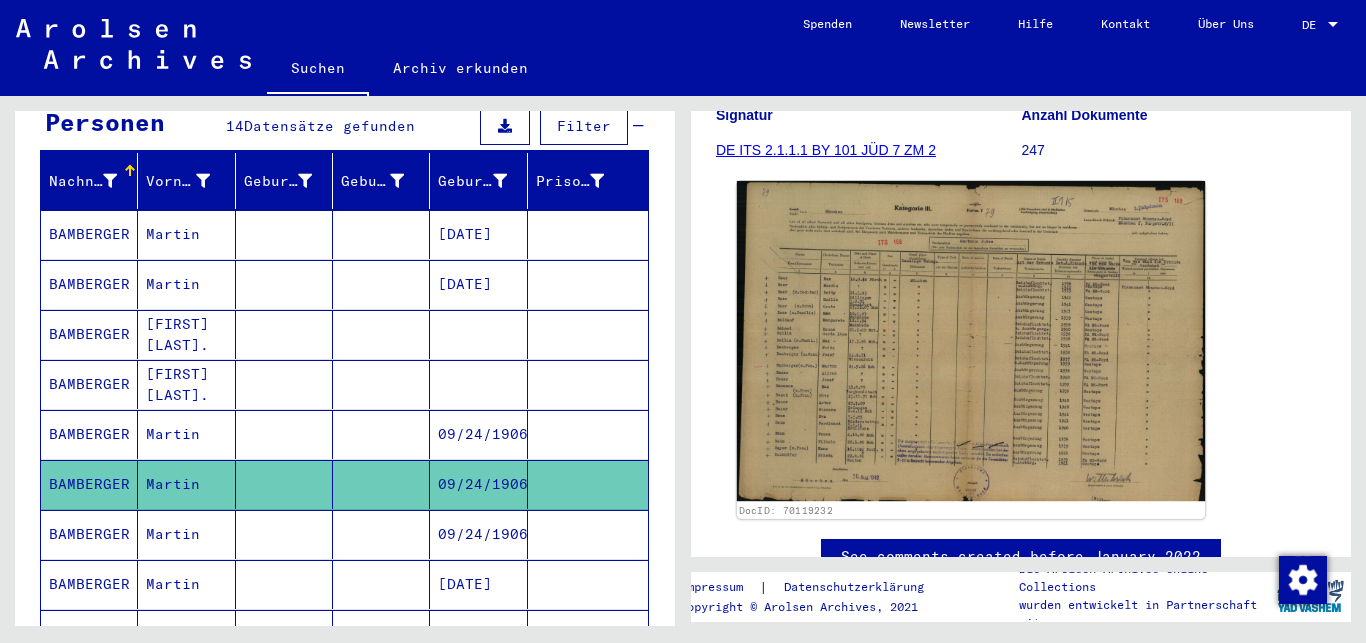 scroll, scrollTop: 324, scrollLeft: 0, axis: vertical 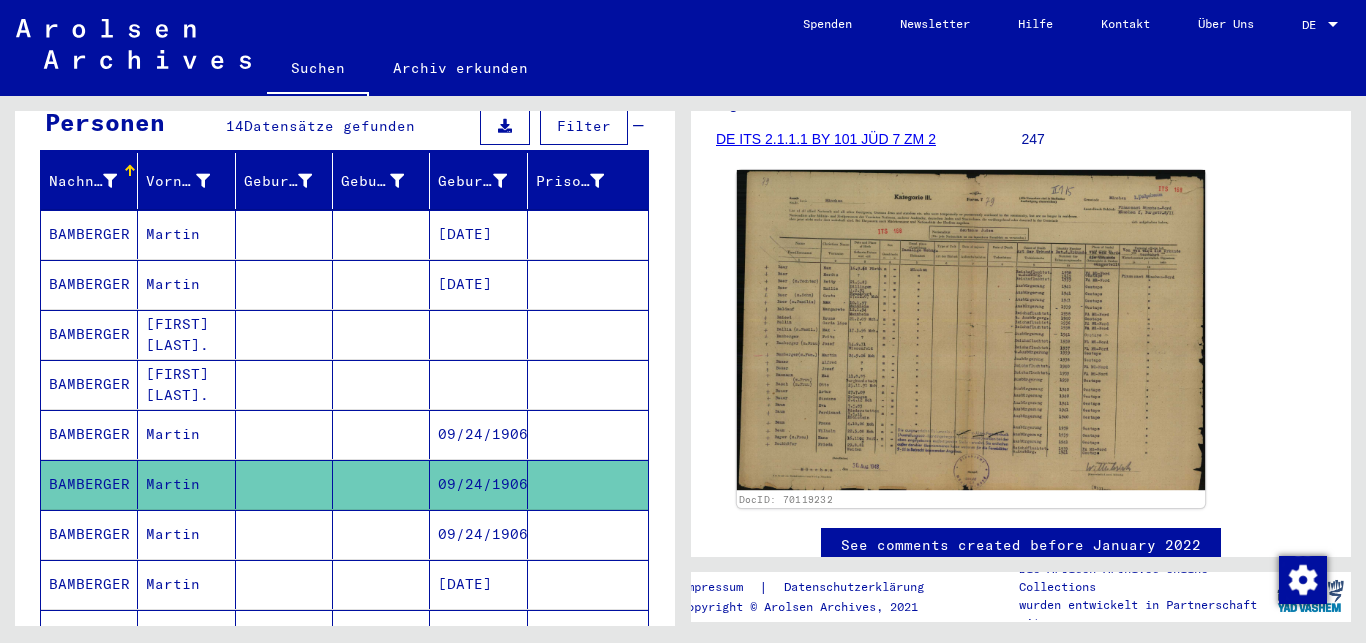 click 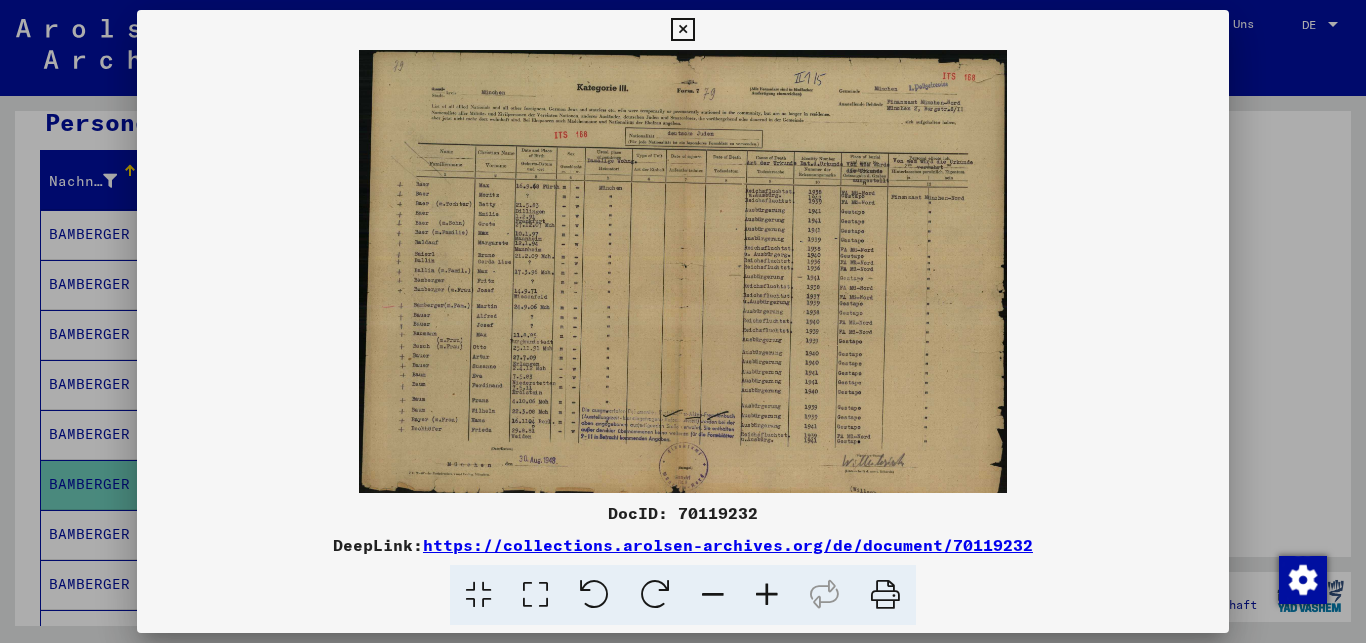 click at bounding box center (767, 595) 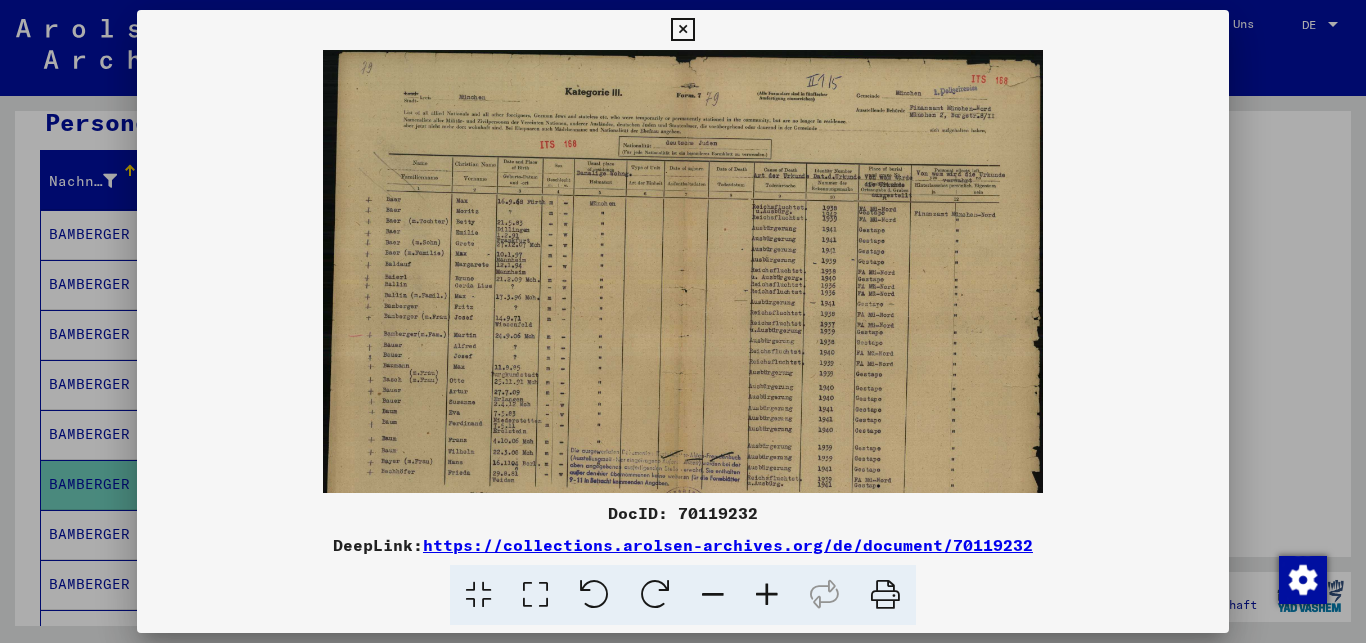 click at bounding box center [767, 595] 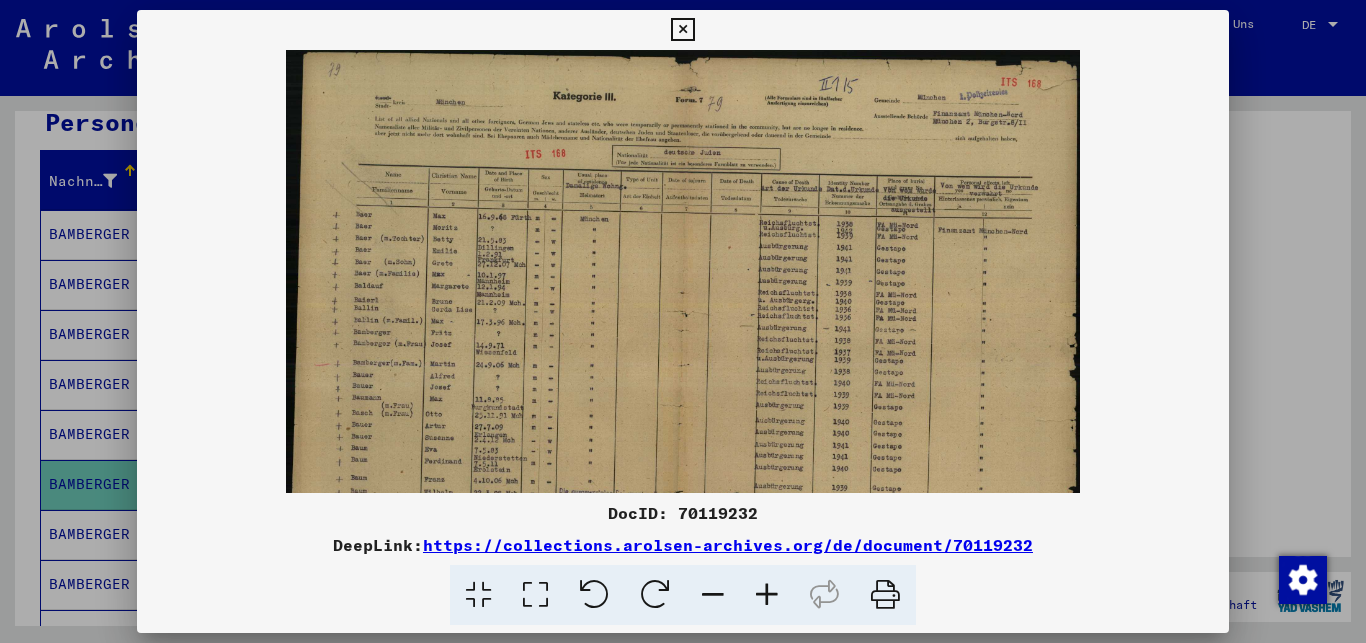 click at bounding box center (767, 595) 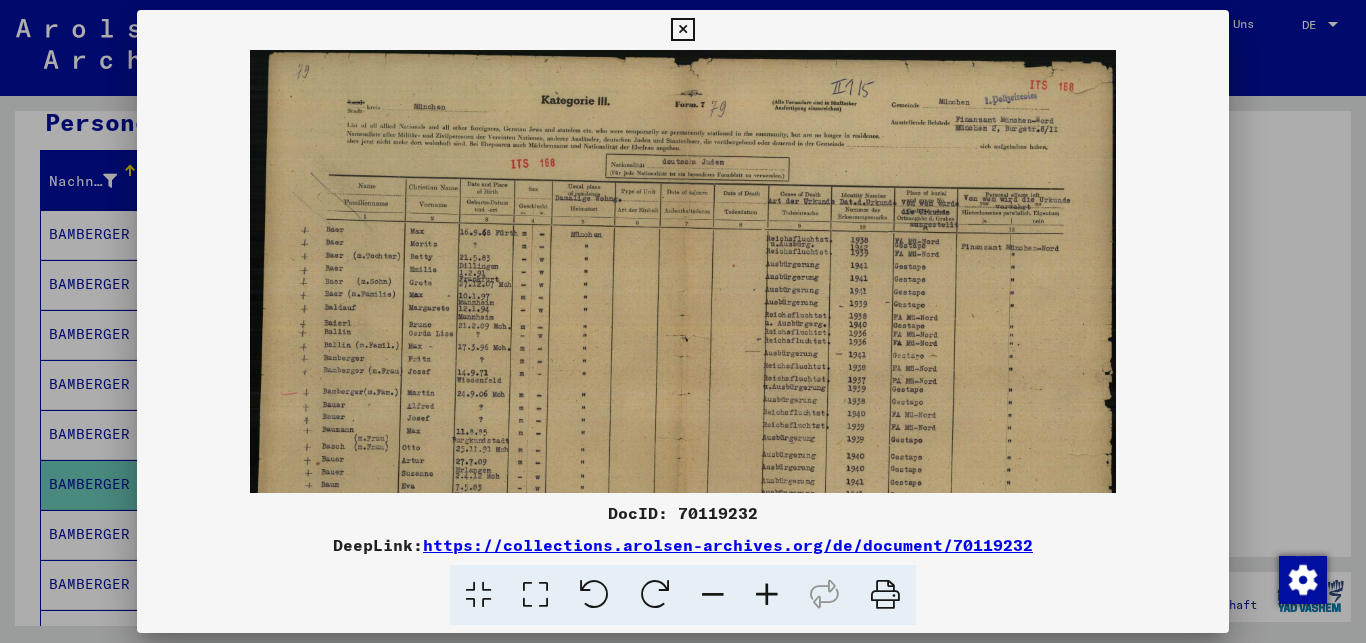 click at bounding box center [767, 595] 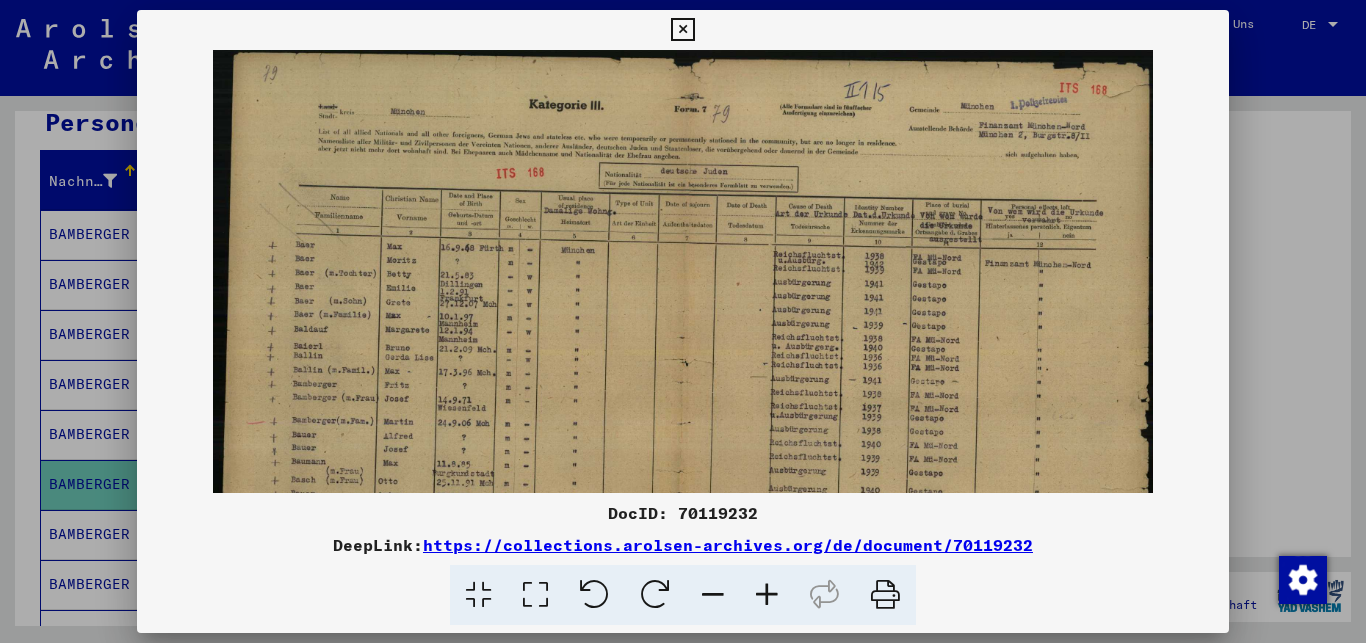 click at bounding box center [767, 595] 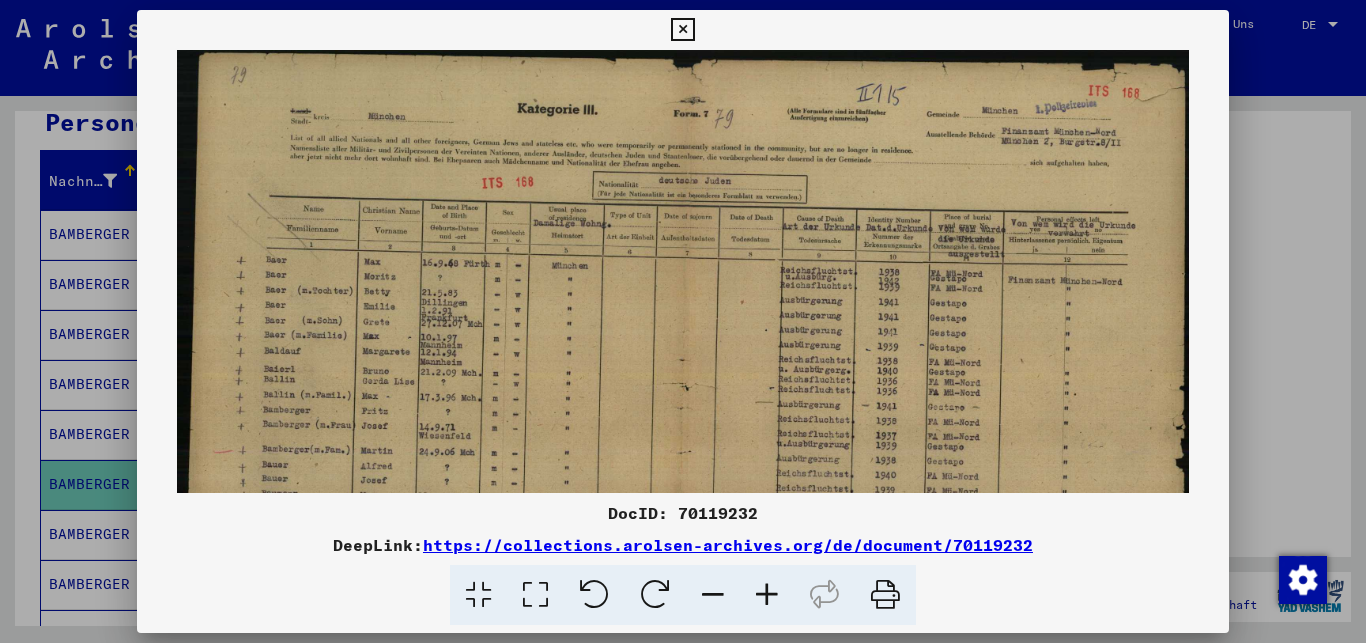 click at bounding box center [767, 595] 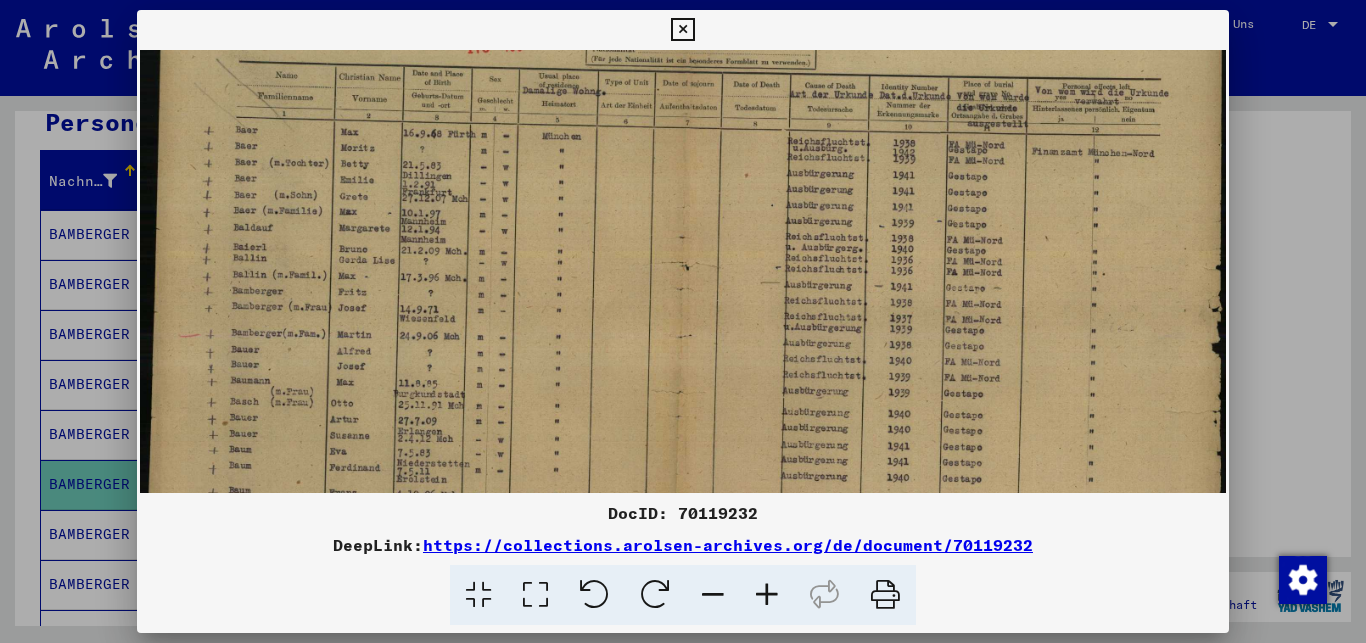 scroll, scrollTop: 146, scrollLeft: 0, axis: vertical 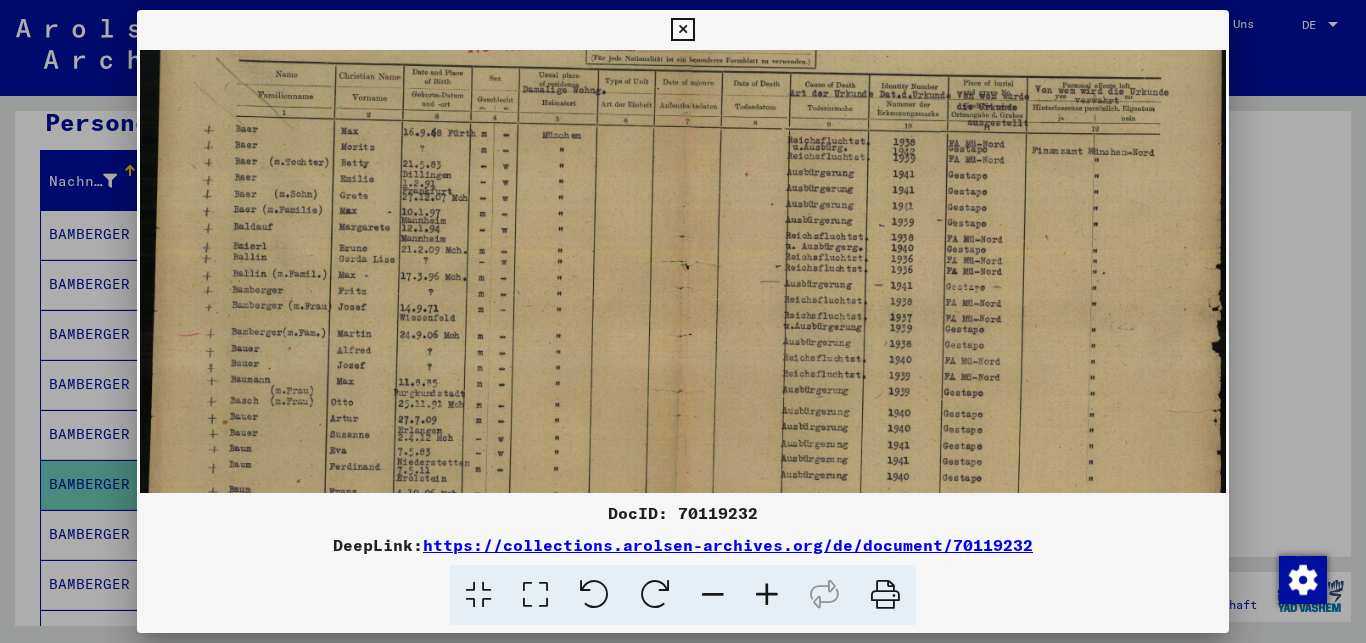 drag, startPoint x: 664, startPoint y: 380, endPoint x: 679, endPoint y: 234, distance: 146.76852 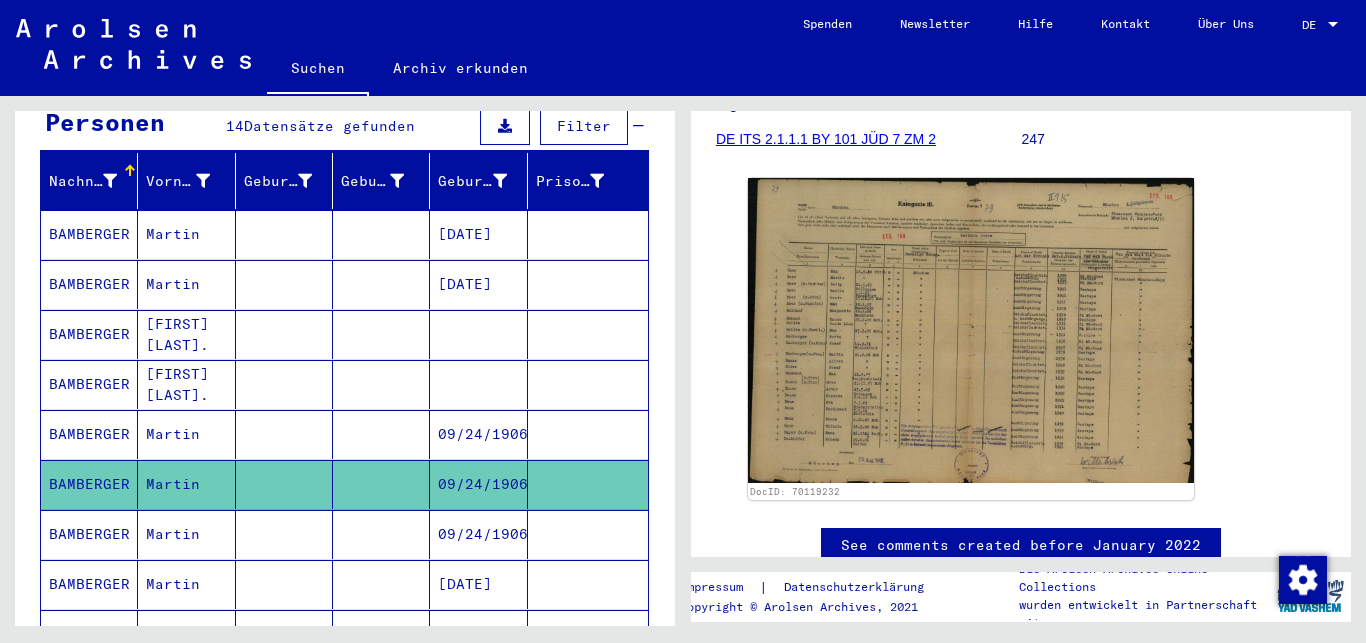 click on "BAMBERGER" at bounding box center [89, 584] 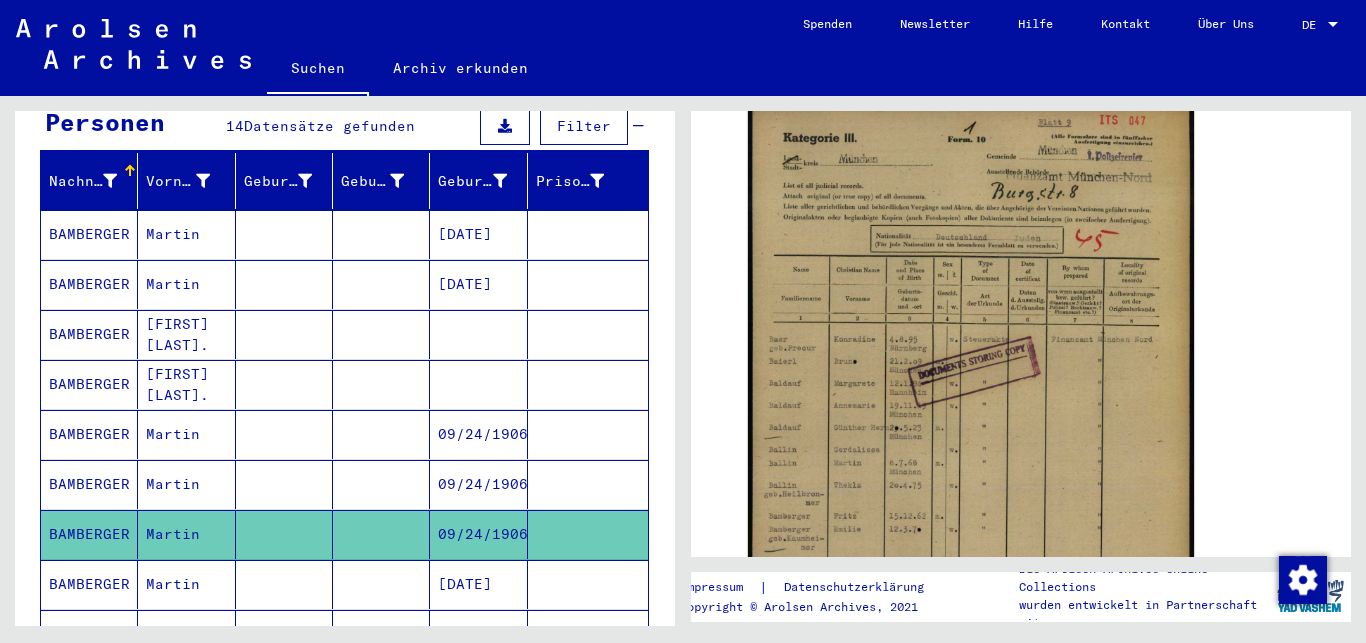 scroll, scrollTop: 305, scrollLeft: 0, axis: vertical 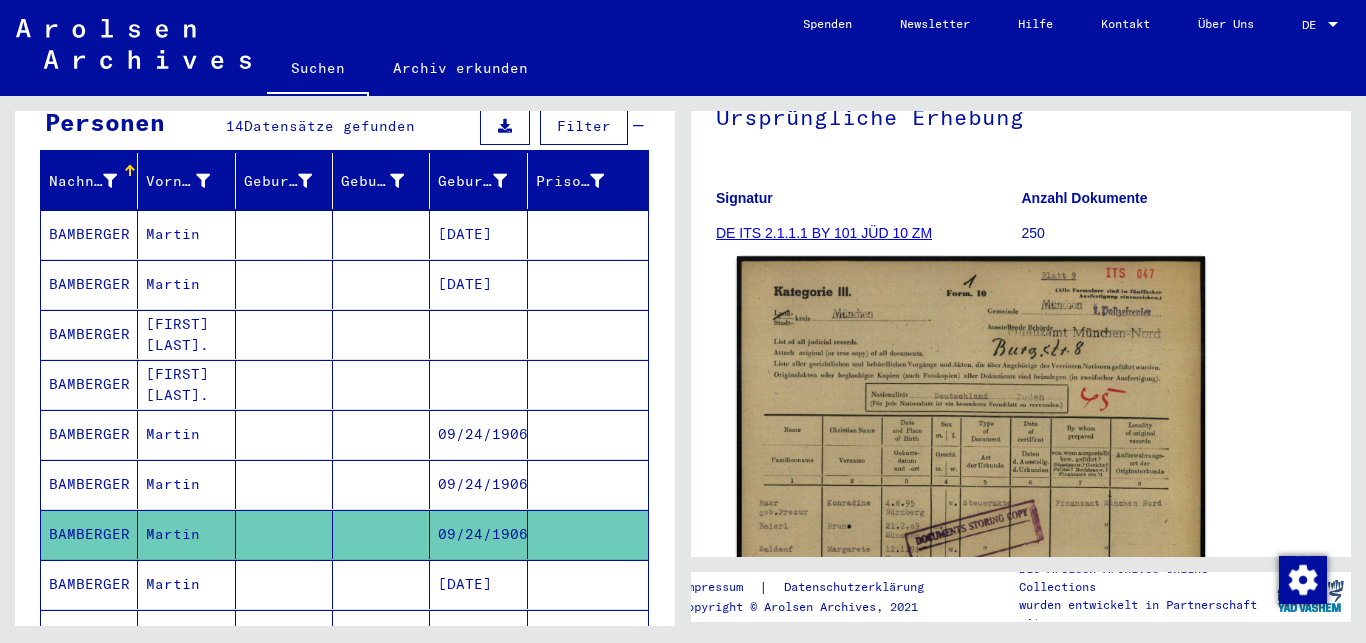 click 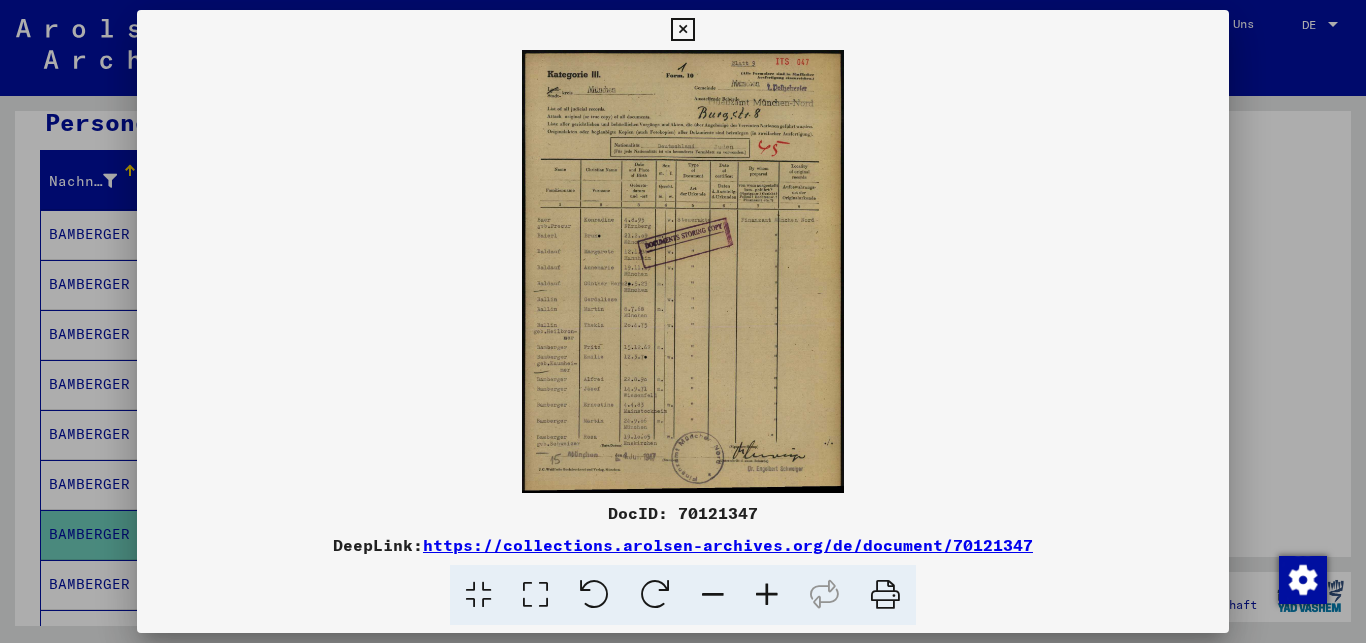 click at bounding box center (767, 595) 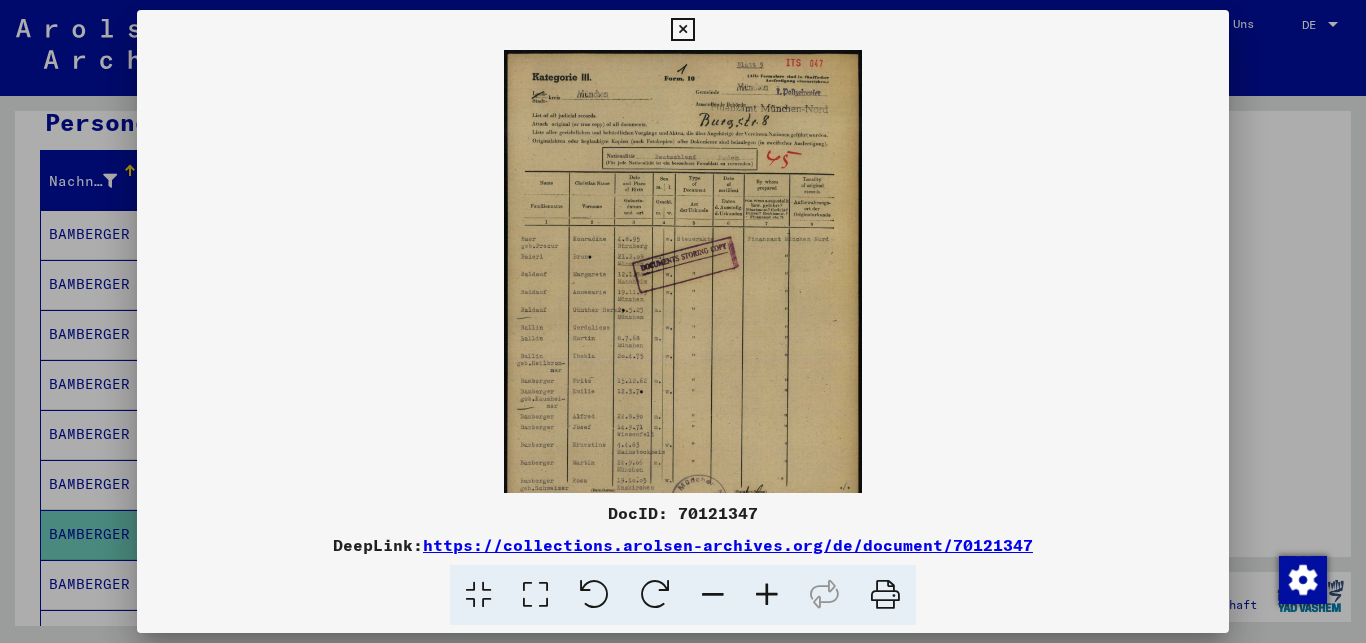 click at bounding box center (767, 595) 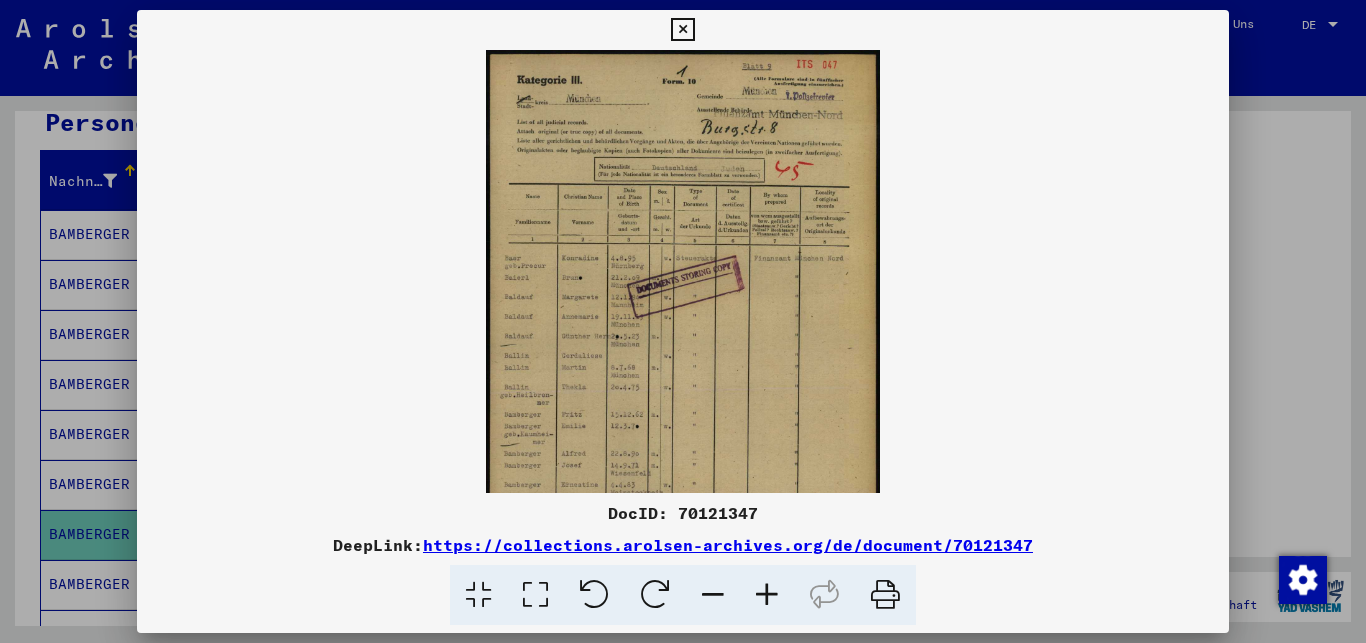 click at bounding box center (767, 595) 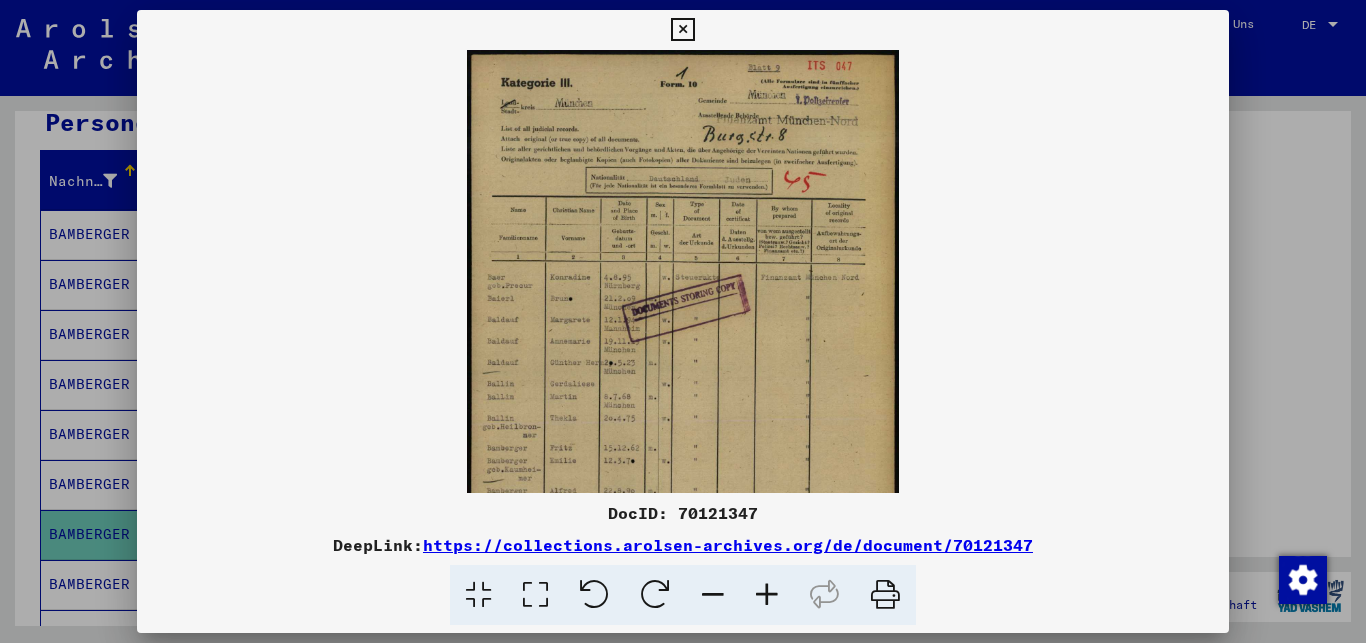 click at bounding box center [767, 595] 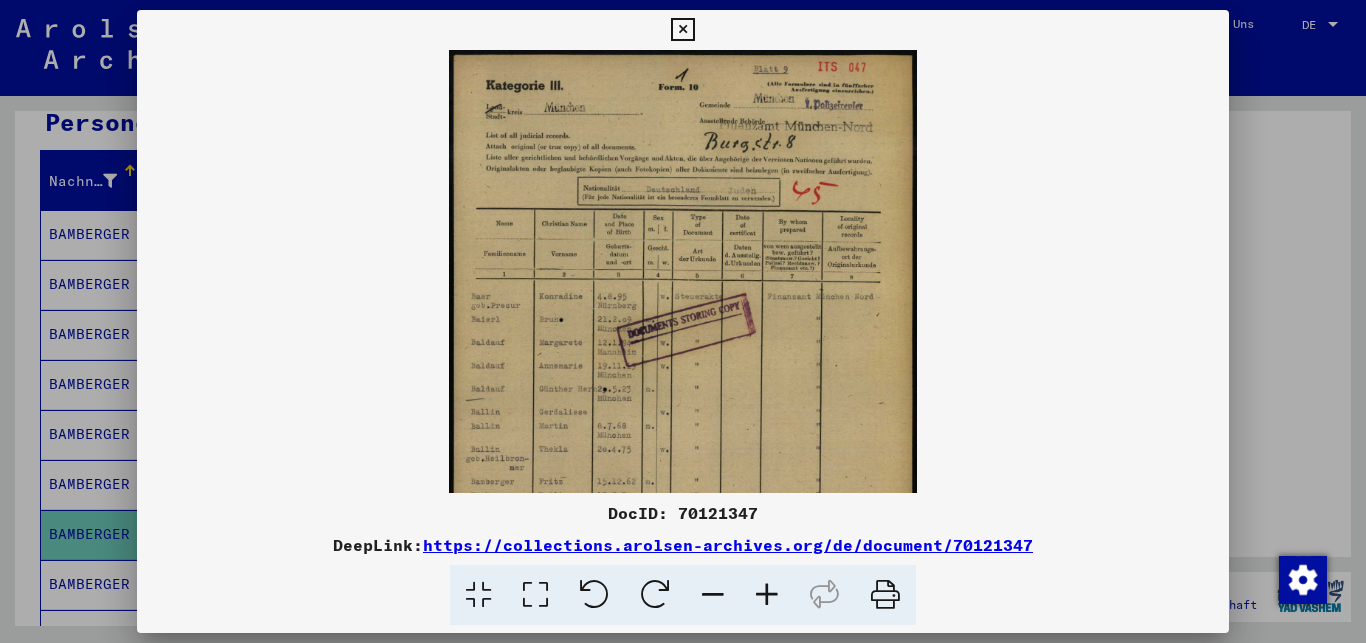 click at bounding box center [767, 595] 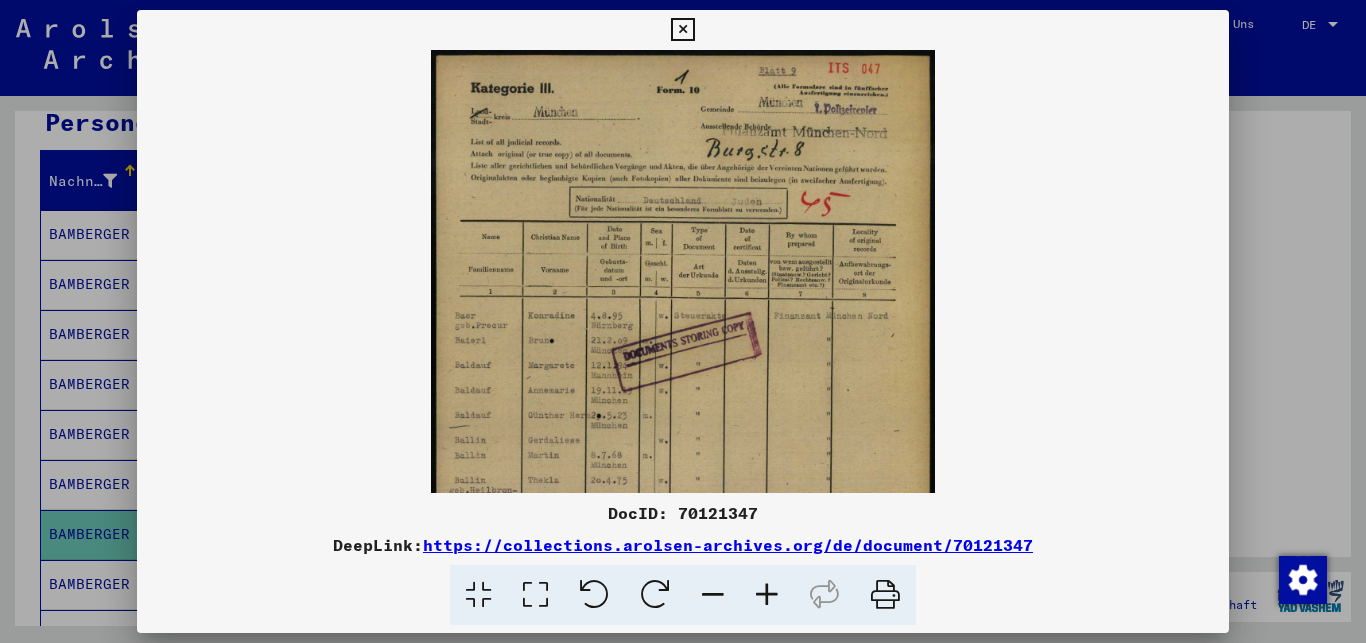 click at bounding box center [767, 595] 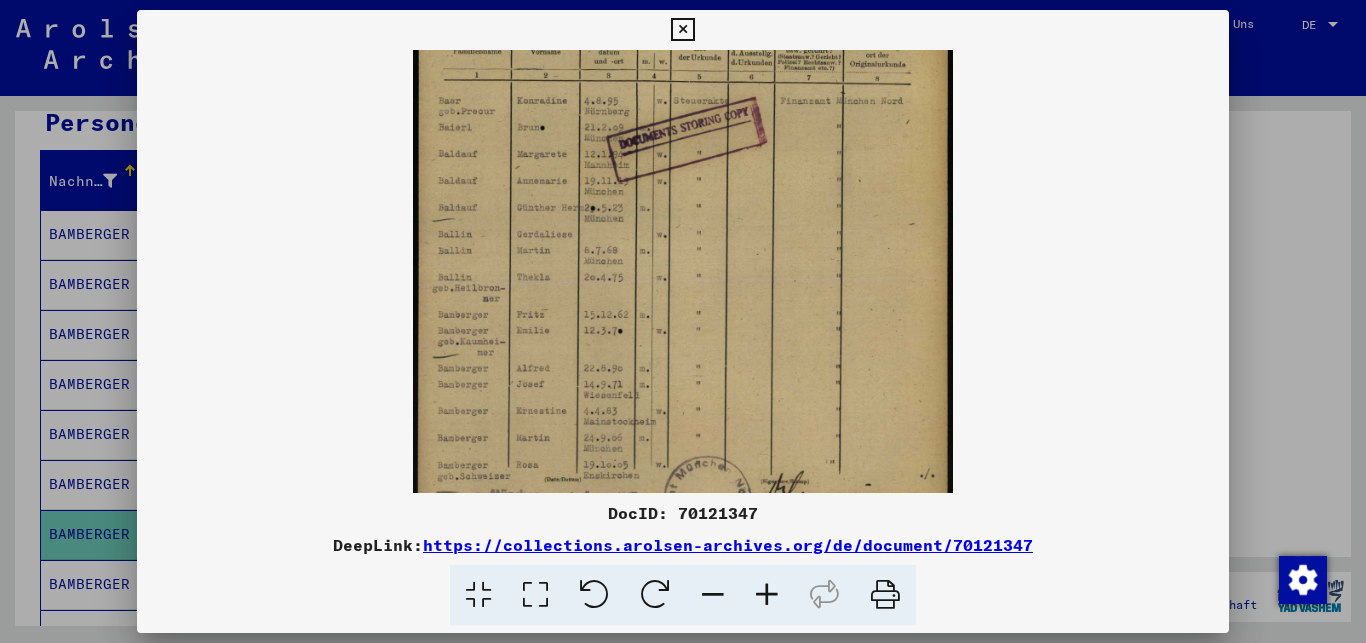 drag, startPoint x: 787, startPoint y: 425, endPoint x: 827, endPoint y: 190, distance: 238.37994 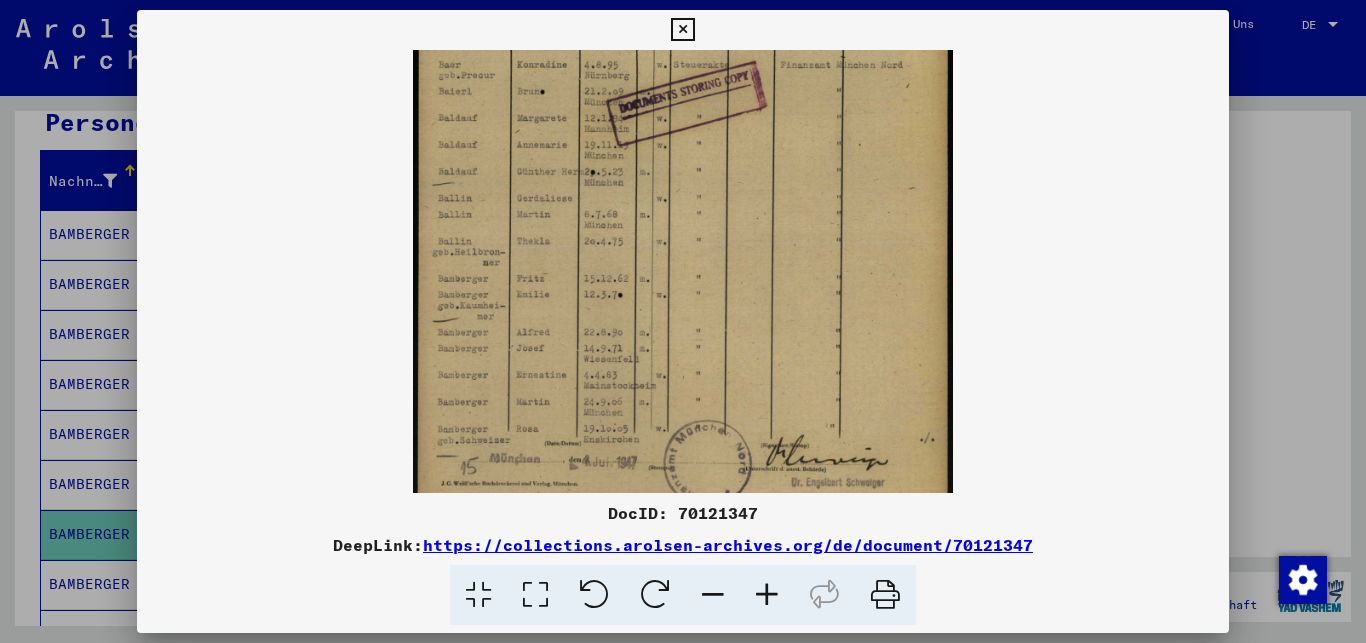 scroll, scrollTop: 300, scrollLeft: 0, axis: vertical 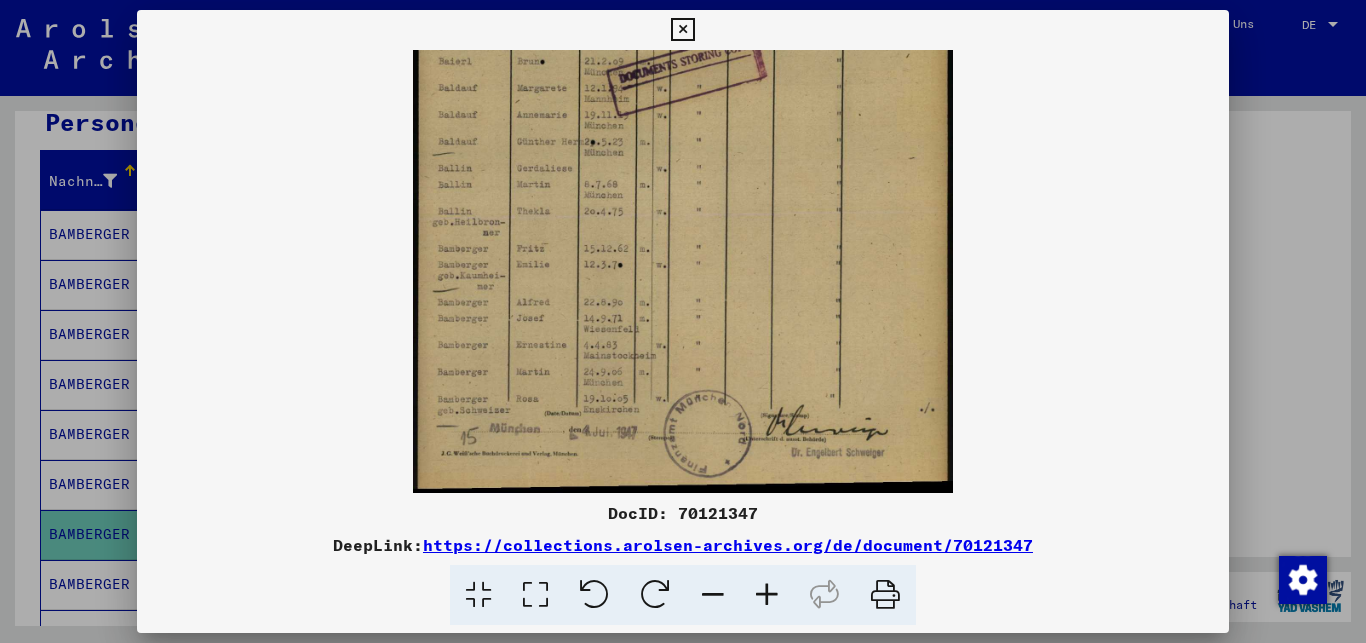 drag, startPoint x: 637, startPoint y: 439, endPoint x: 658, endPoint y: 317, distance: 123.79418 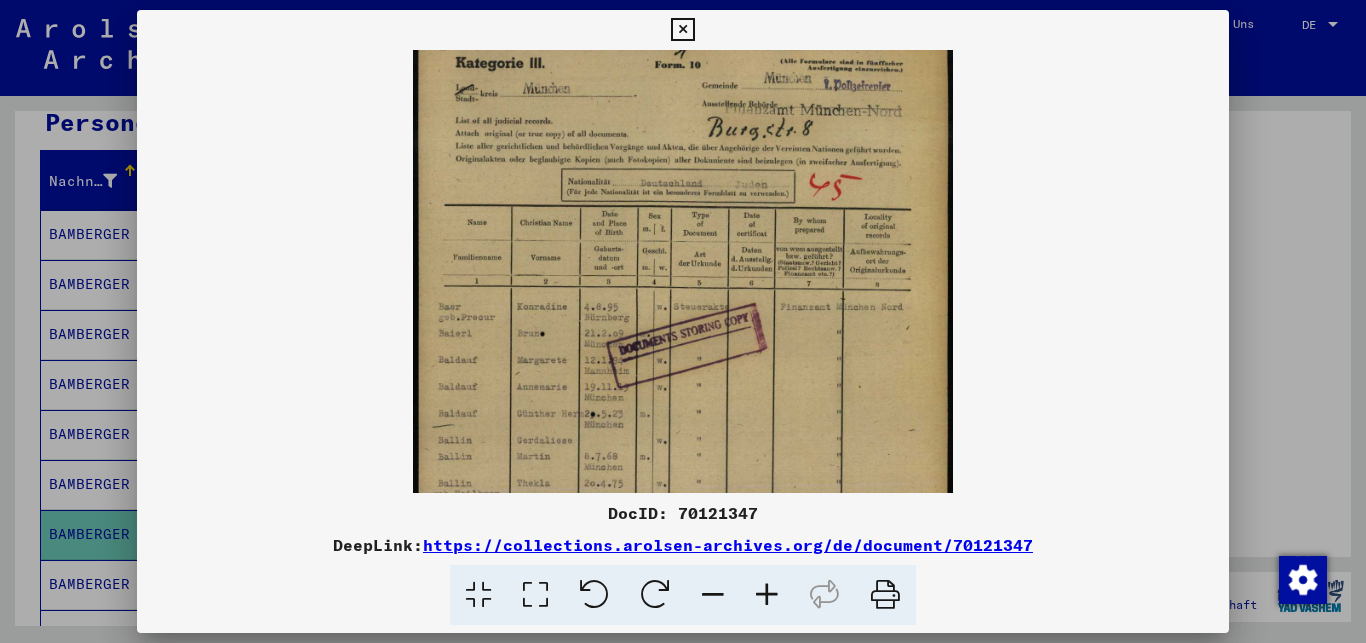 scroll, scrollTop: 19, scrollLeft: 0, axis: vertical 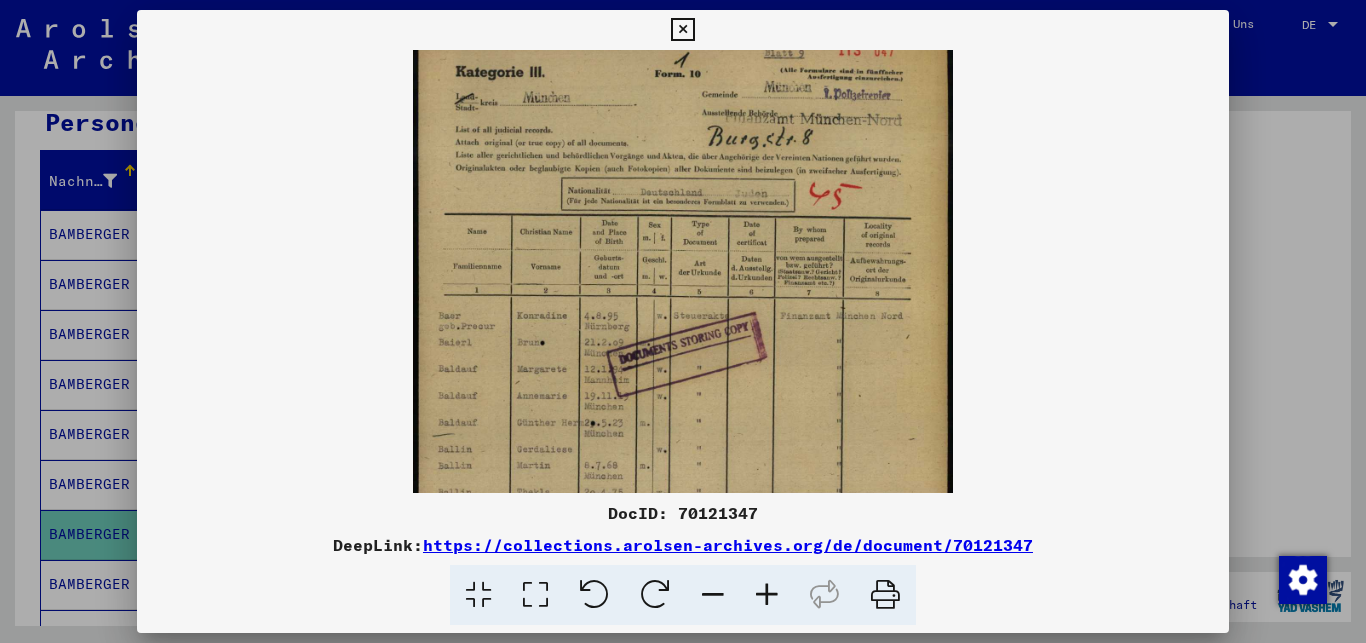 drag, startPoint x: 737, startPoint y: 253, endPoint x: 708, endPoint y: 489, distance: 237.7751 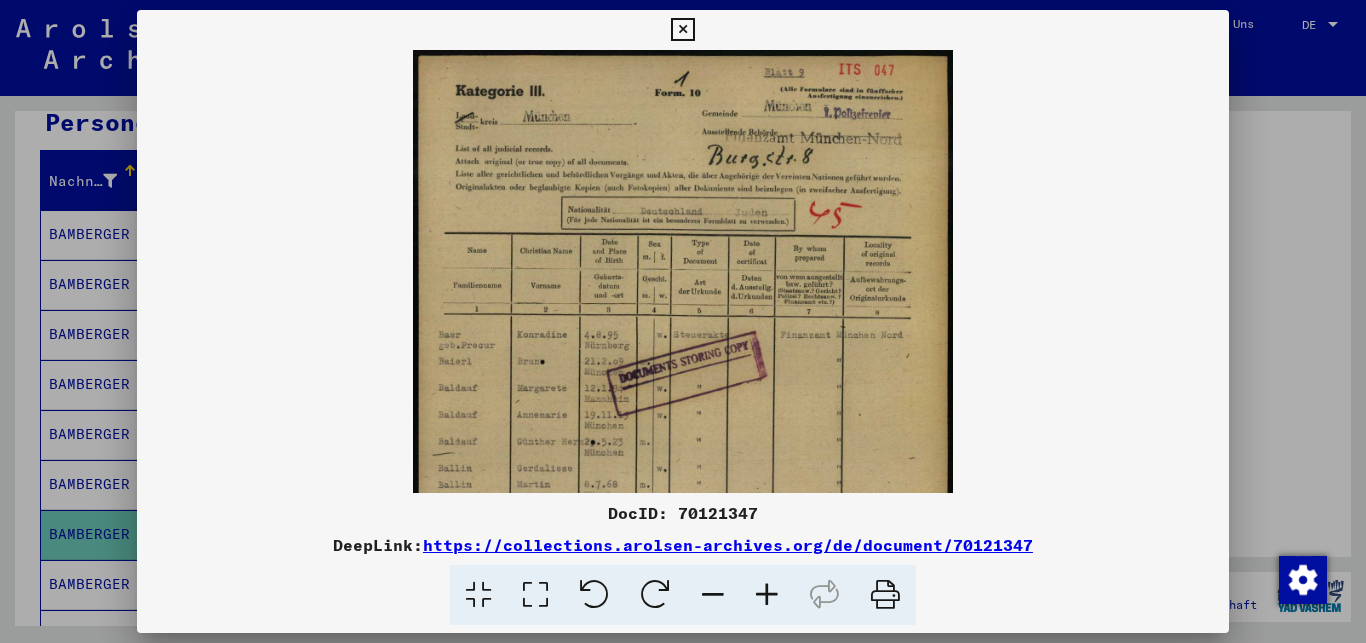 drag, startPoint x: 682, startPoint y: 334, endPoint x: 680, endPoint y: 373, distance: 39.051247 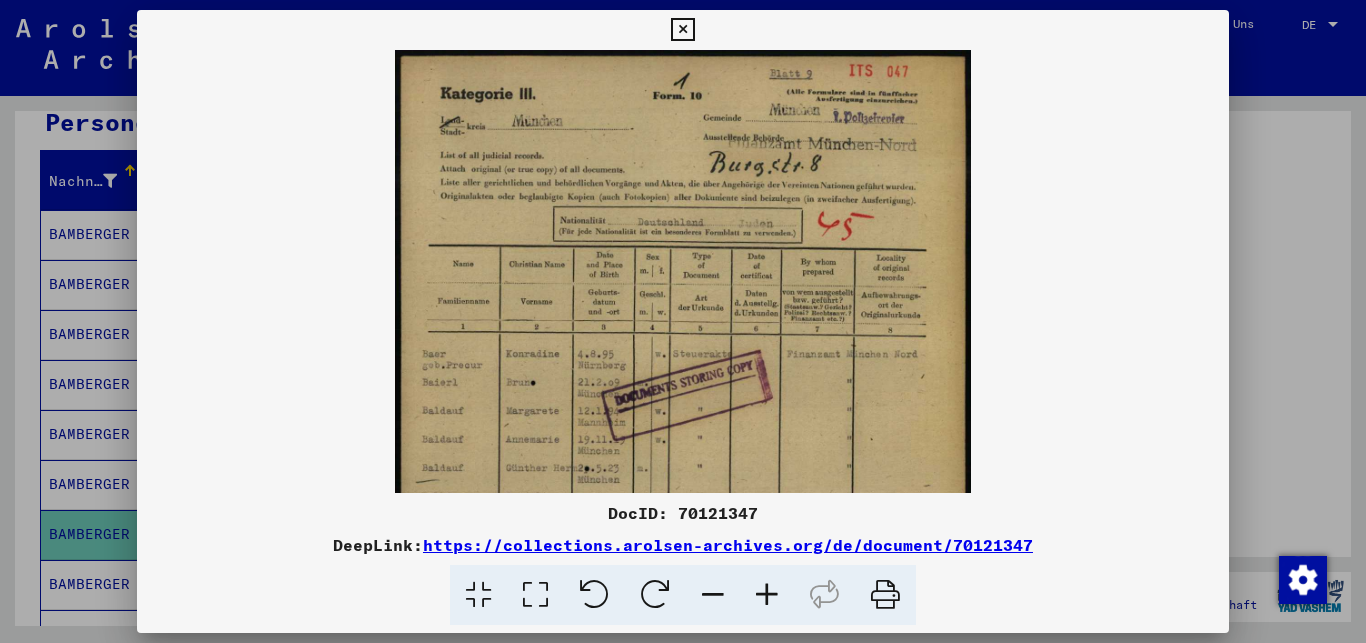 click at bounding box center (767, 595) 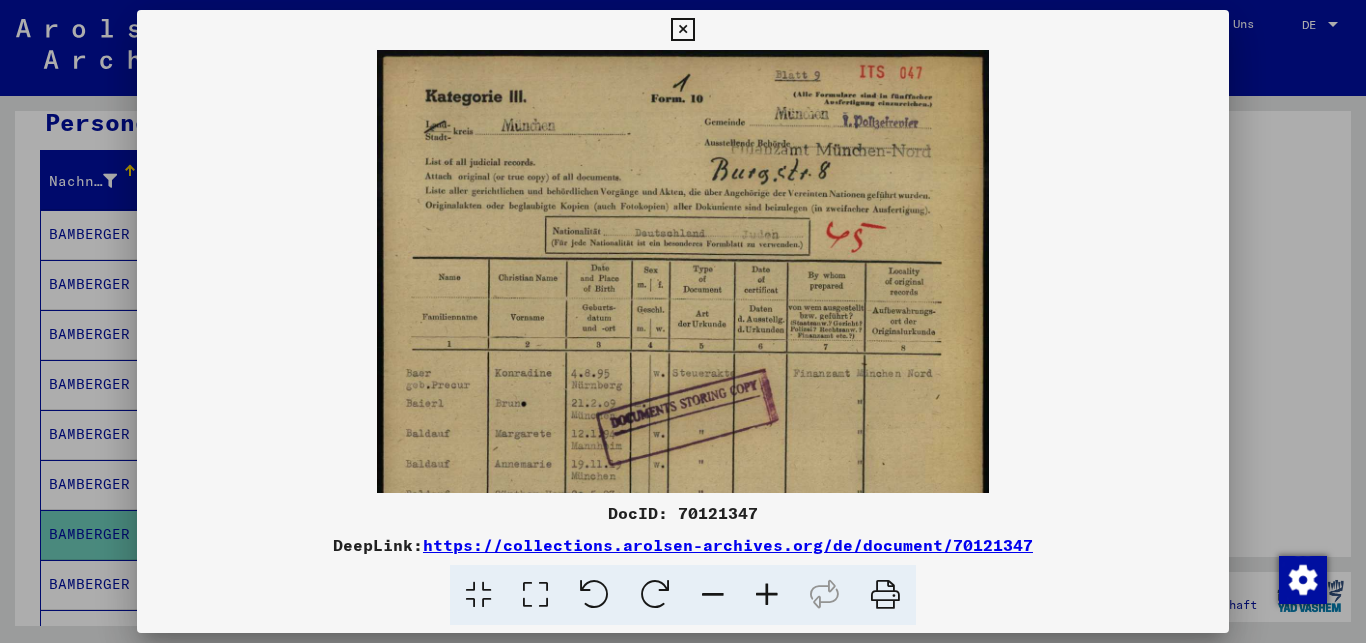 click at bounding box center [767, 595] 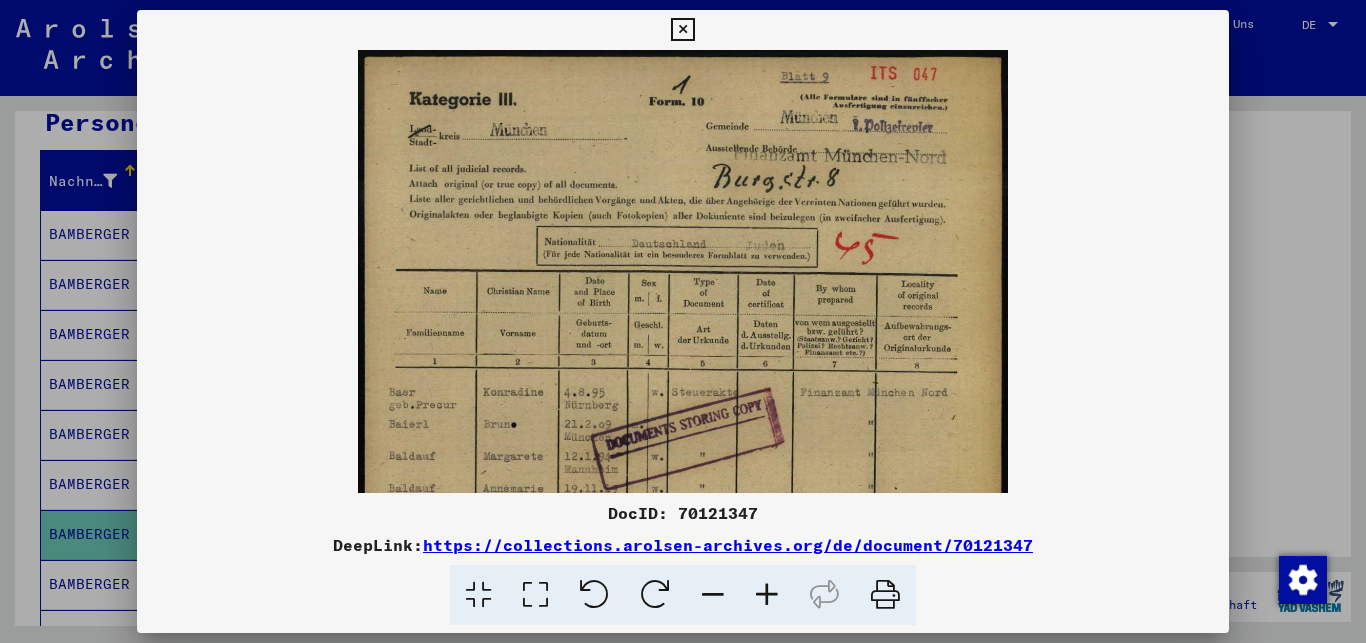 click at bounding box center [767, 595] 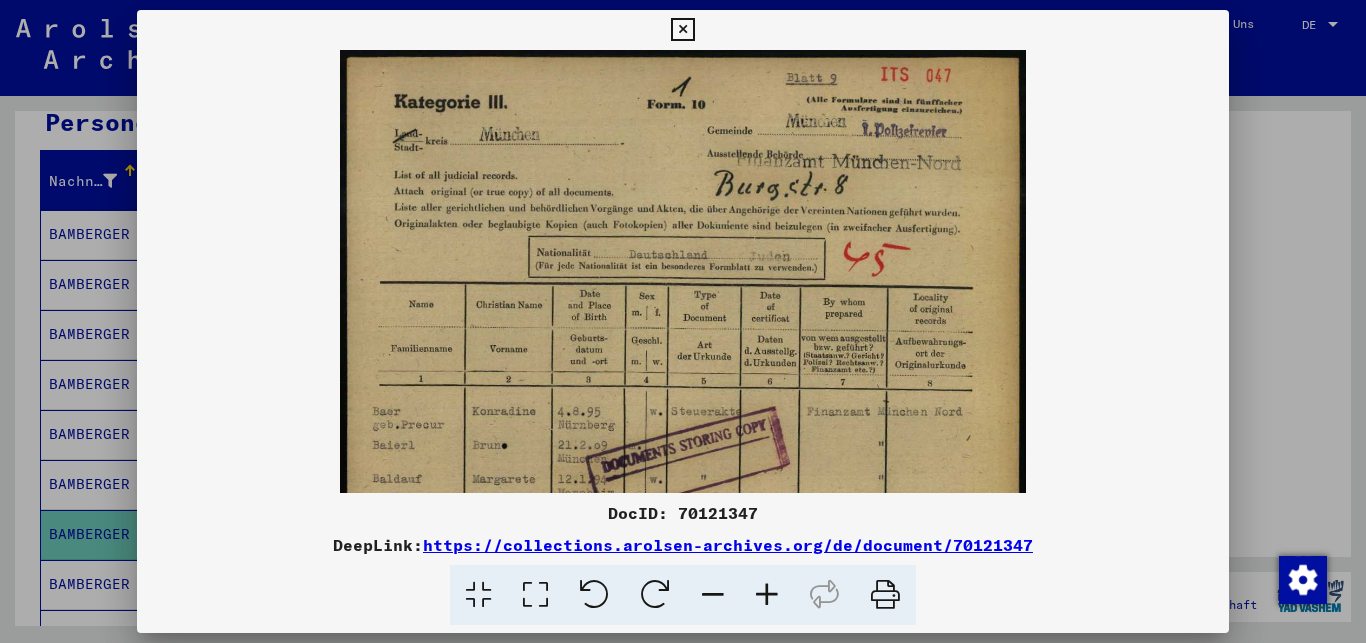 click at bounding box center (767, 595) 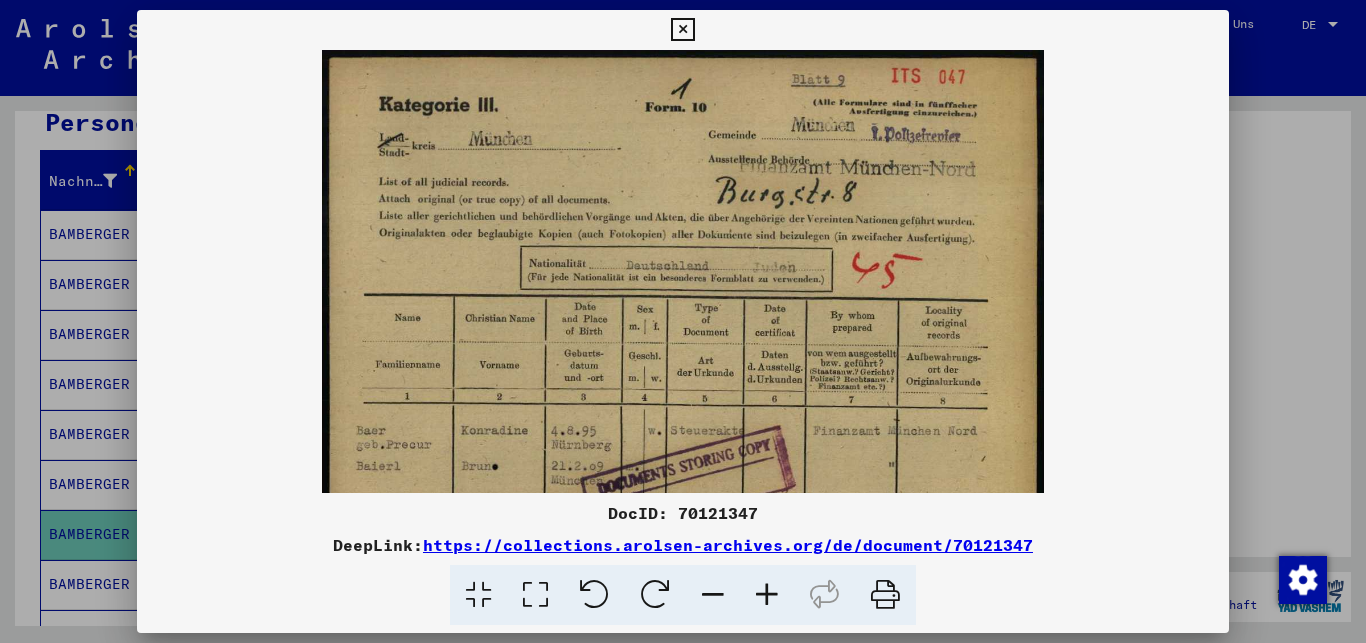 click at bounding box center [767, 595] 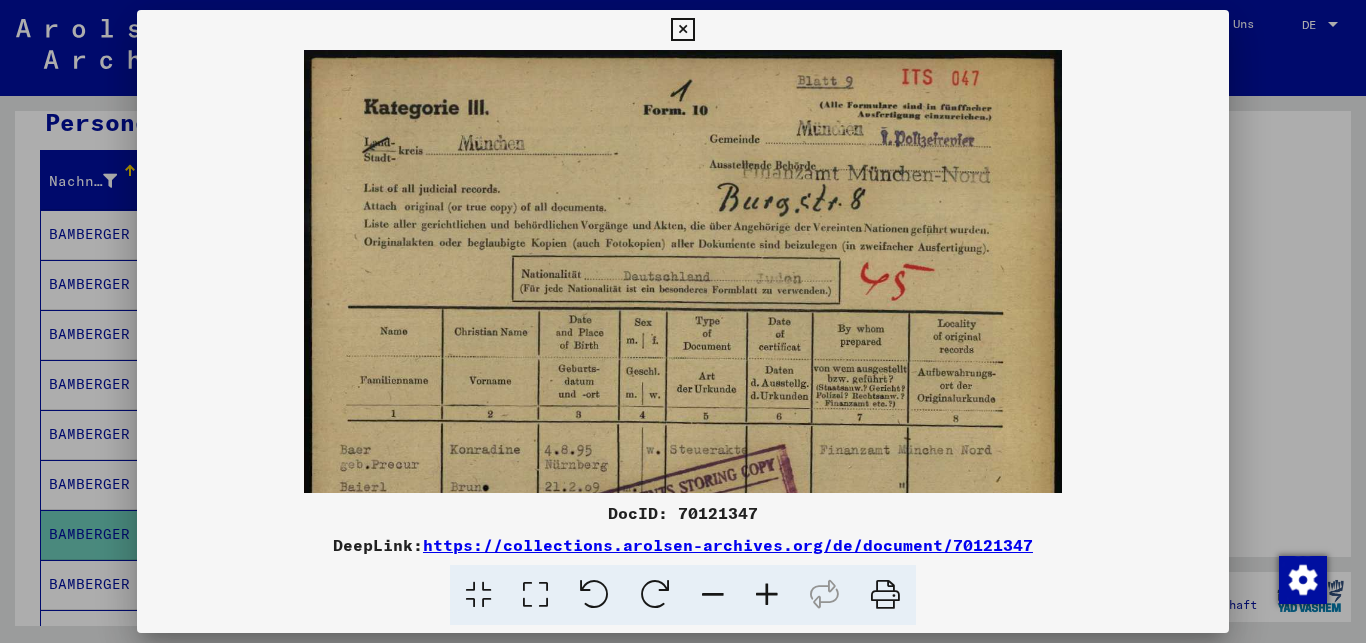 click at bounding box center [767, 595] 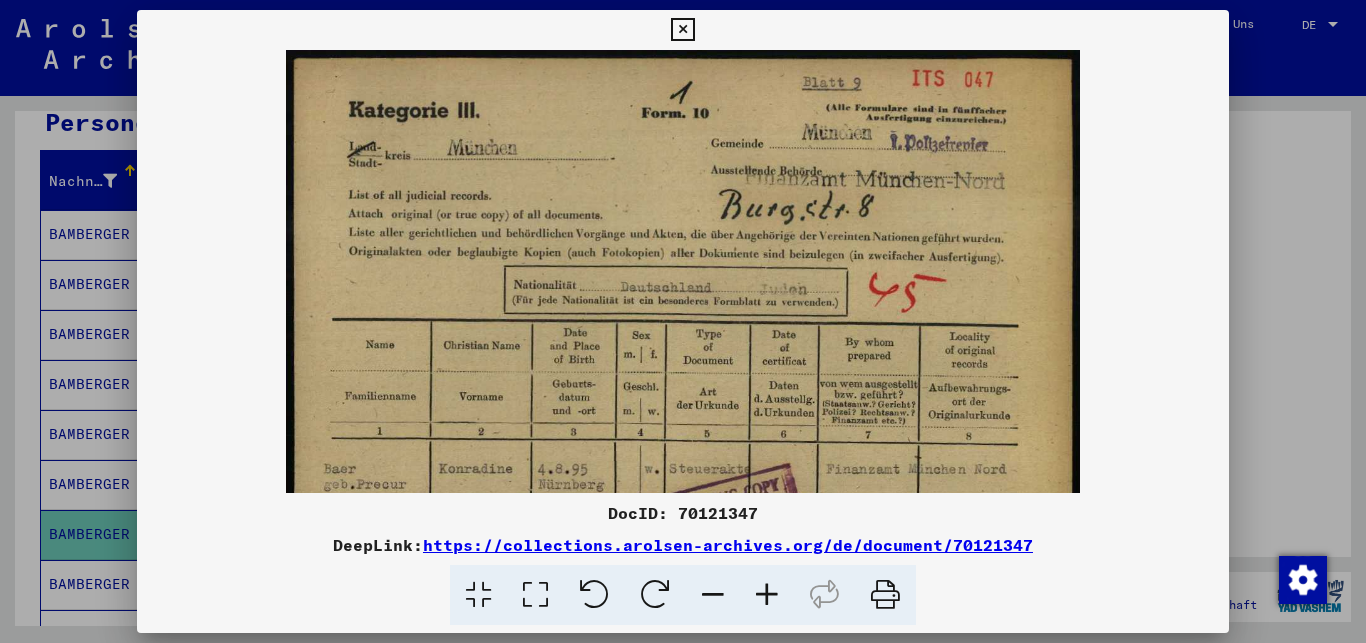 click at bounding box center (767, 595) 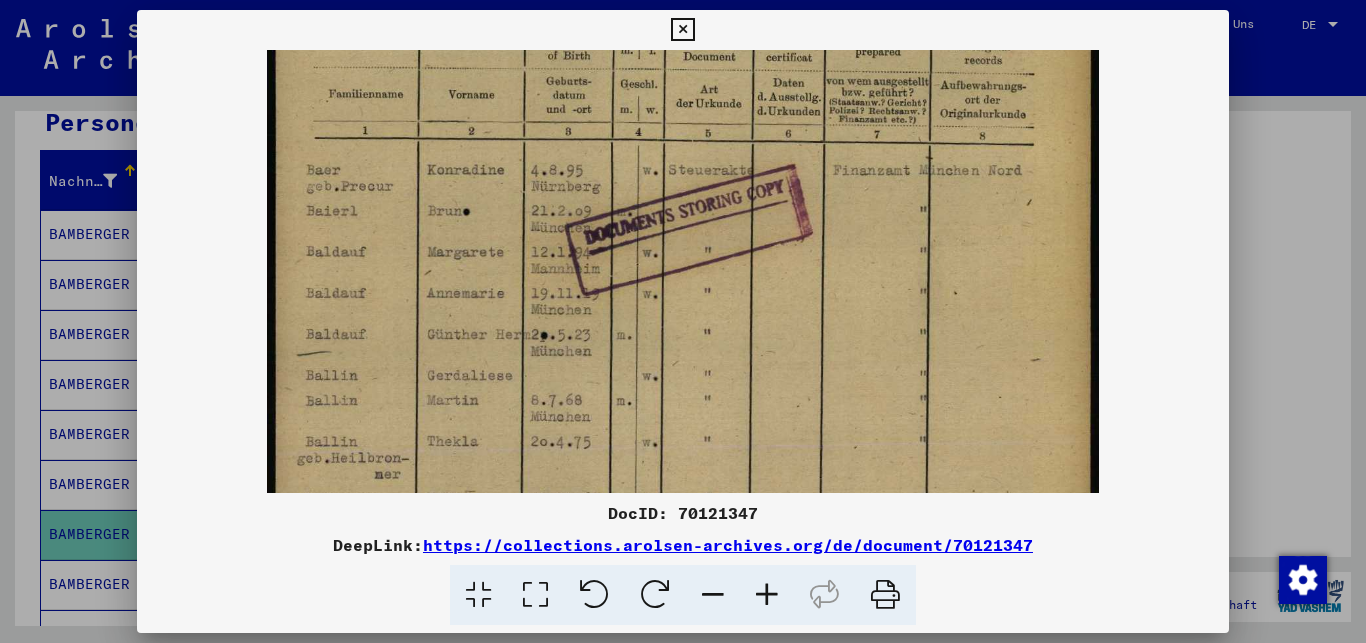 scroll, scrollTop: 322, scrollLeft: 0, axis: vertical 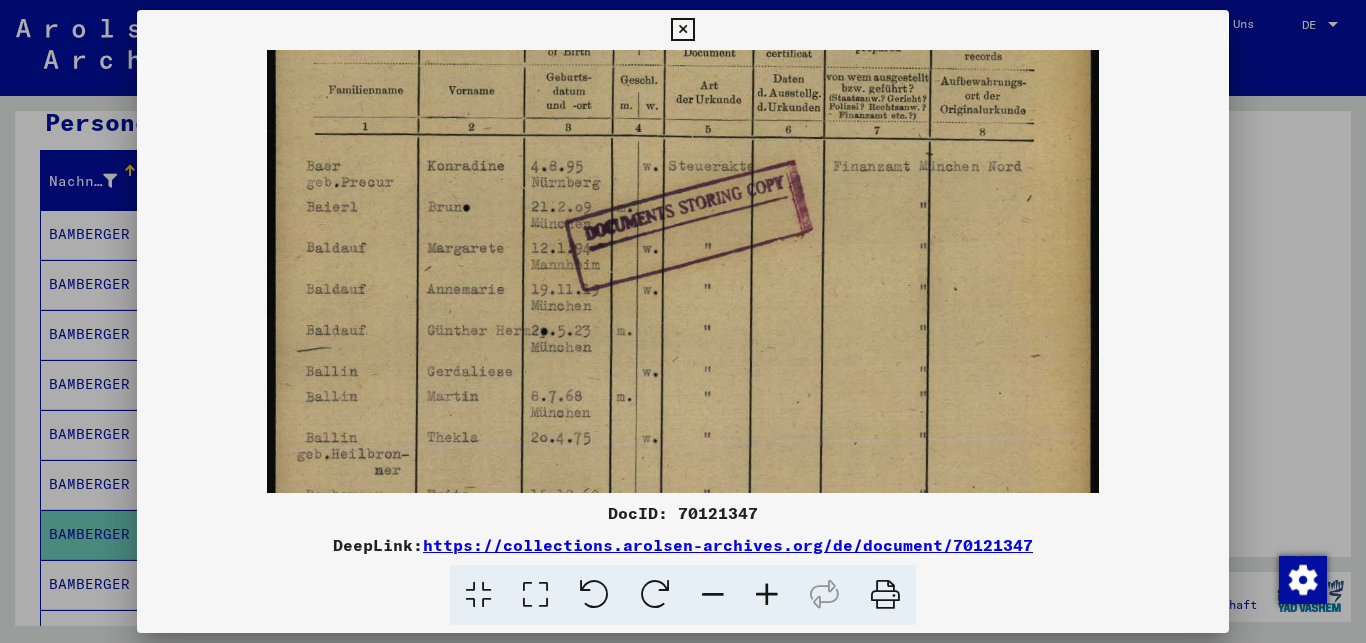 drag, startPoint x: 747, startPoint y: 386, endPoint x: 796, endPoint y: 78, distance: 311.87338 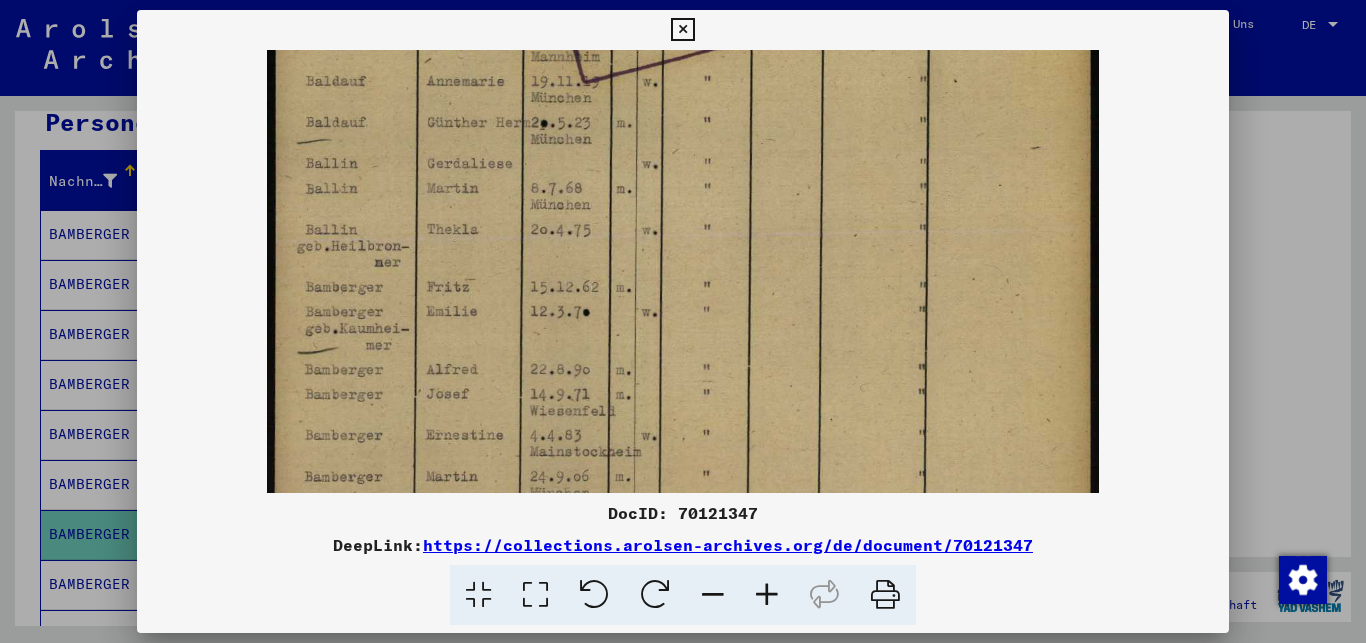 scroll, scrollTop: 549, scrollLeft: 0, axis: vertical 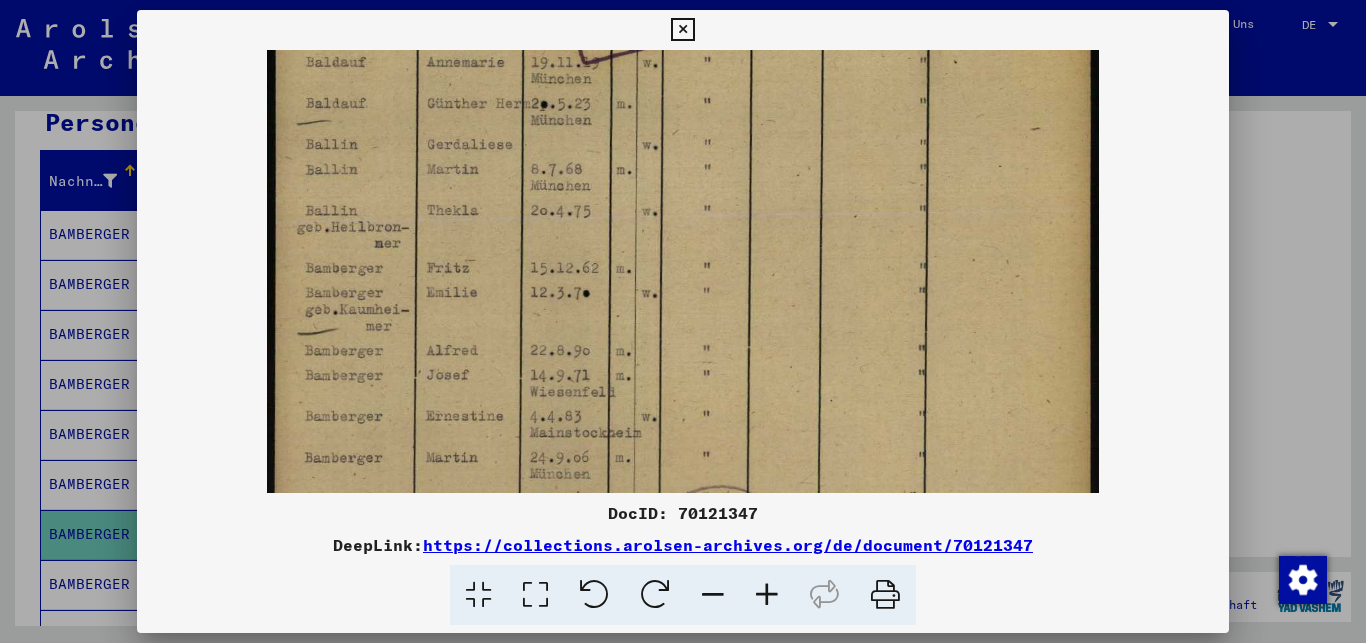 drag, startPoint x: 697, startPoint y: 456, endPoint x: 734, endPoint y: 229, distance: 229.99565 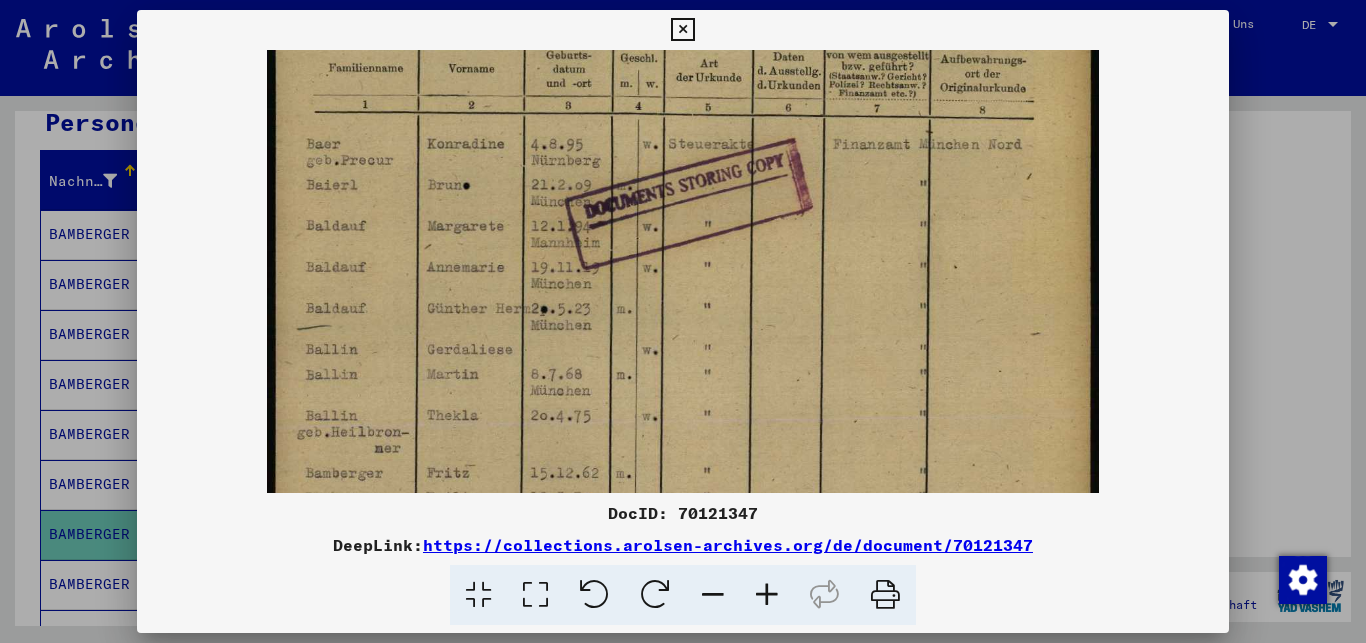 scroll, scrollTop: 327, scrollLeft: 0, axis: vertical 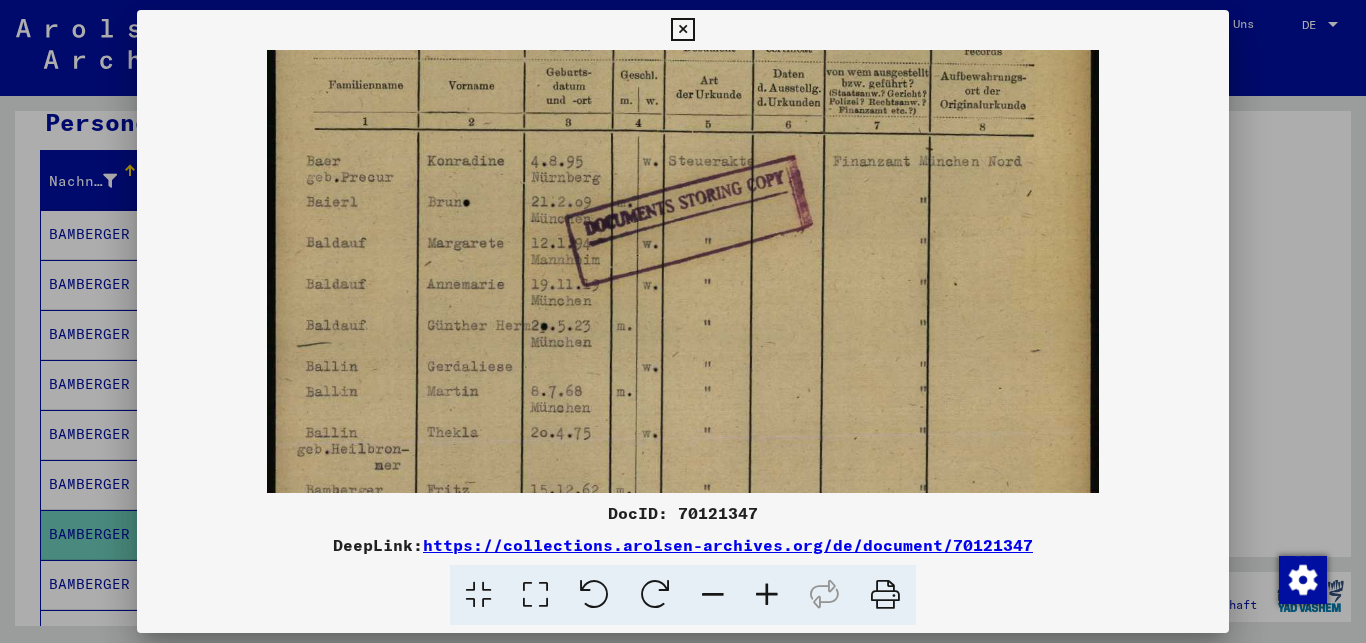 drag, startPoint x: 694, startPoint y: 415, endPoint x: 687, endPoint y: 608, distance: 193.1269 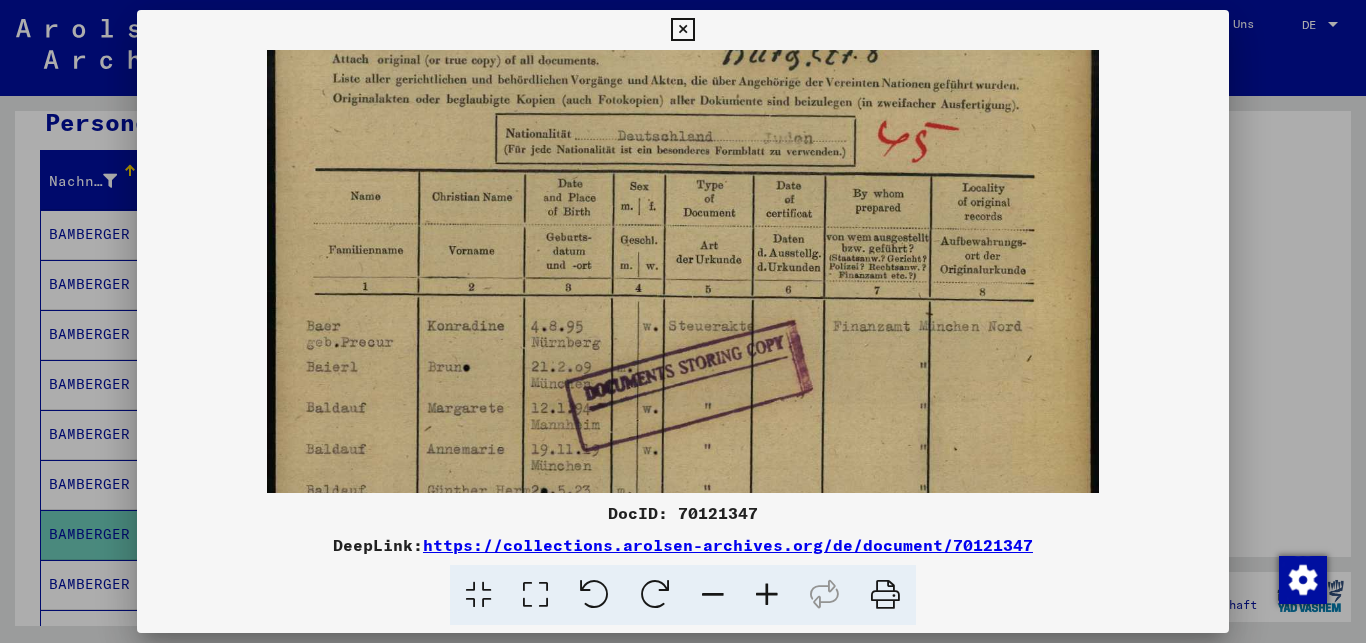 scroll, scrollTop: 144, scrollLeft: 0, axis: vertical 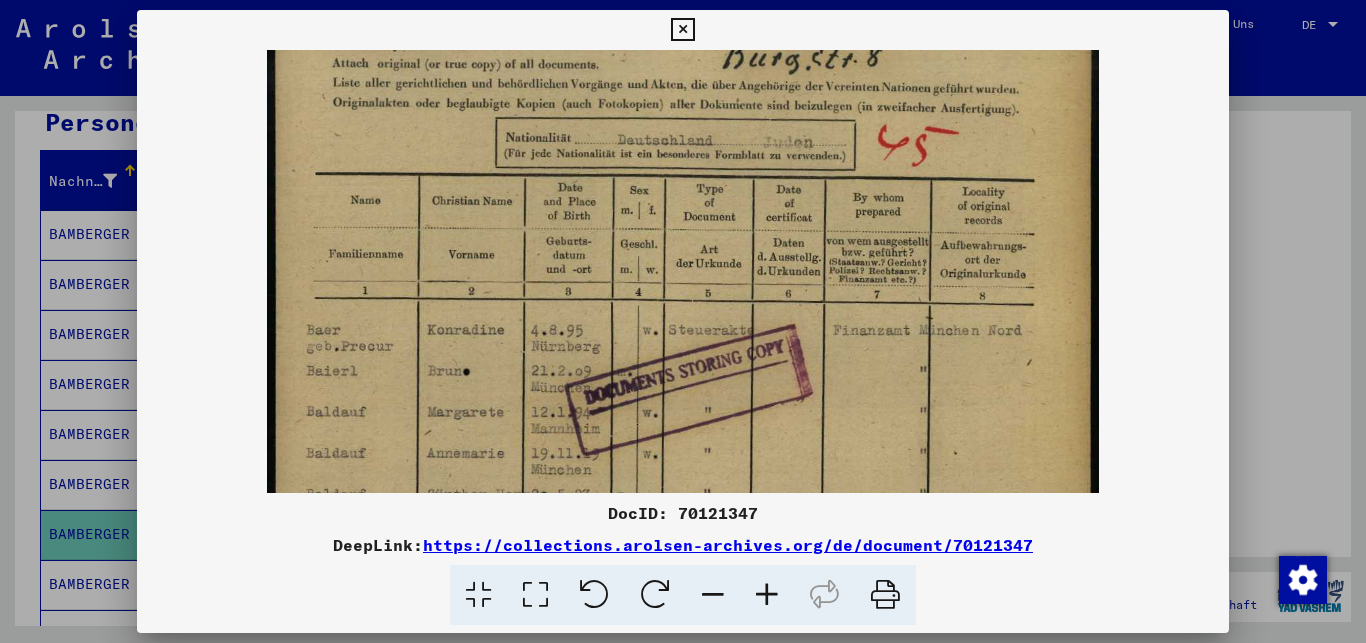 drag, startPoint x: 687, startPoint y: 327, endPoint x: 681, endPoint y: 487, distance: 160.11246 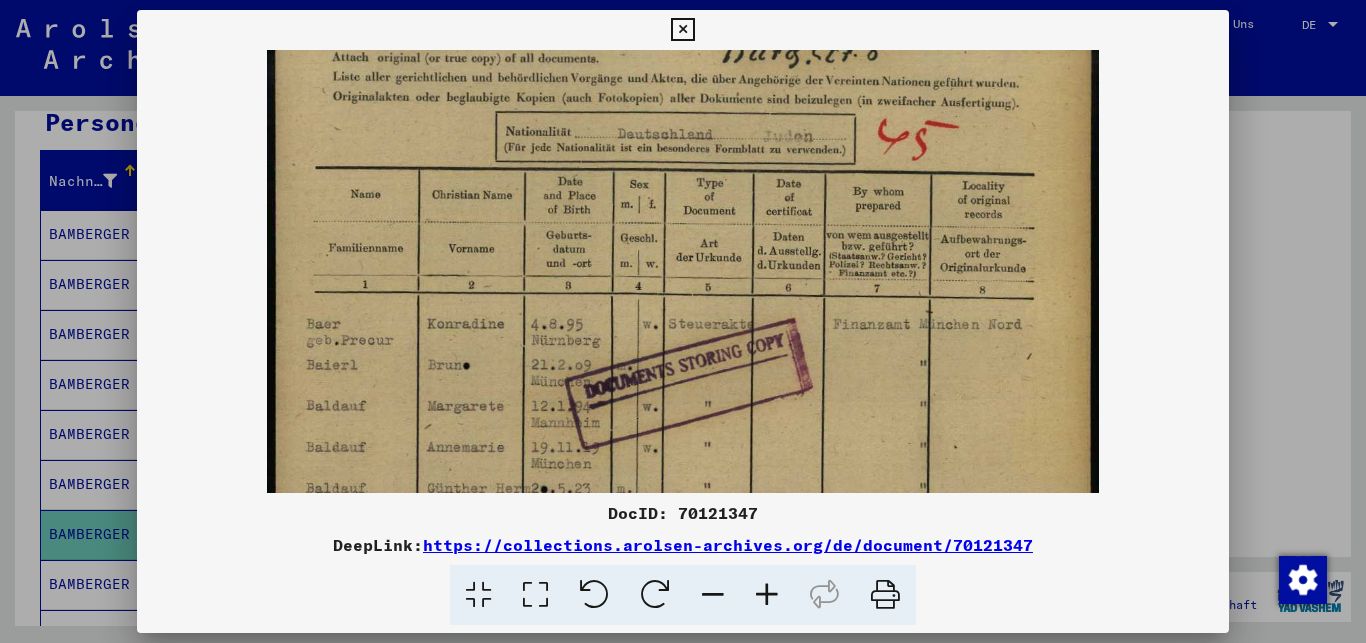 click at bounding box center (682, 30) 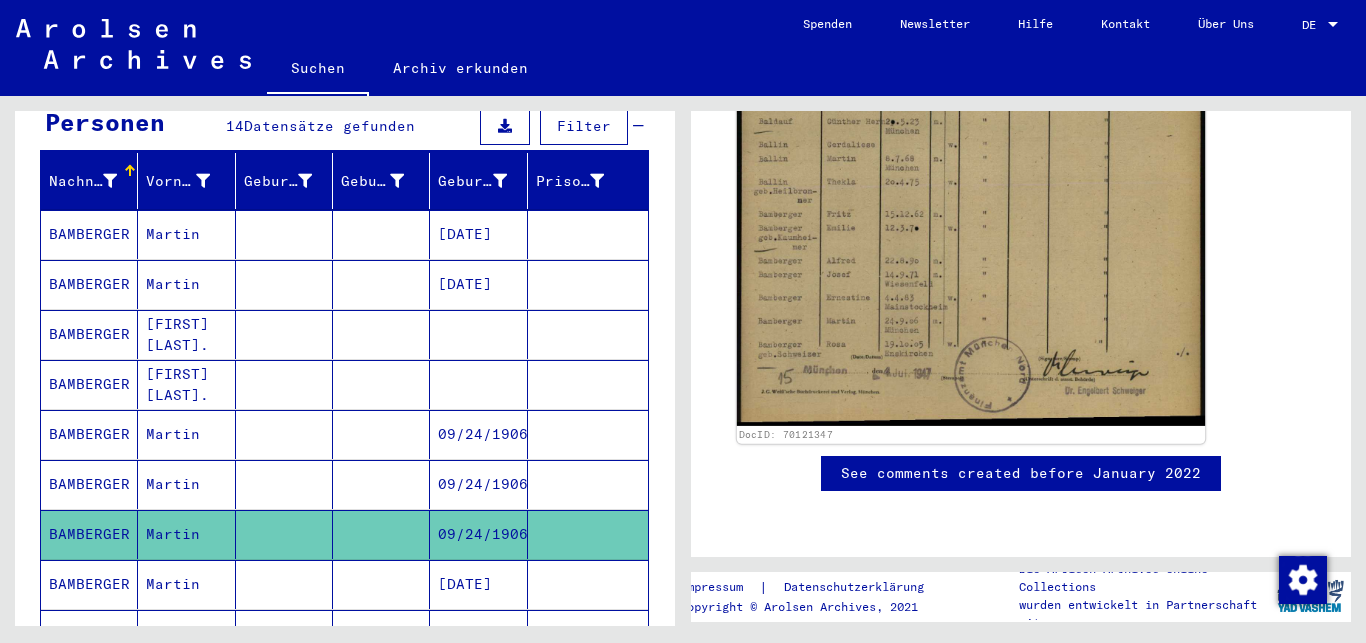 scroll, scrollTop: 845, scrollLeft: 0, axis: vertical 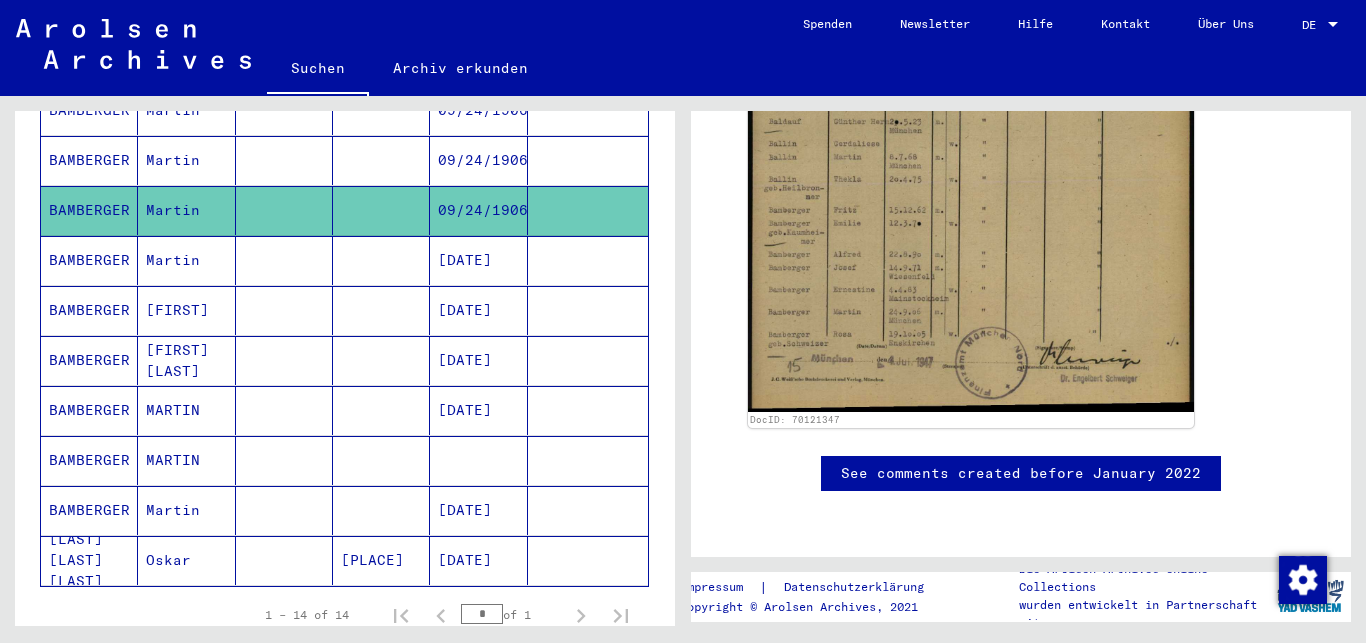 click on "BAMBERGER" at bounding box center (89, 510) 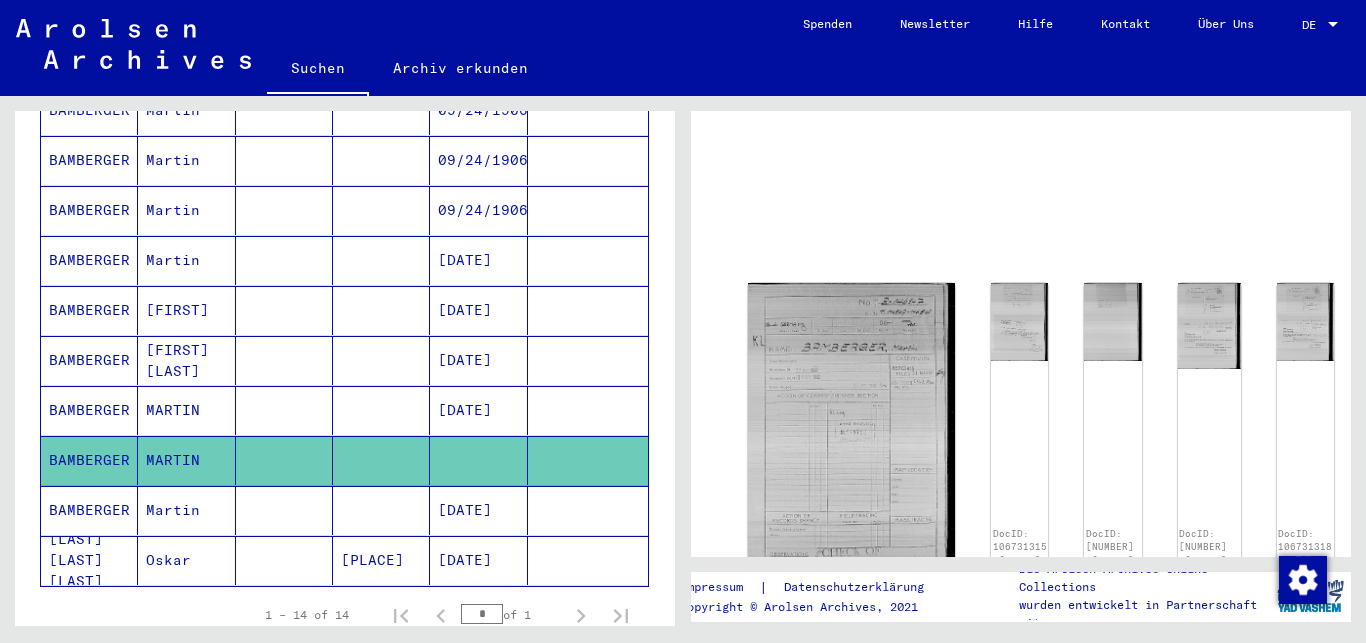 scroll, scrollTop: 108, scrollLeft: 0, axis: vertical 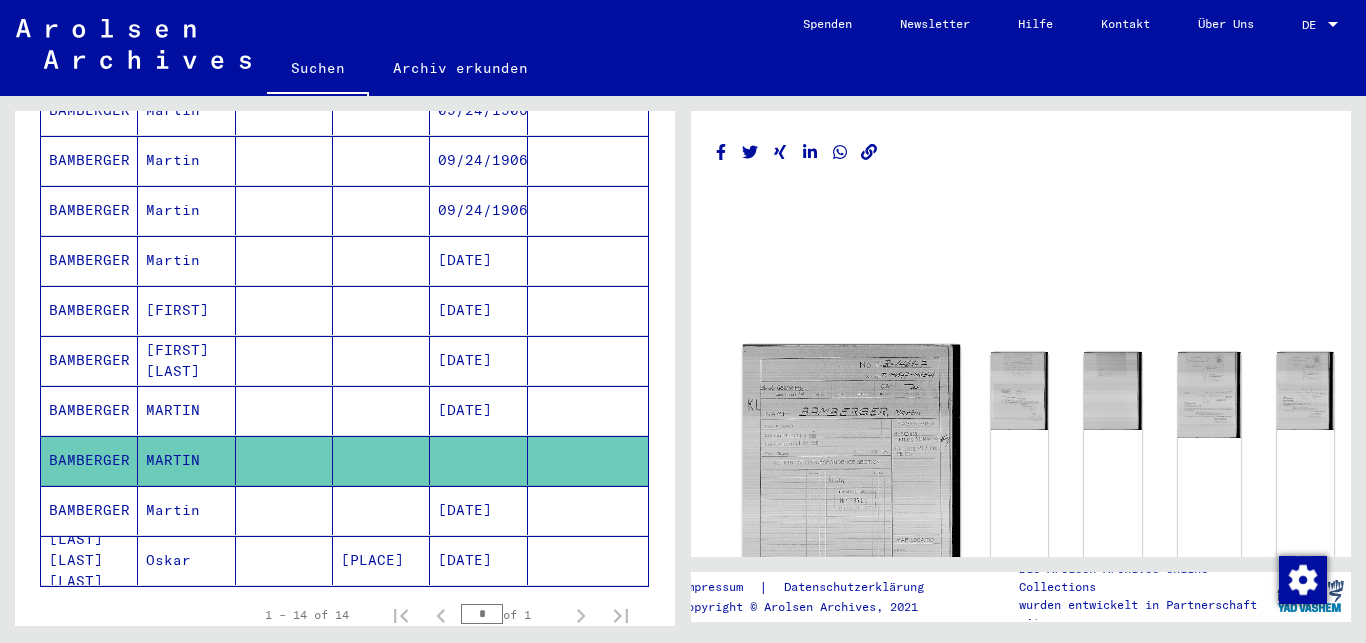 click 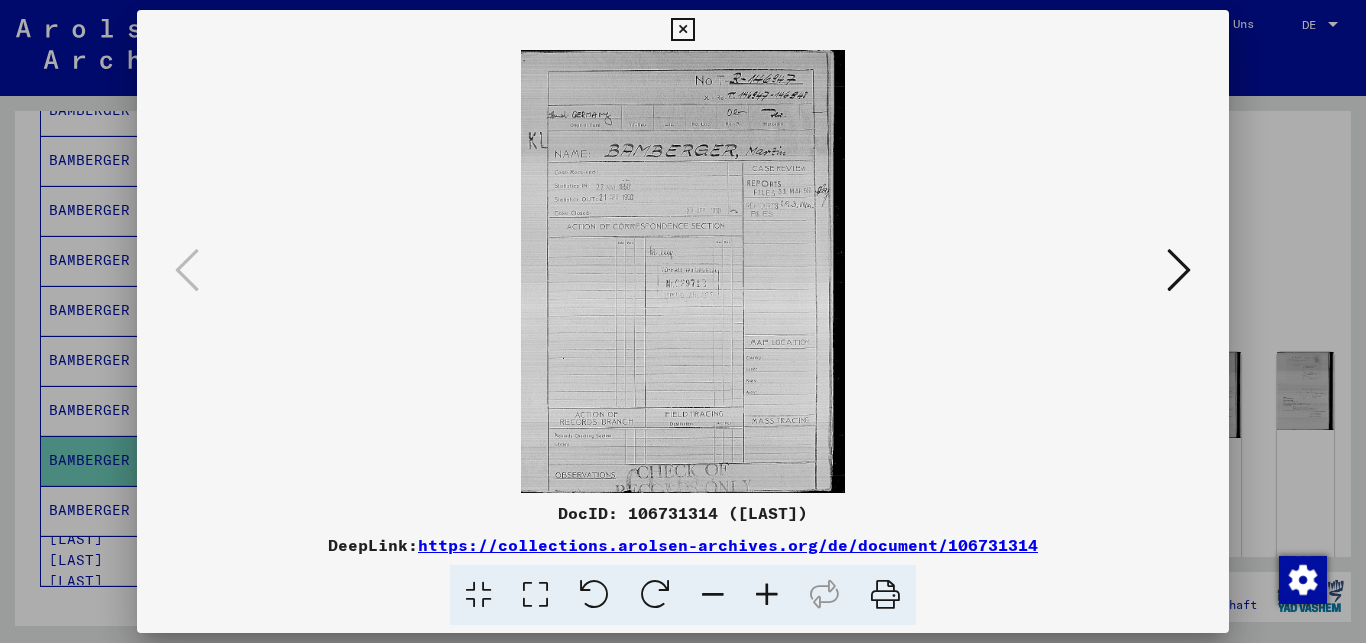click at bounding box center (767, 595) 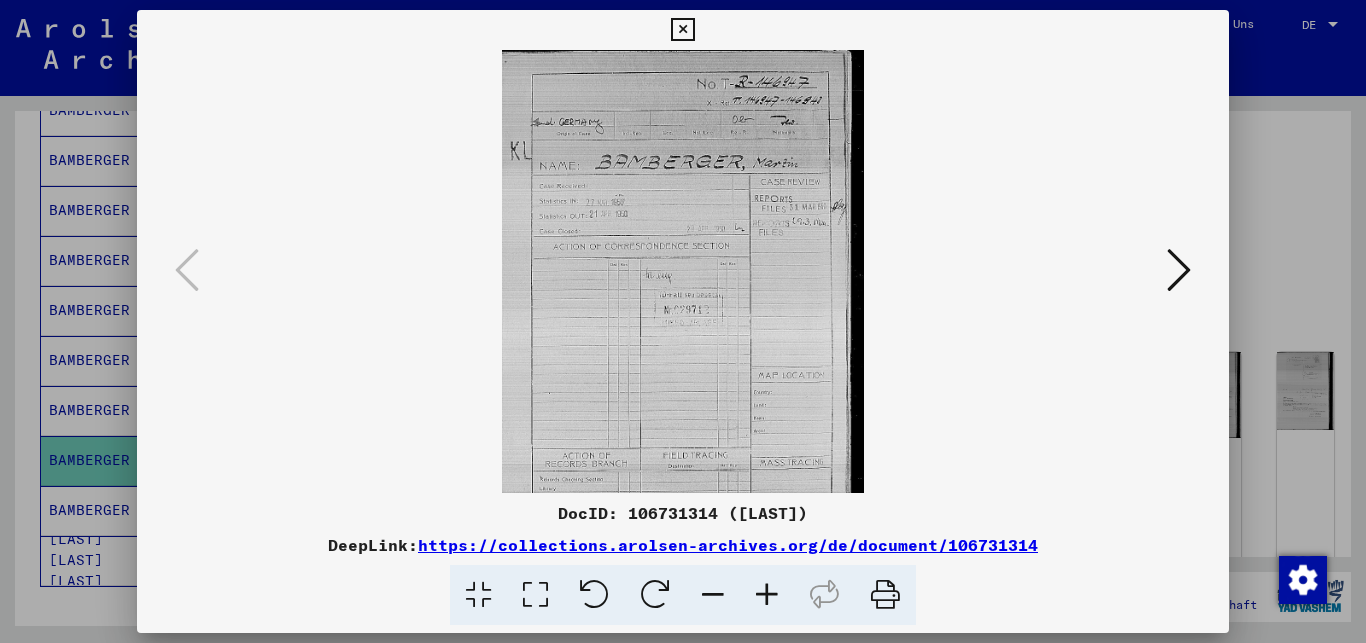 click at bounding box center [767, 595] 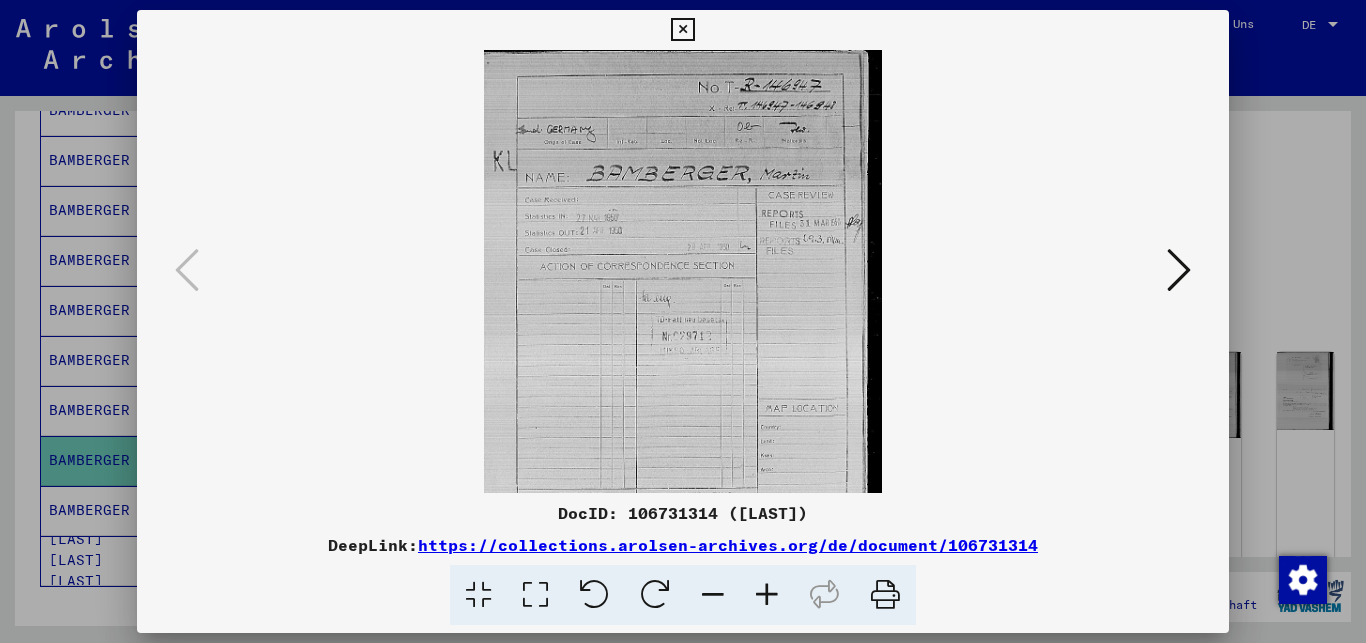 click at bounding box center (767, 595) 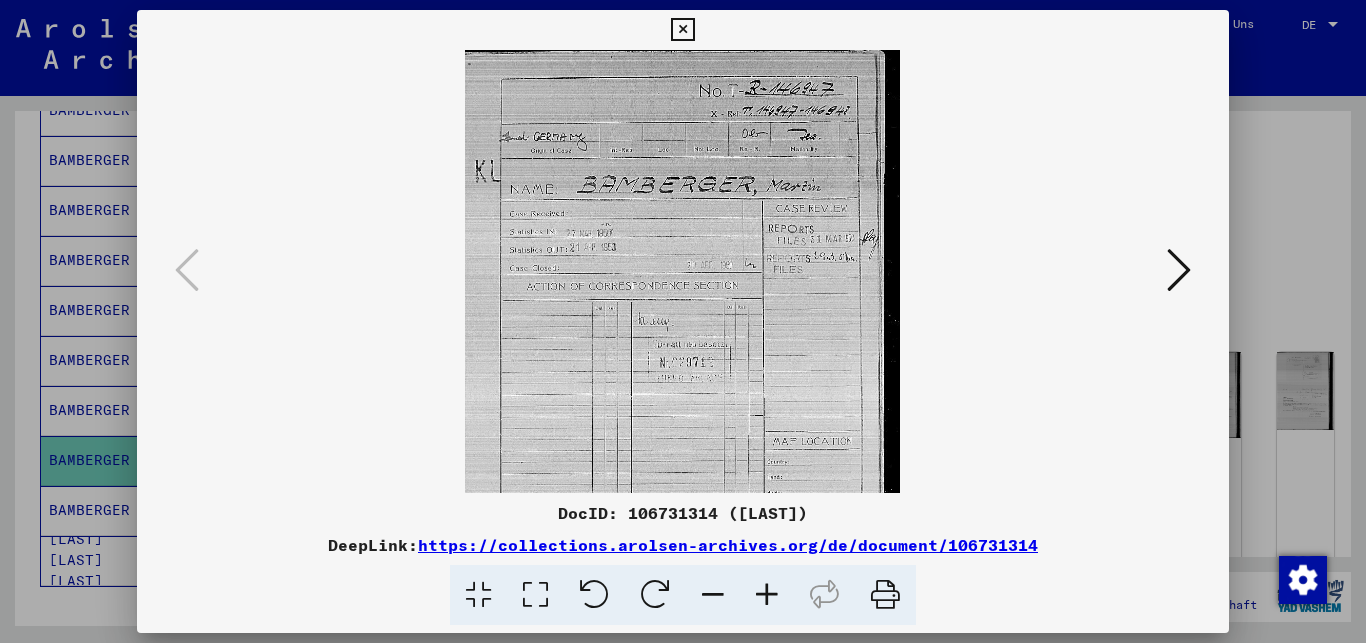 click at bounding box center [767, 595] 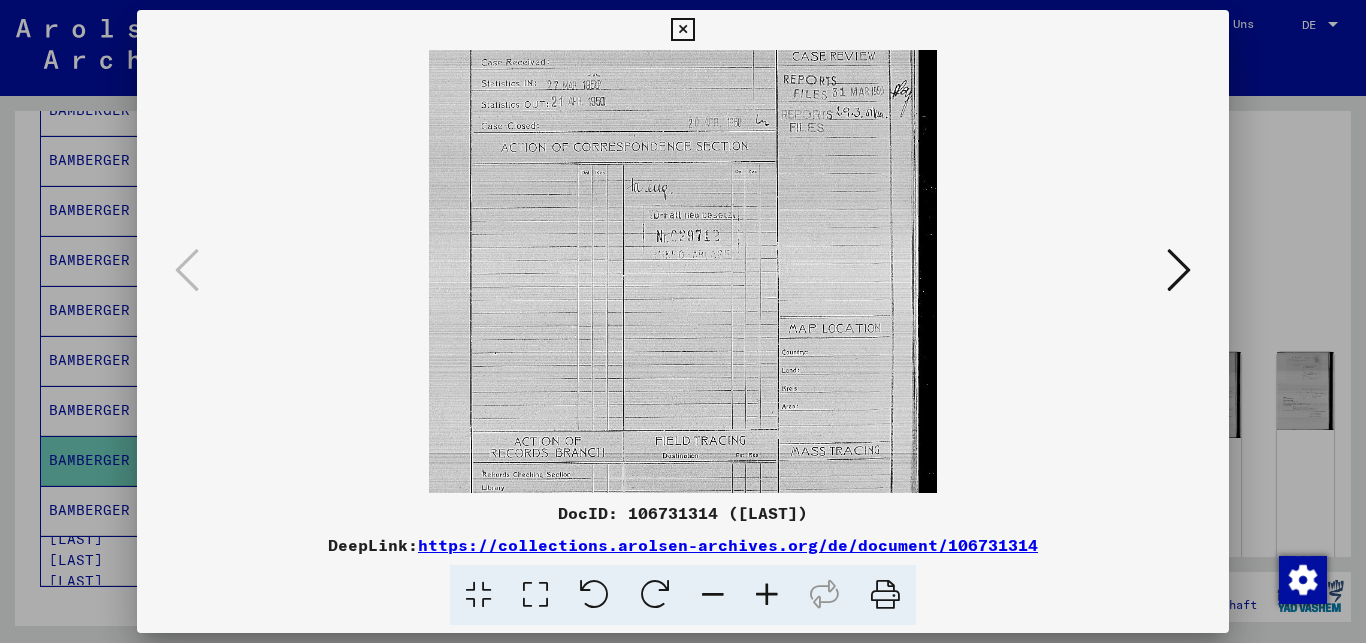 scroll, scrollTop: 250, scrollLeft: 0, axis: vertical 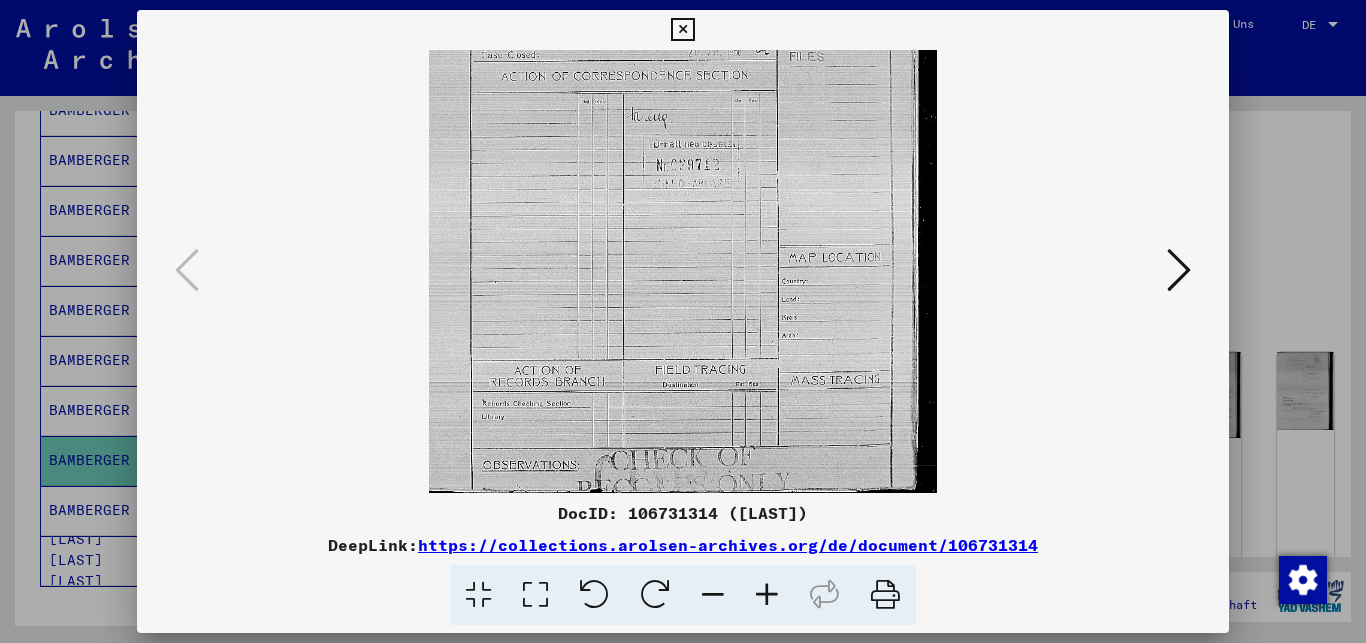 drag, startPoint x: 748, startPoint y: 411, endPoint x: 840, endPoint y: 145, distance: 281.46048 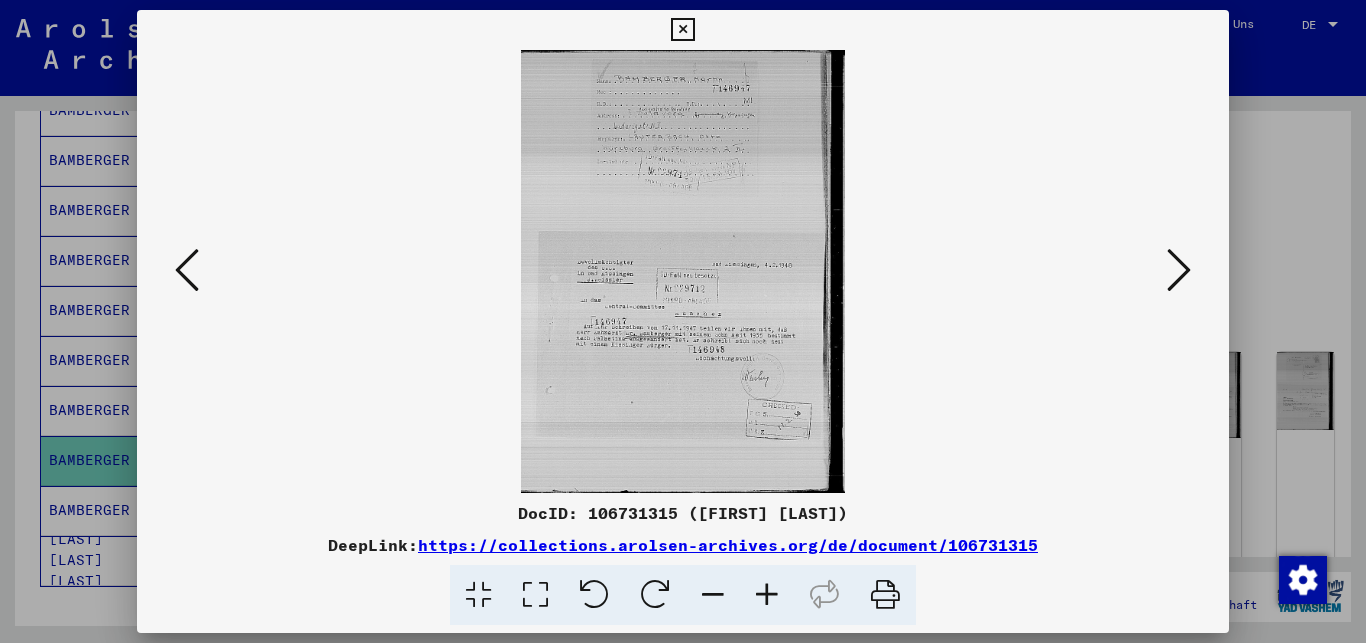 click at bounding box center (767, 595) 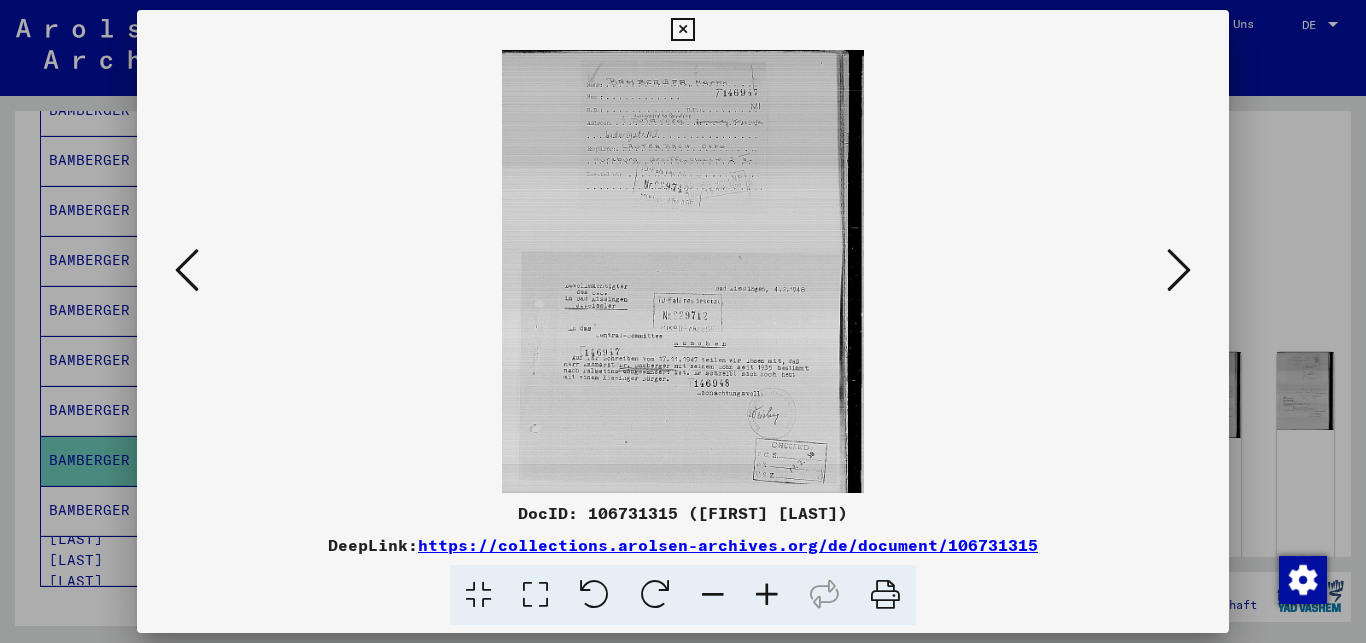 click at bounding box center [767, 595] 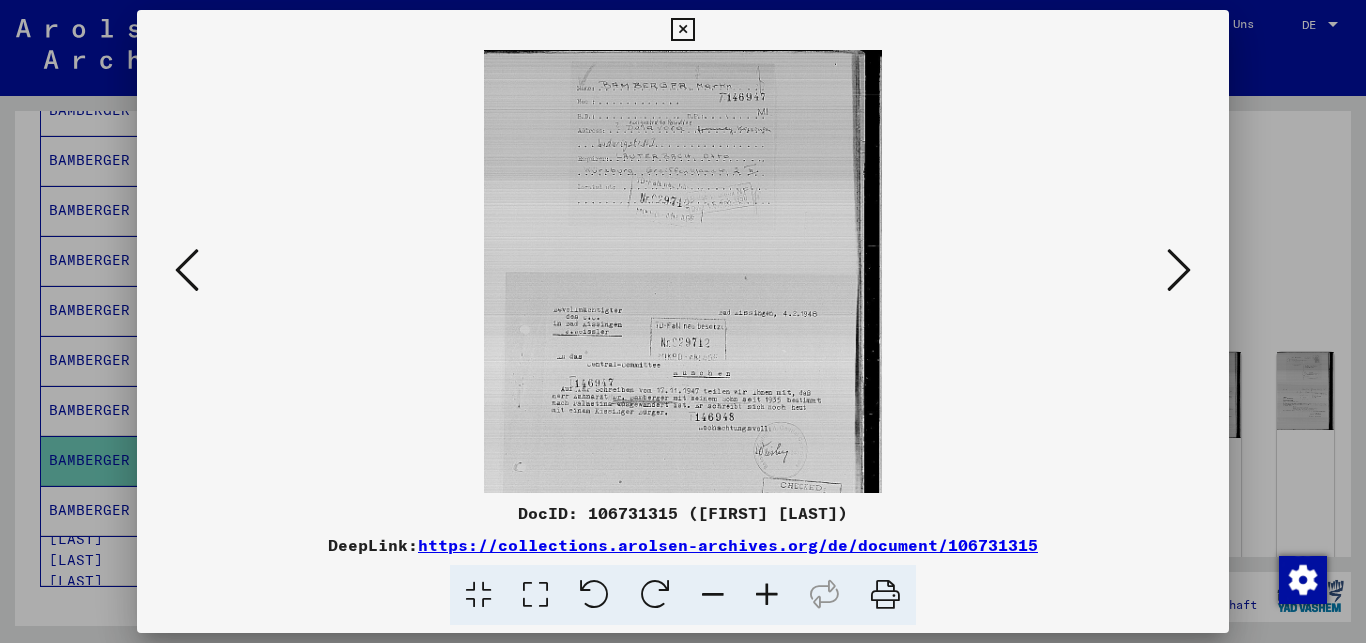 click at bounding box center (767, 595) 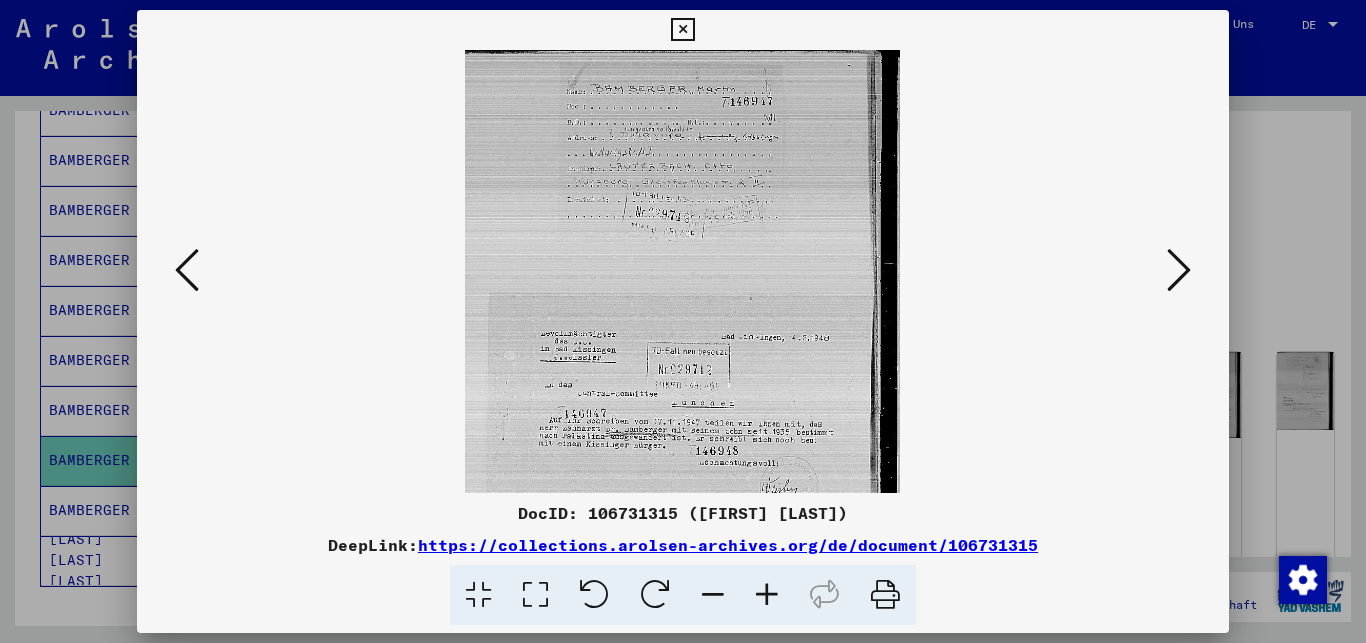 click at bounding box center (713, 595) 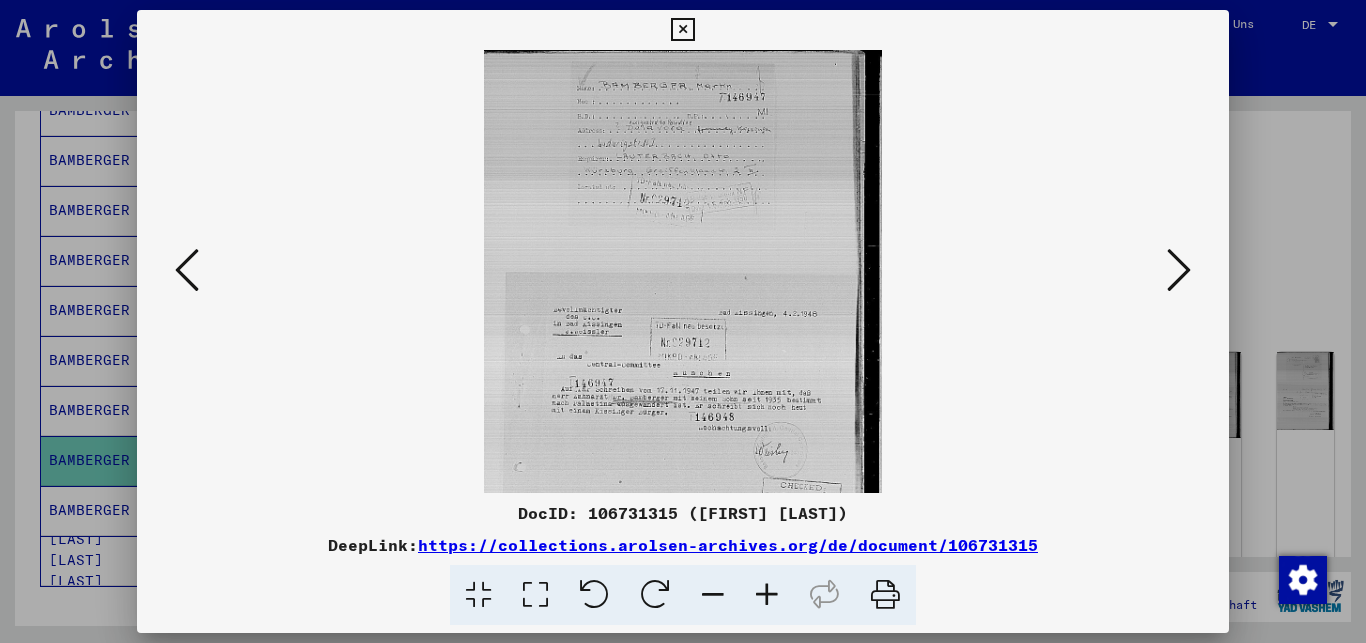 click at bounding box center (1179, 271) 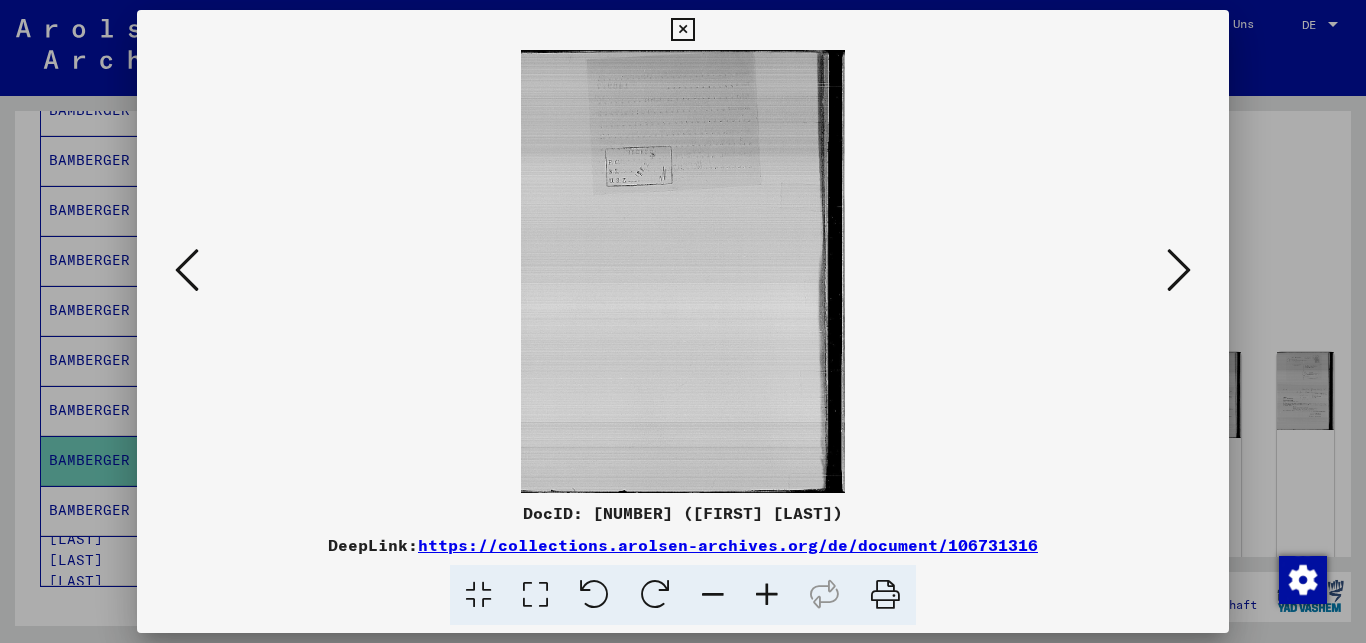 click at bounding box center (1179, 270) 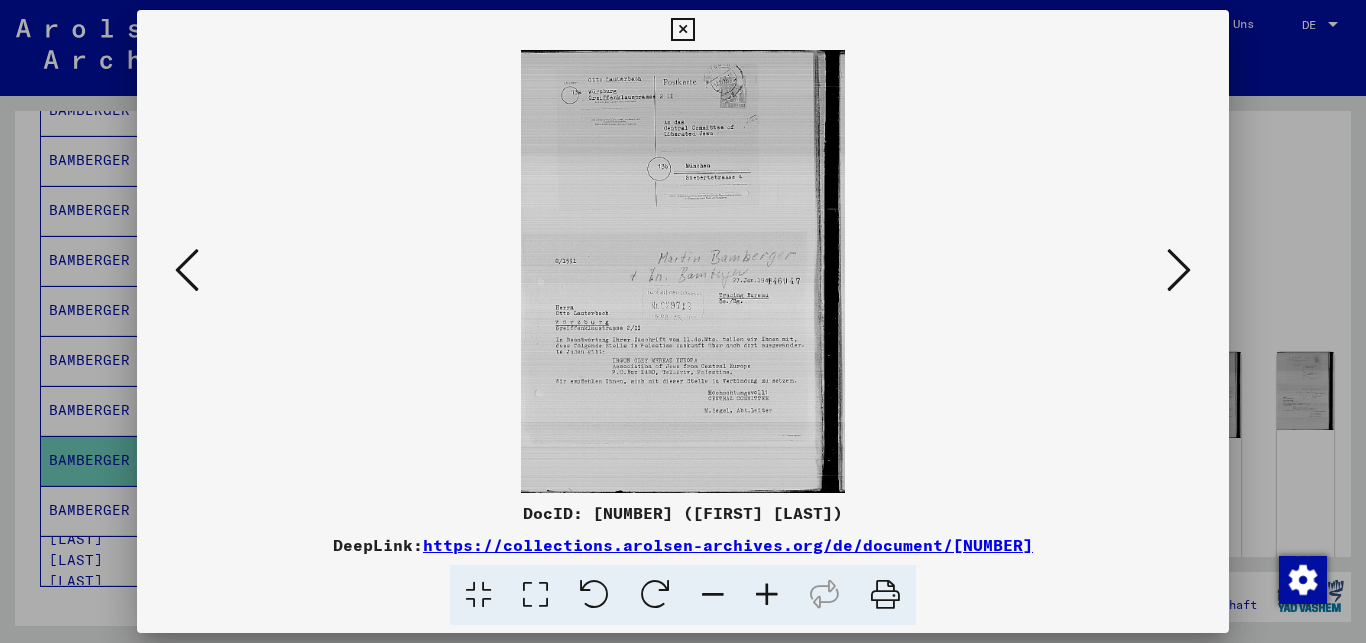 click at bounding box center [767, 595] 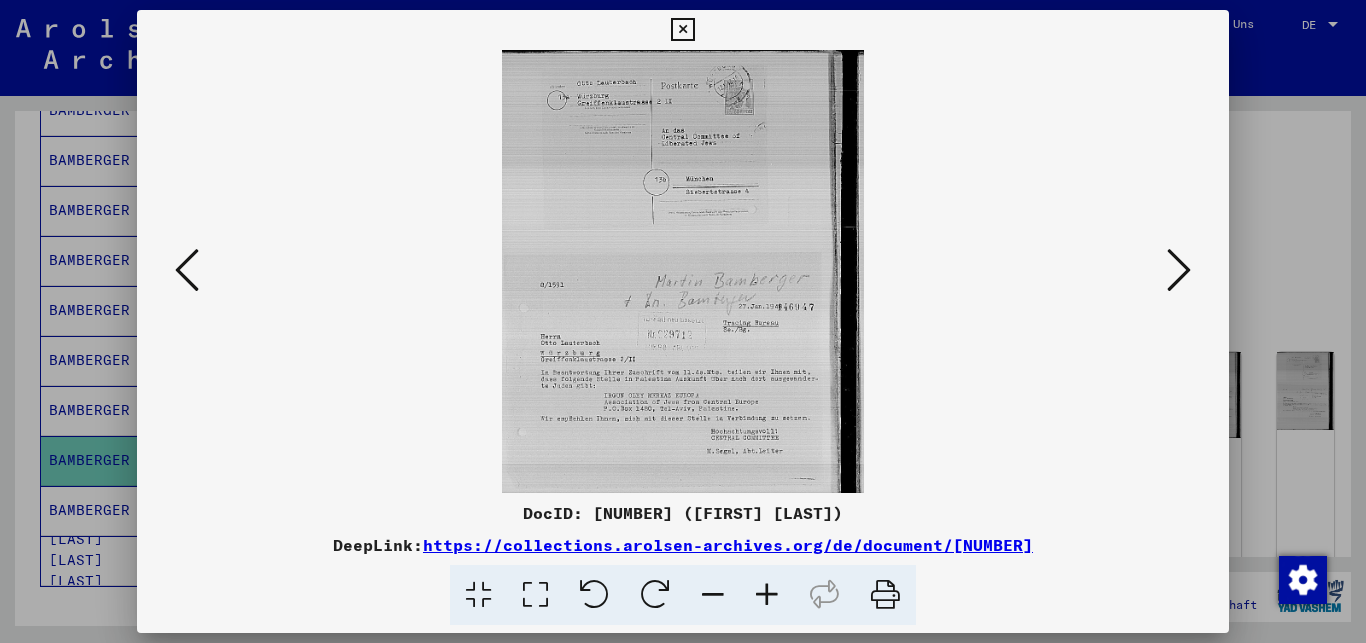 click at bounding box center [767, 595] 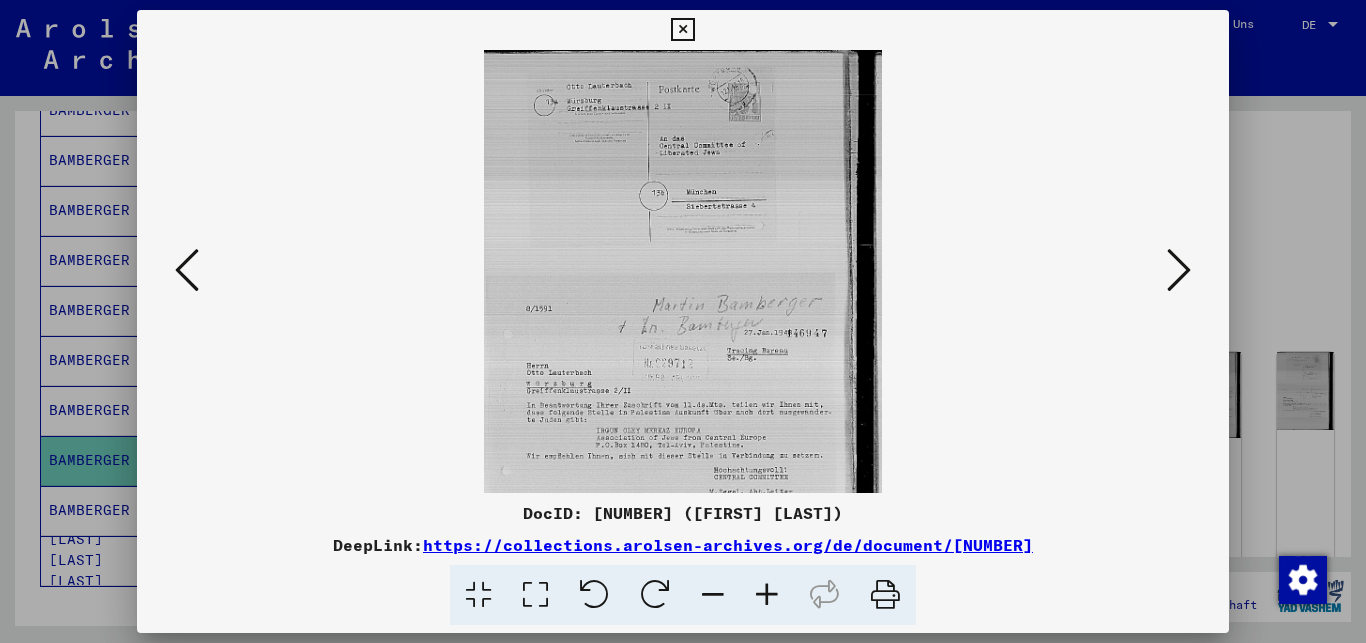 click at bounding box center [767, 595] 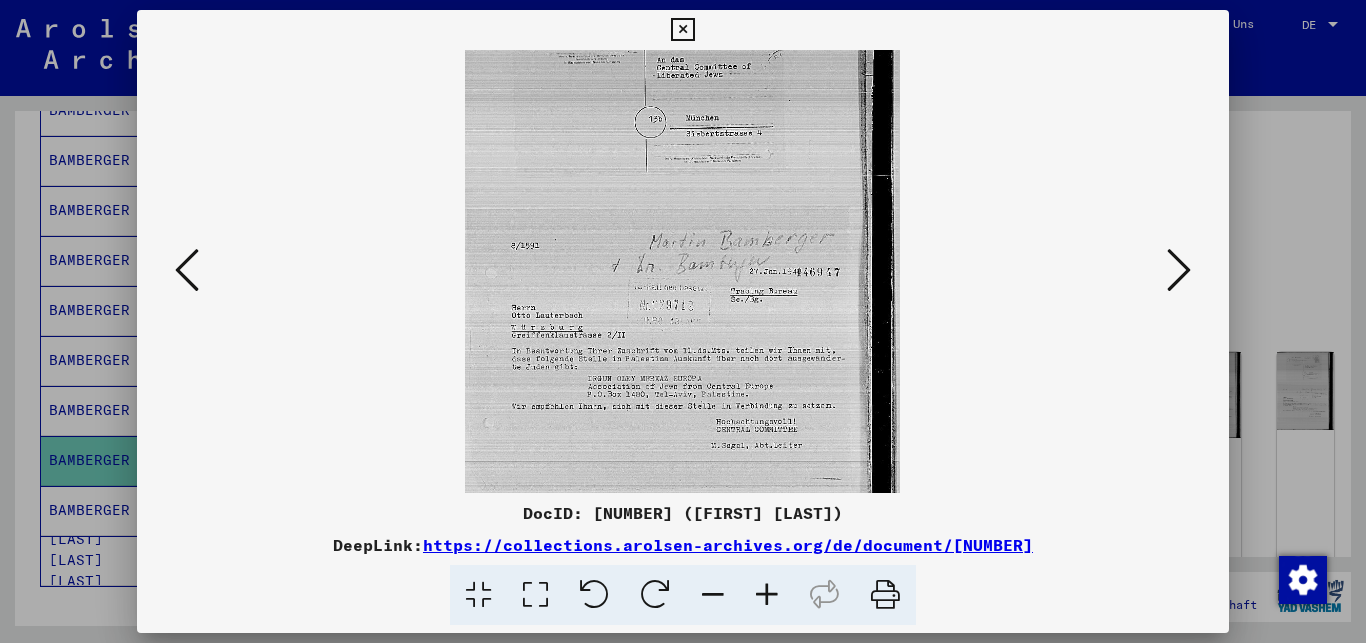 scroll, scrollTop: 120, scrollLeft: 0, axis: vertical 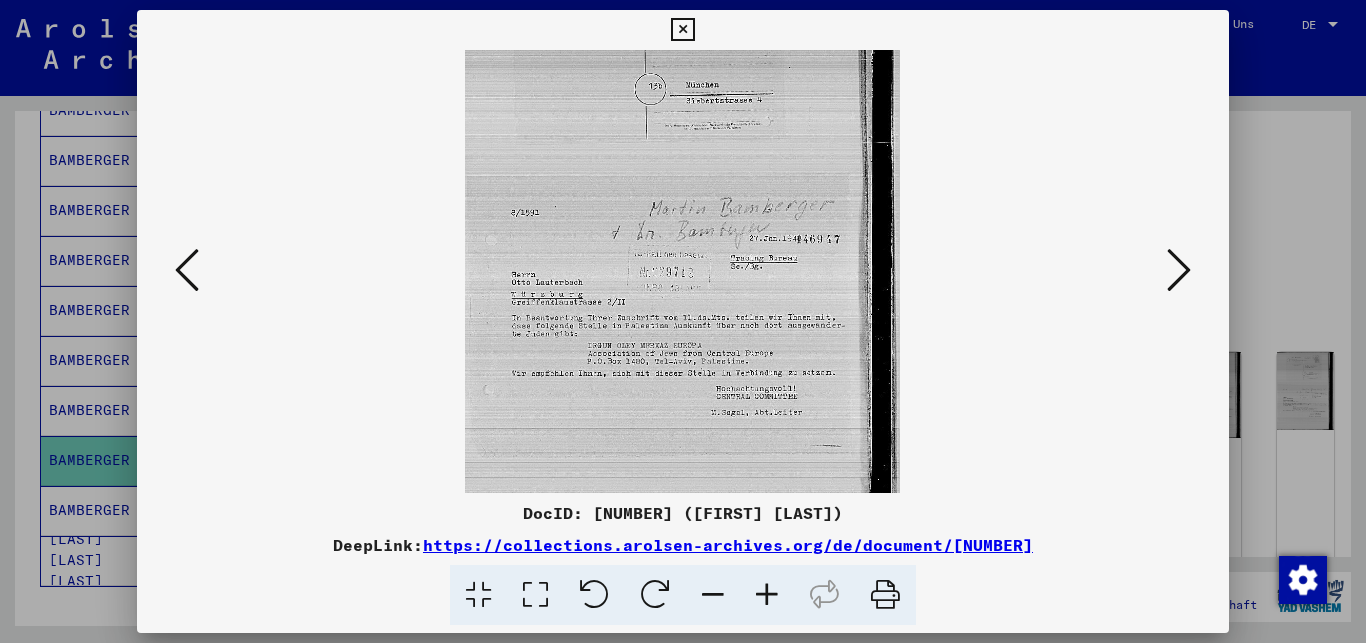drag, startPoint x: 784, startPoint y: 385, endPoint x: 817, endPoint y: 265, distance: 124.45481 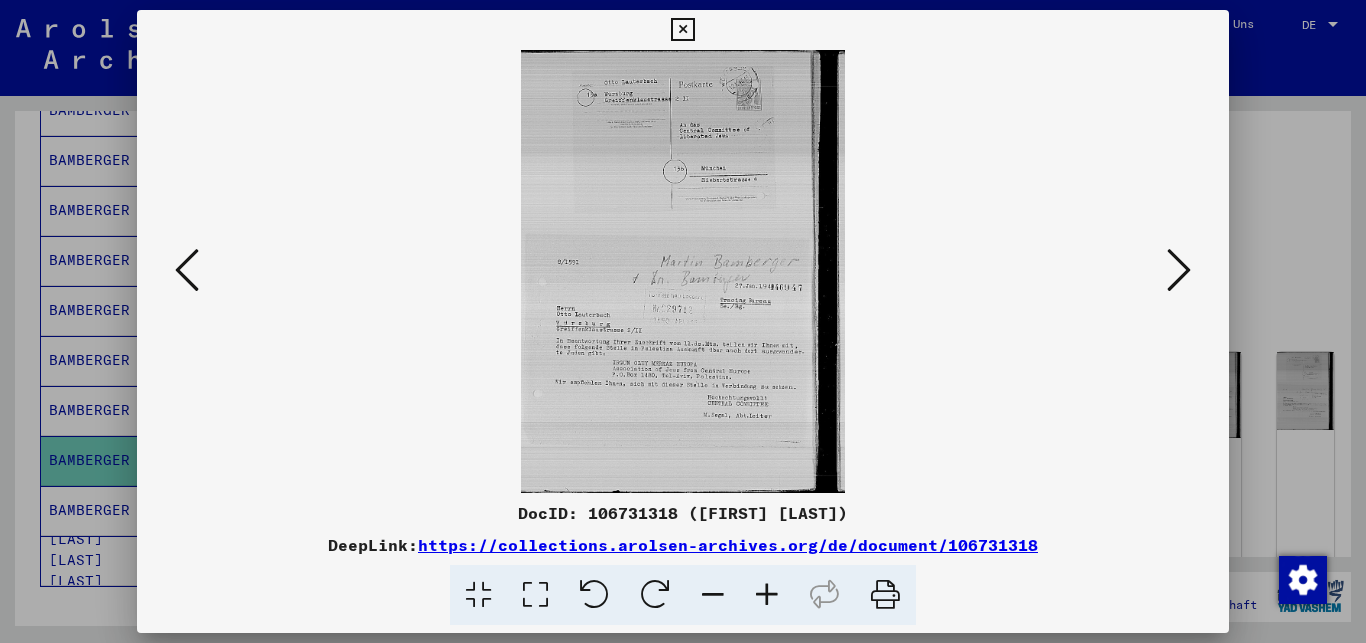 click at bounding box center (767, 595) 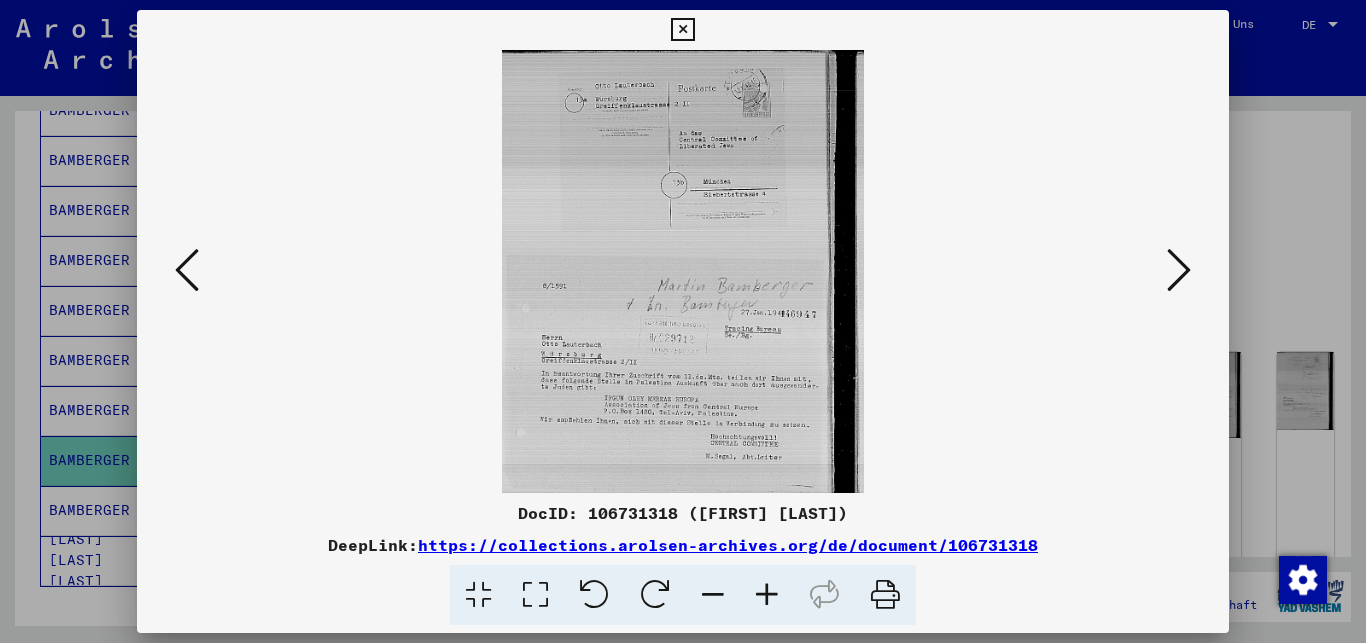 click at bounding box center (767, 595) 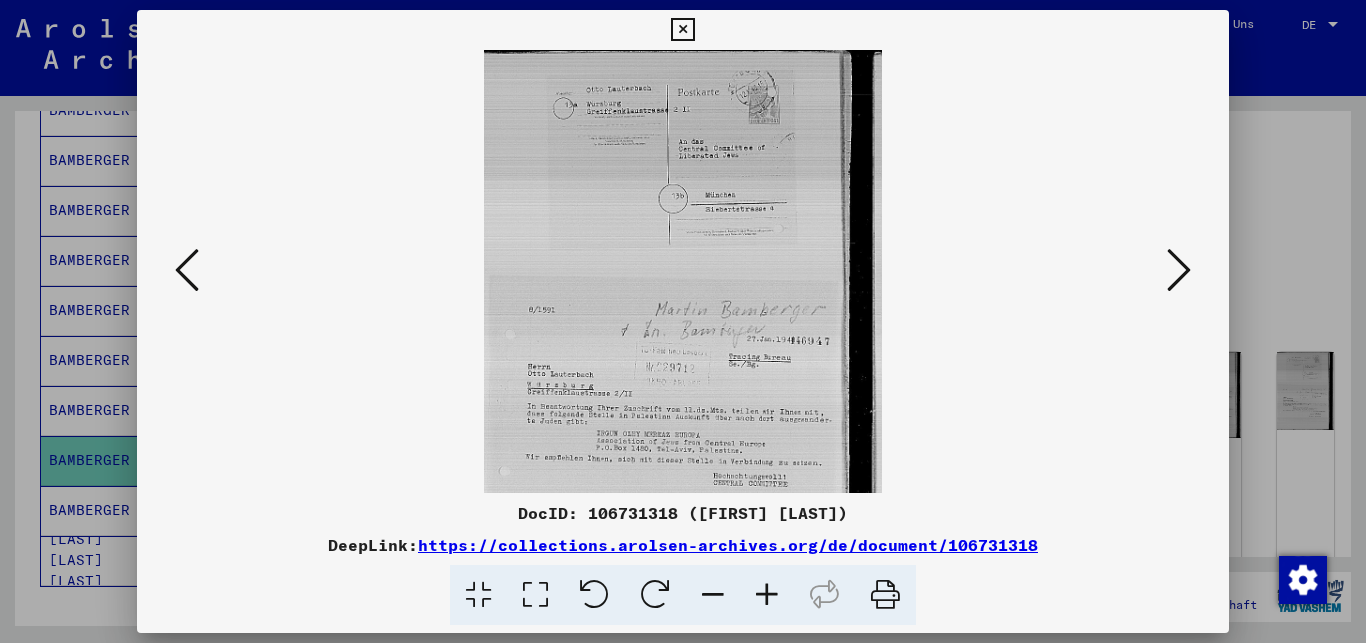 click at bounding box center [767, 595] 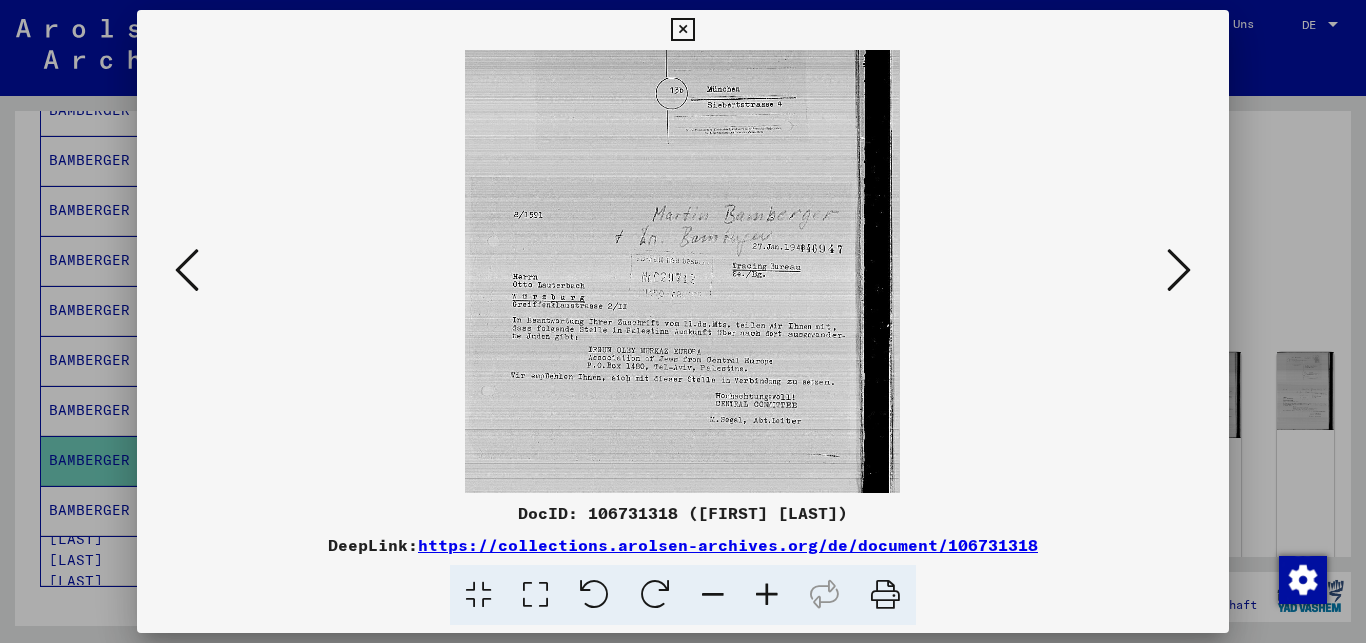 scroll, scrollTop: 128, scrollLeft: 0, axis: vertical 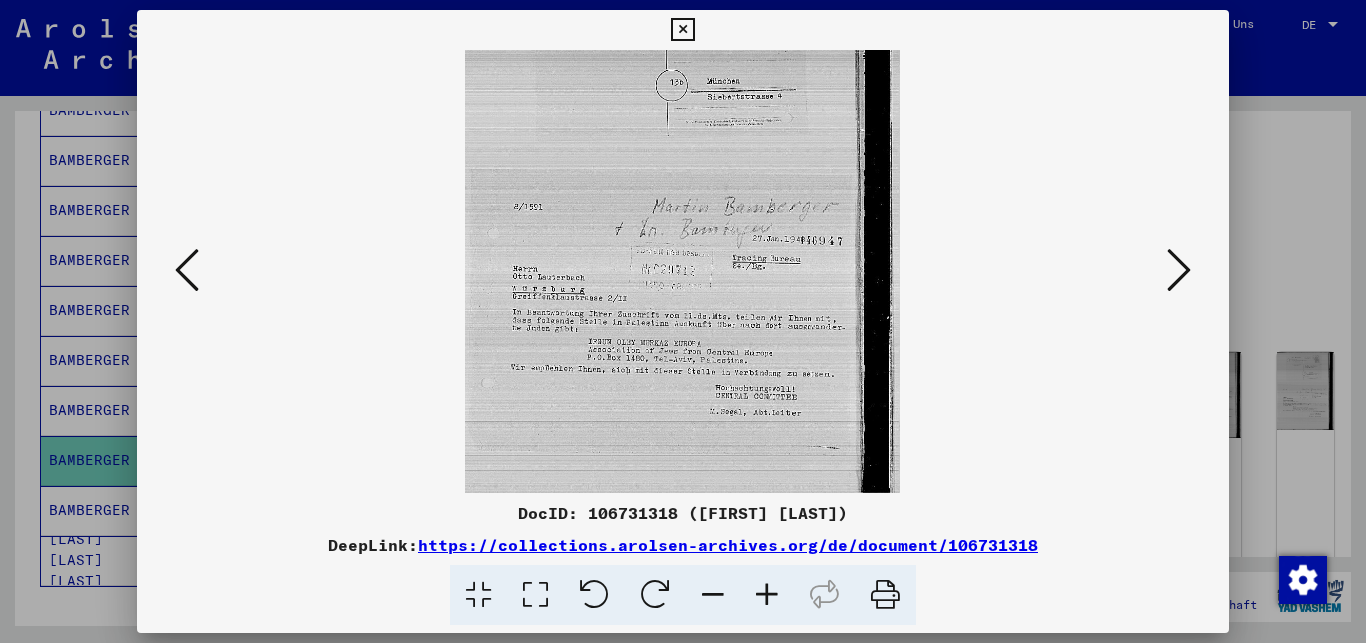 drag, startPoint x: 760, startPoint y: 441, endPoint x: 785, endPoint y: 313, distance: 130.41856 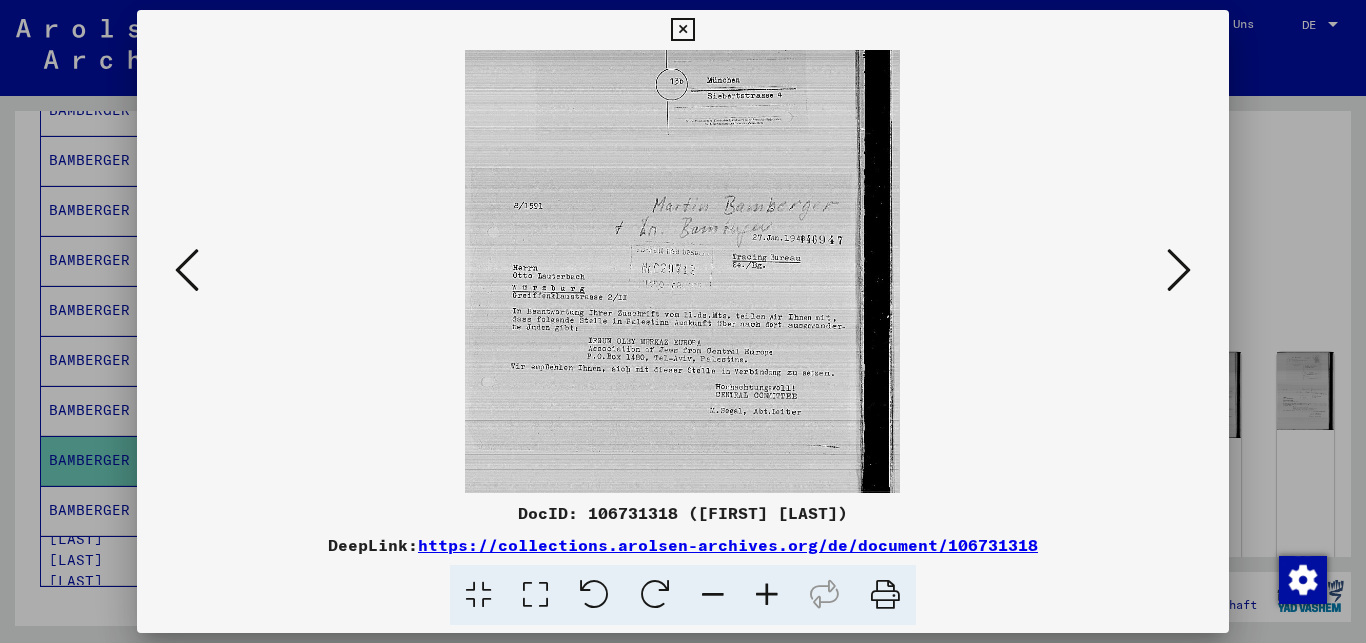 click at bounding box center [1179, 270] 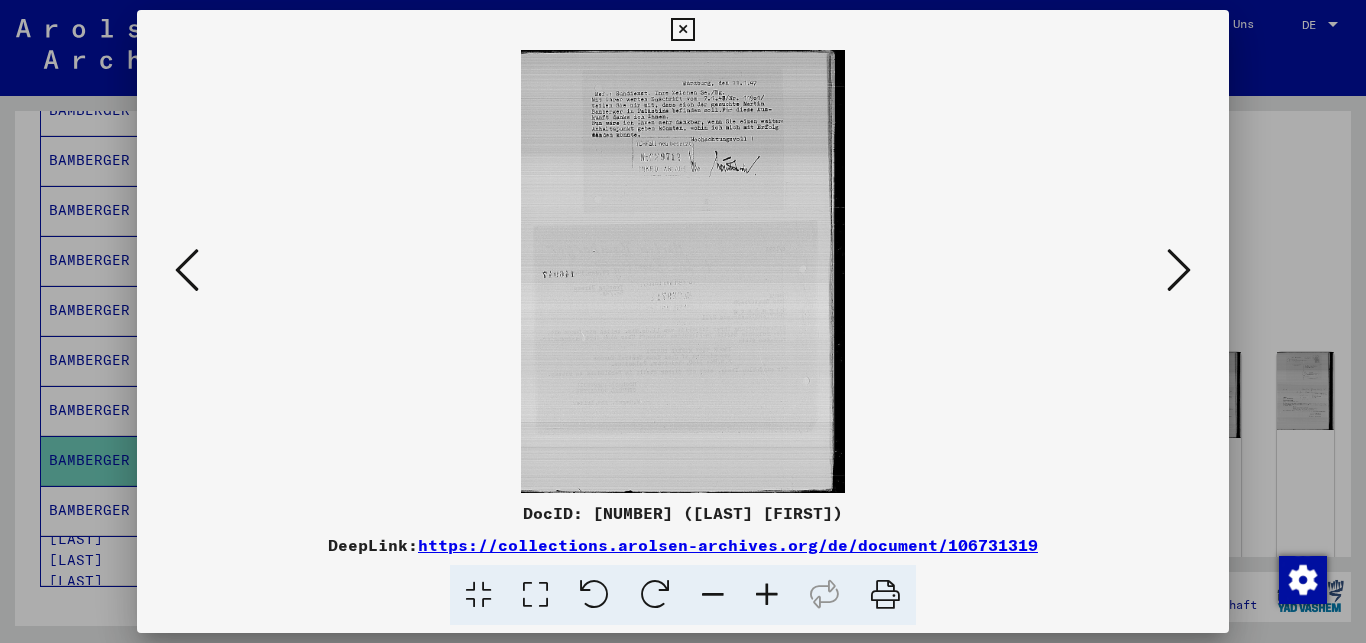 click at bounding box center [1179, 270] 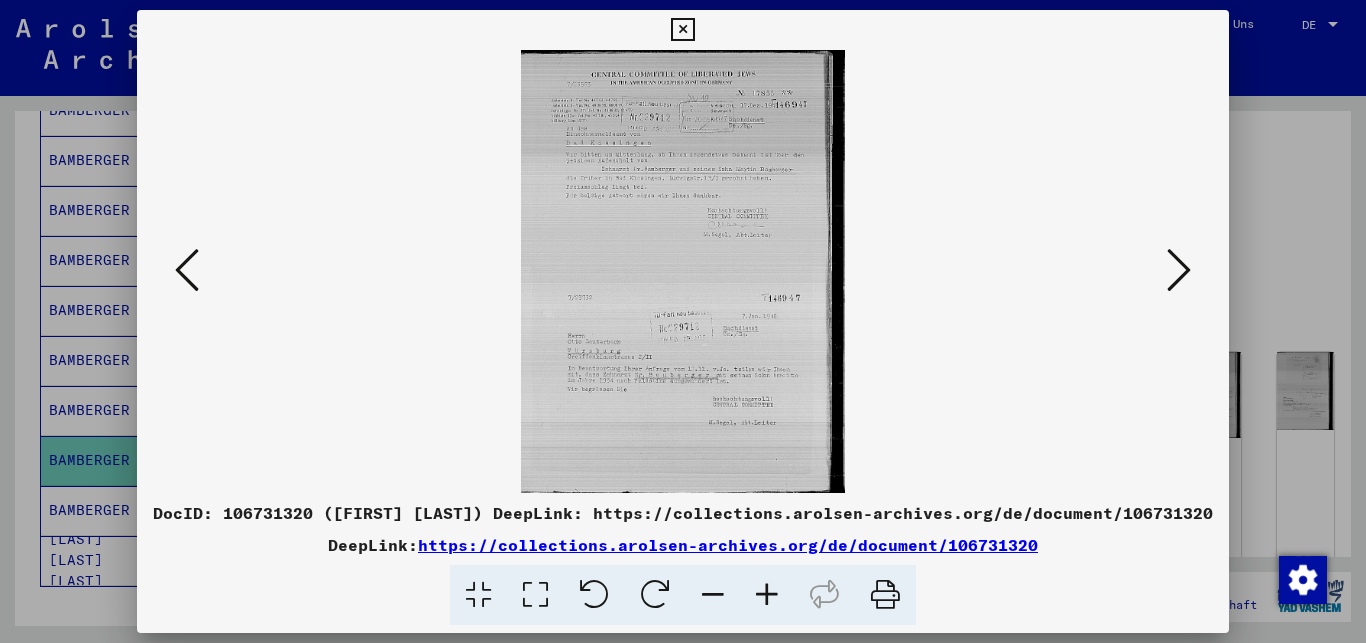 click at bounding box center (767, 595) 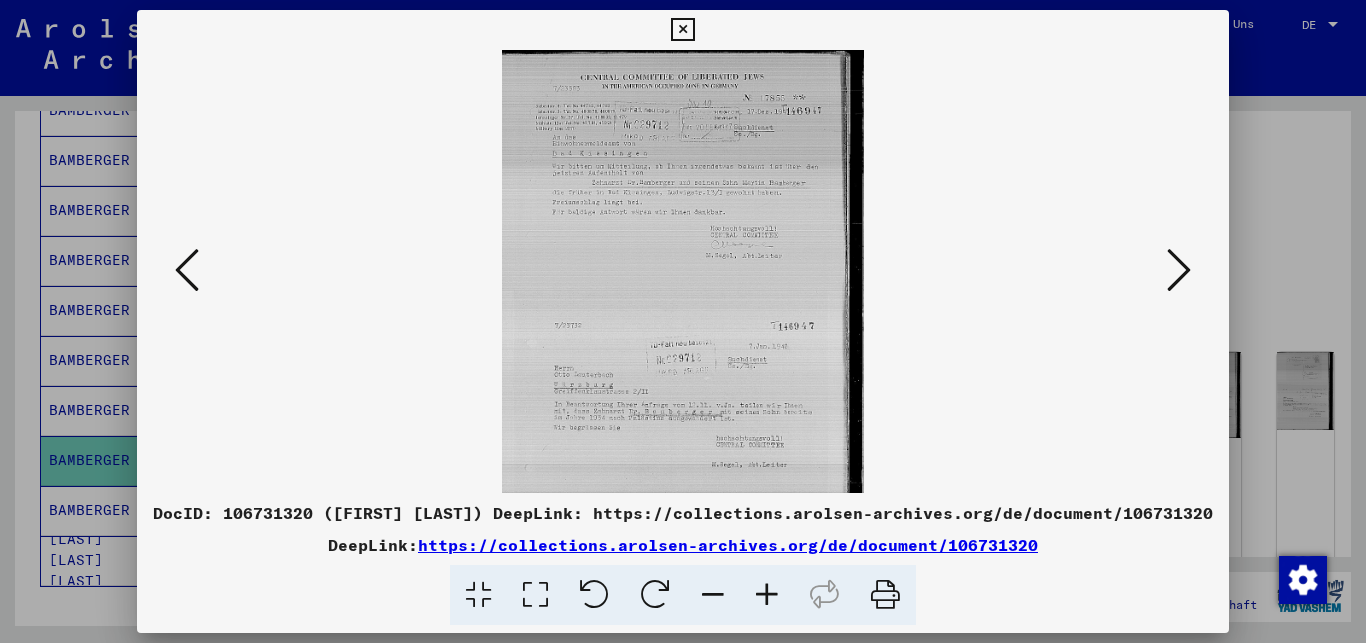 click at bounding box center (767, 595) 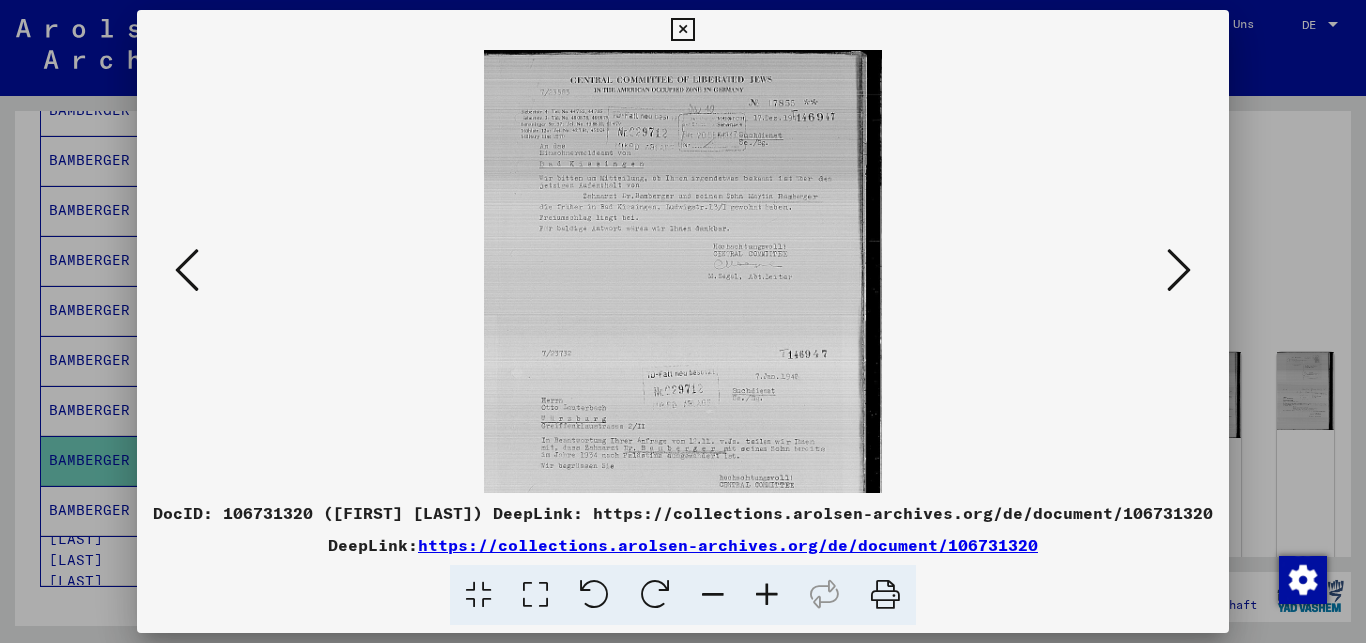 click at bounding box center [767, 595] 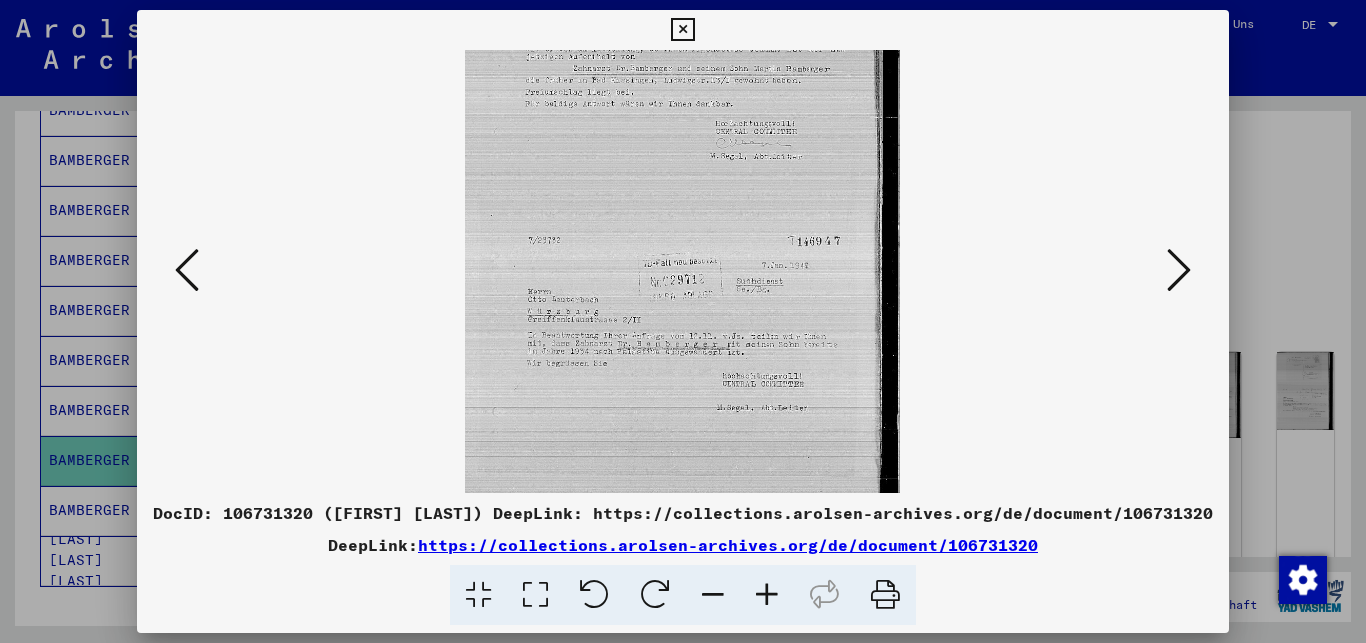 scroll, scrollTop: 150, scrollLeft: 0, axis: vertical 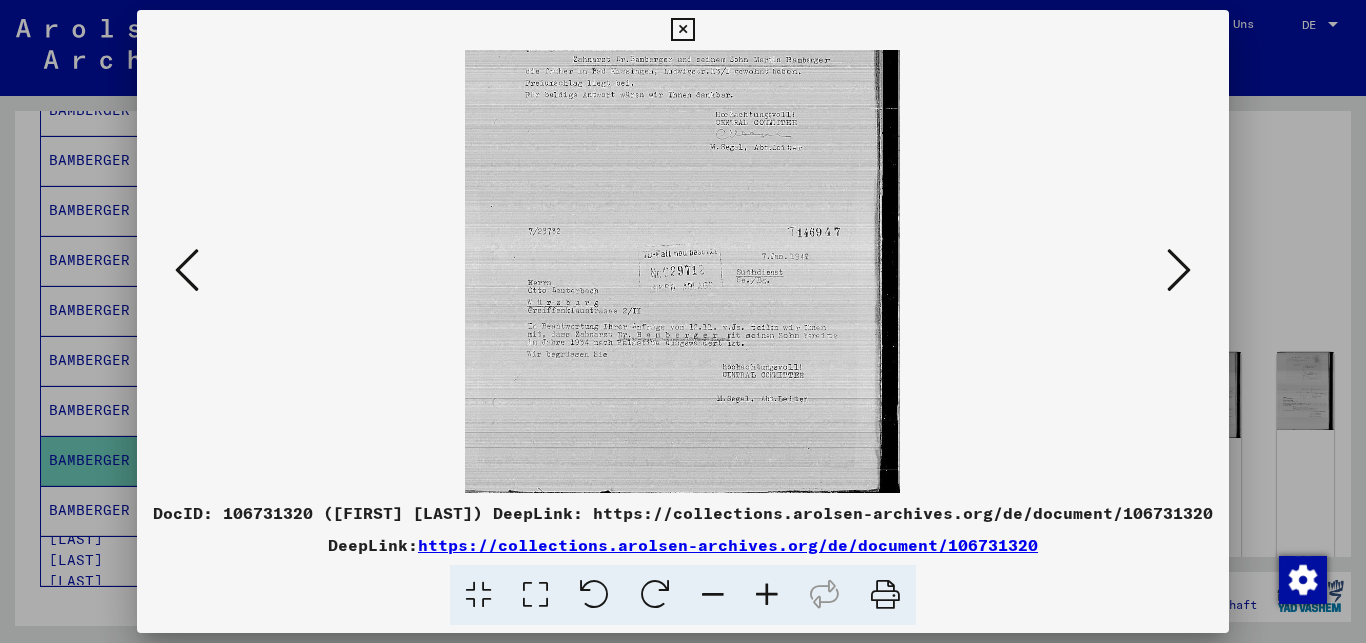 drag, startPoint x: 701, startPoint y: 437, endPoint x: 766, endPoint y: 253, distance: 195.14354 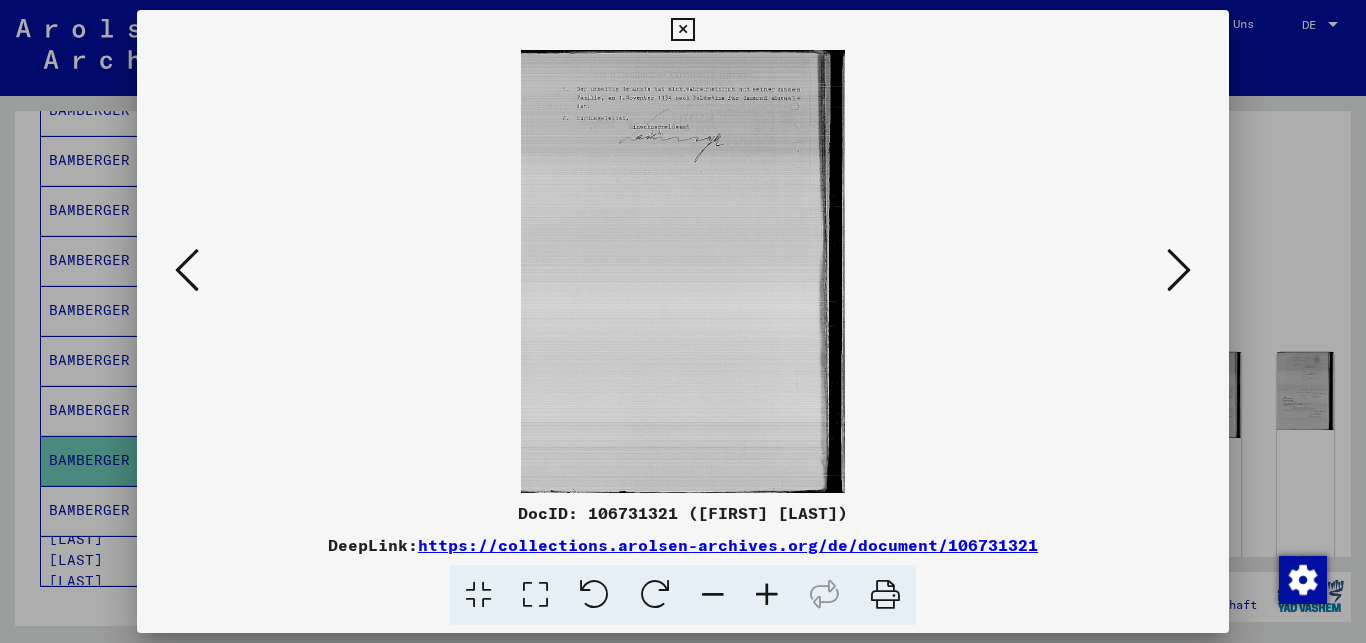 click at bounding box center (1179, 270) 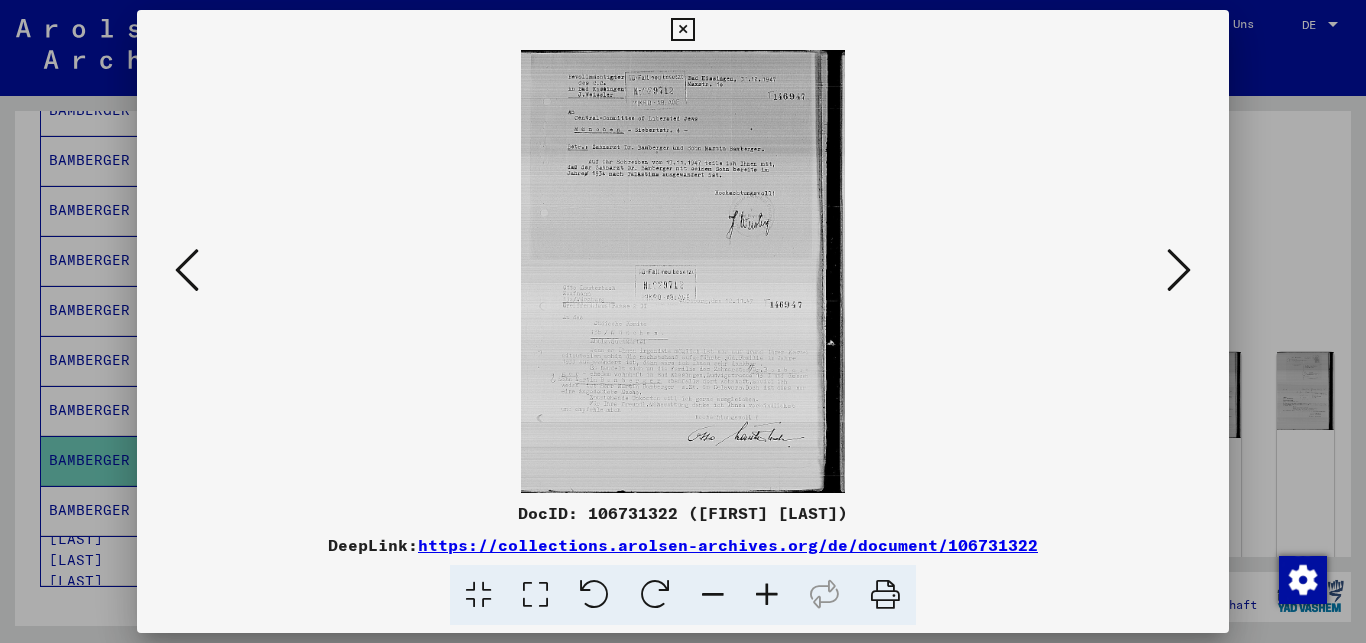 click at bounding box center (682, 30) 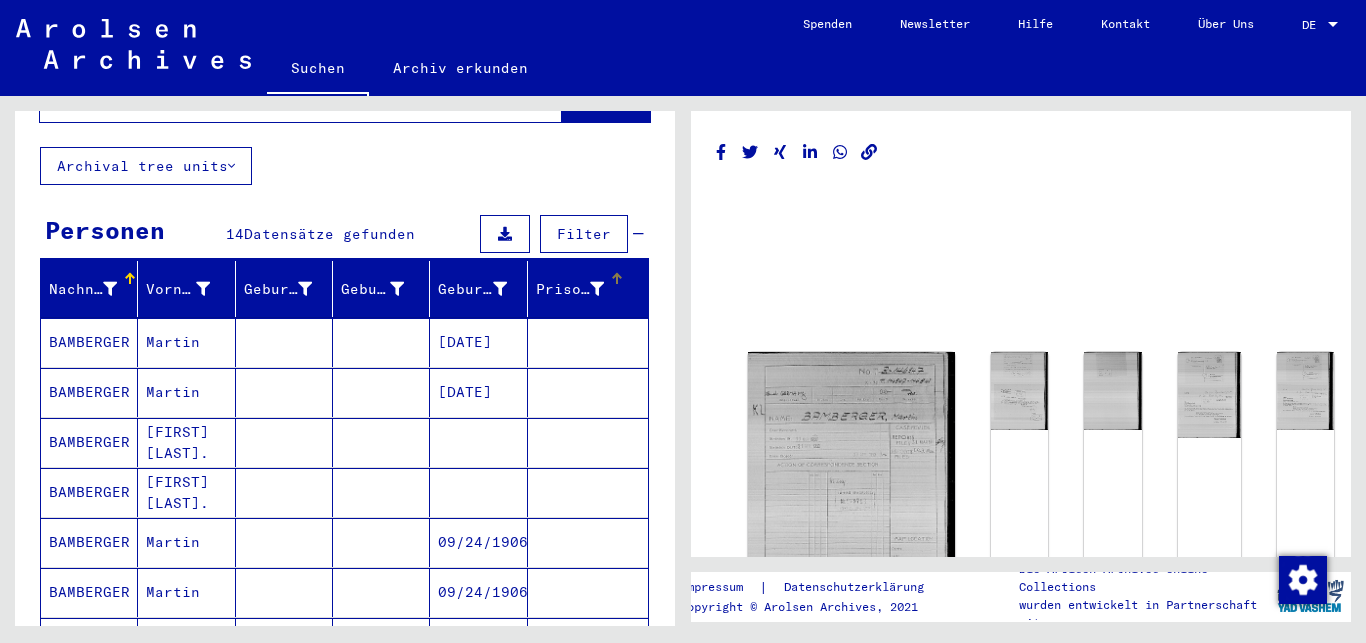 scroll, scrollTop: 0, scrollLeft: 0, axis: both 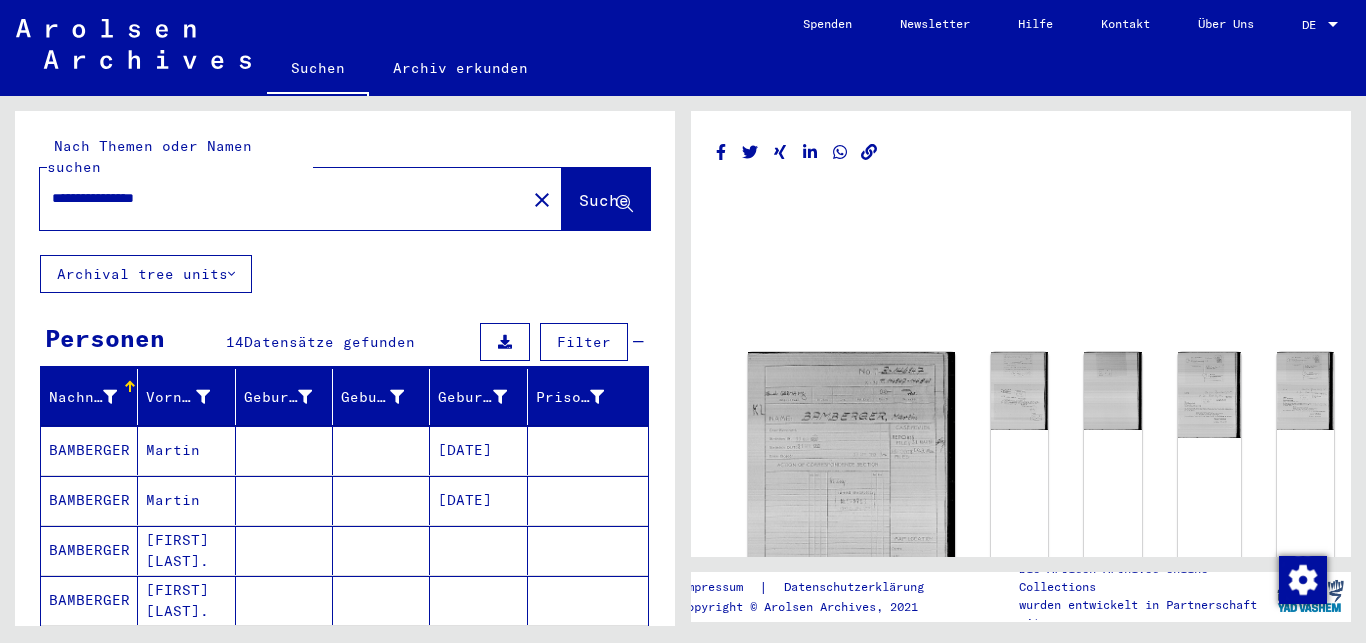 drag, startPoint x: 107, startPoint y: 179, endPoint x: 17, endPoint y: 172, distance: 90.27181 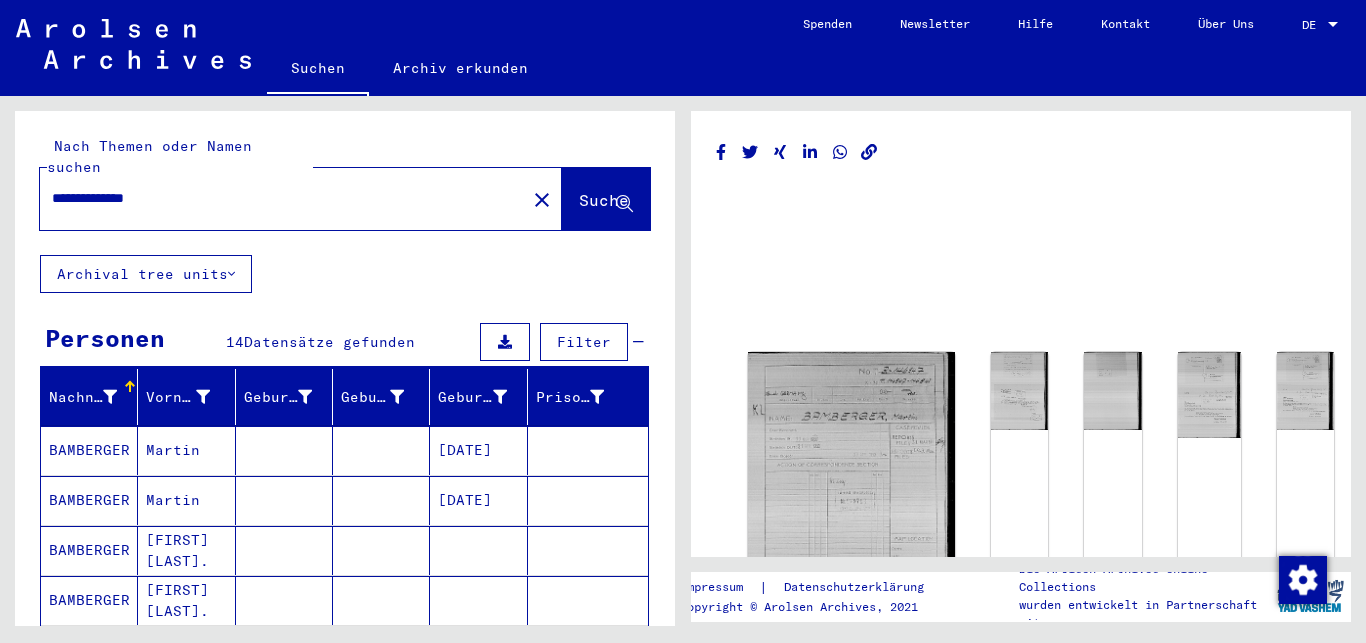 type on "**********" 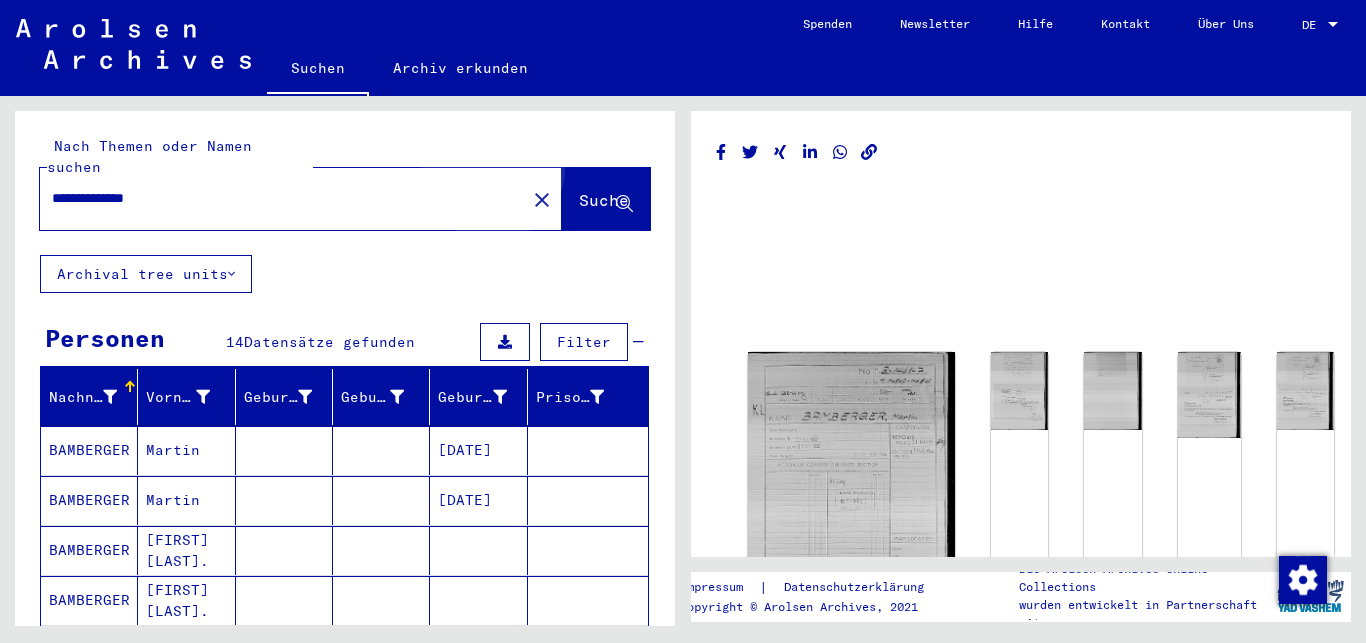 click on "Suche" 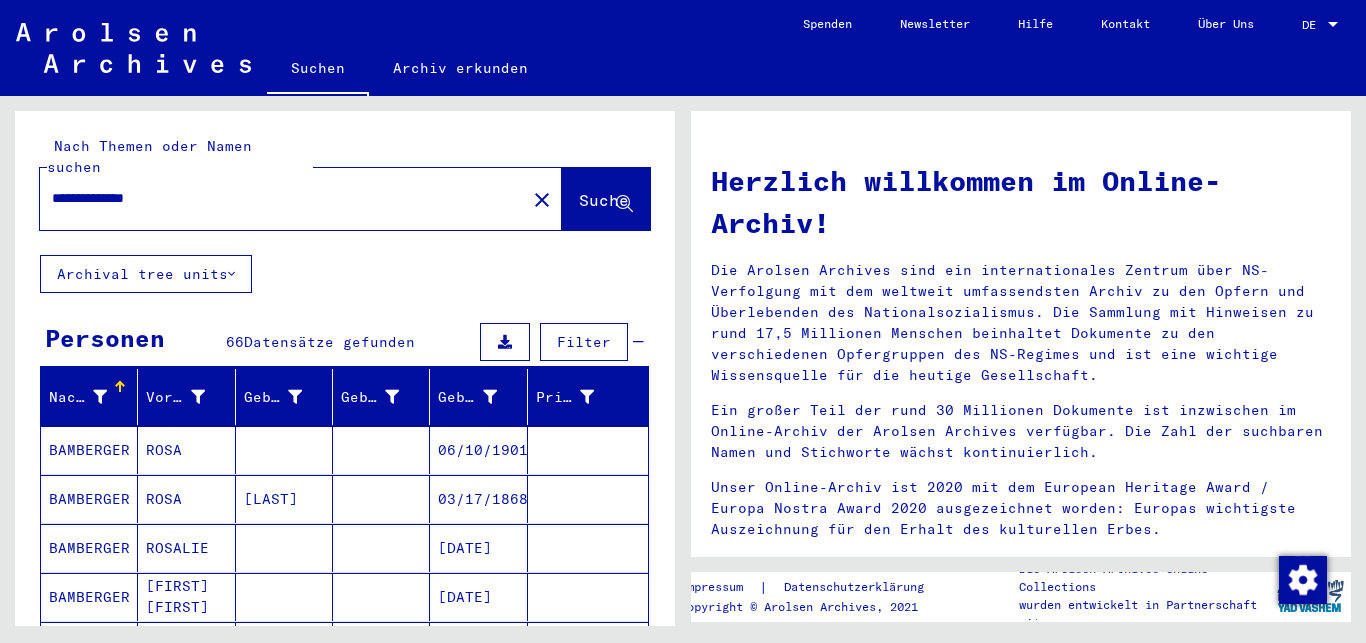 scroll, scrollTop: 108, scrollLeft: 0, axis: vertical 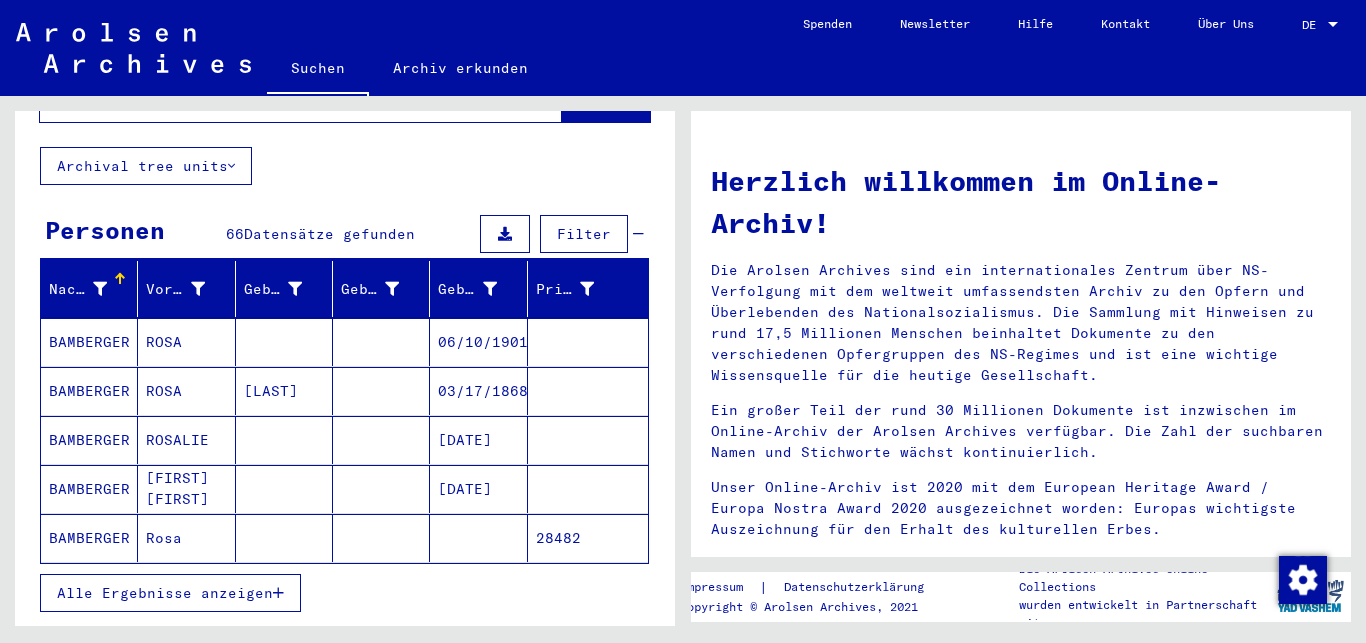 click at bounding box center (278, 593) 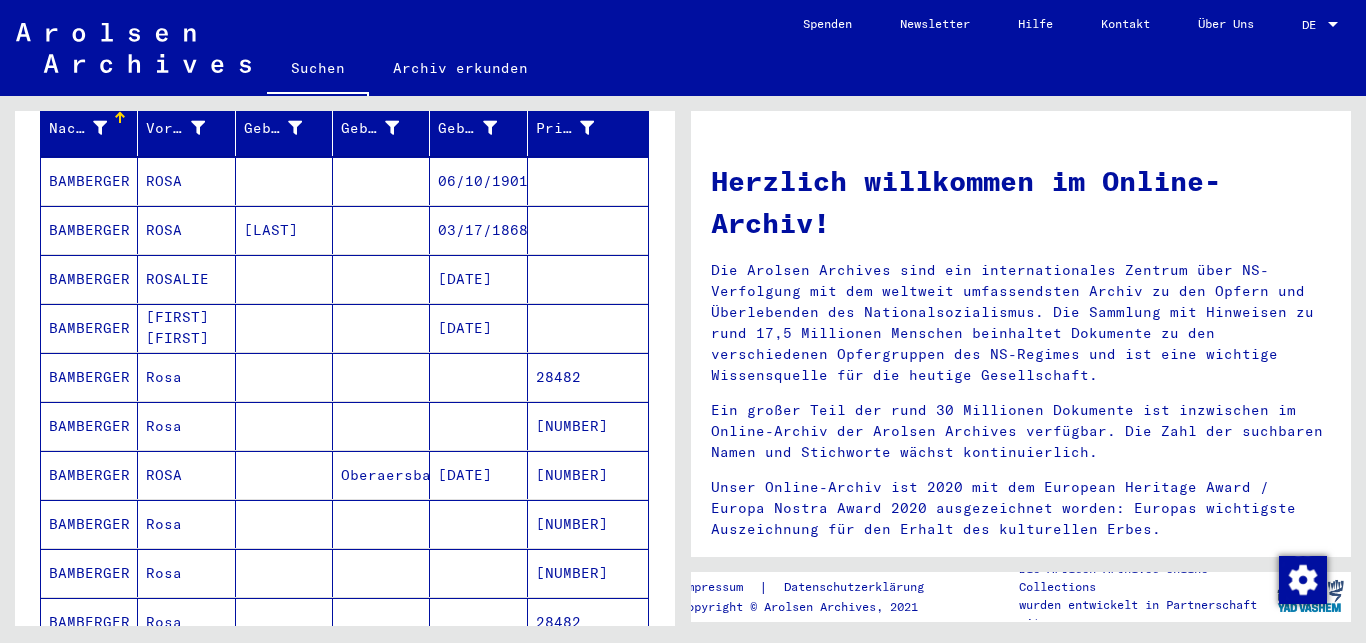 scroll, scrollTop: 324, scrollLeft: 0, axis: vertical 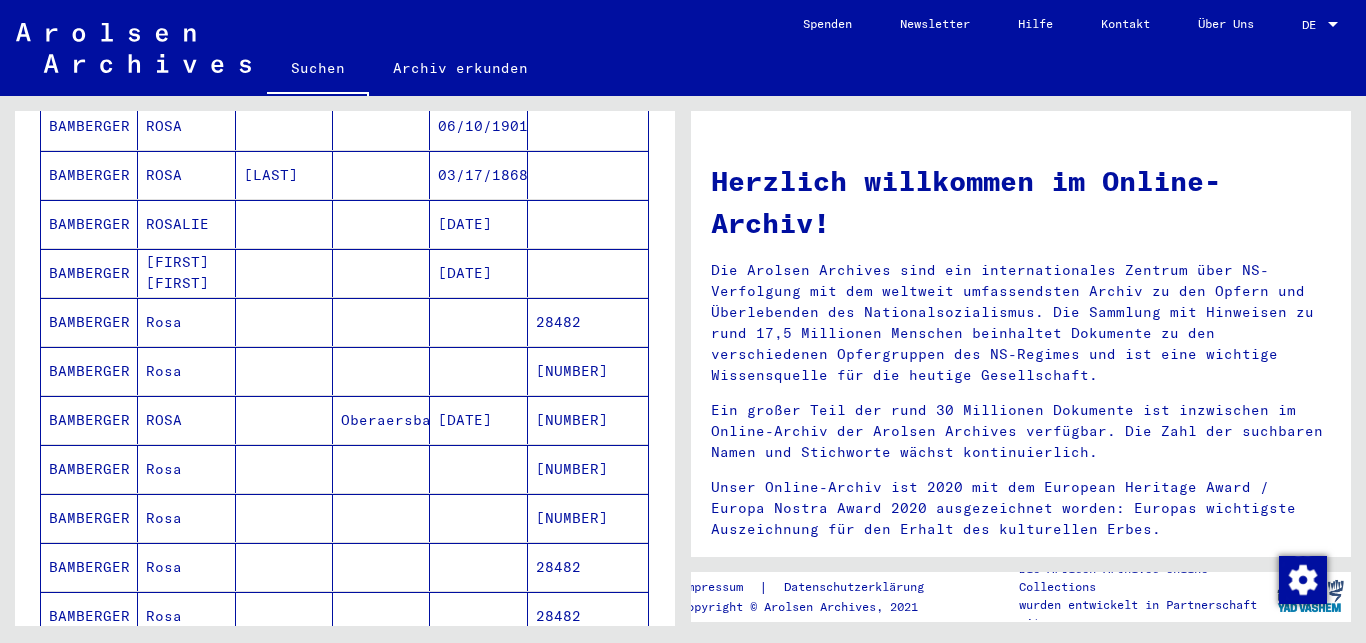 click on "BAMBERGER" at bounding box center (89, 420) 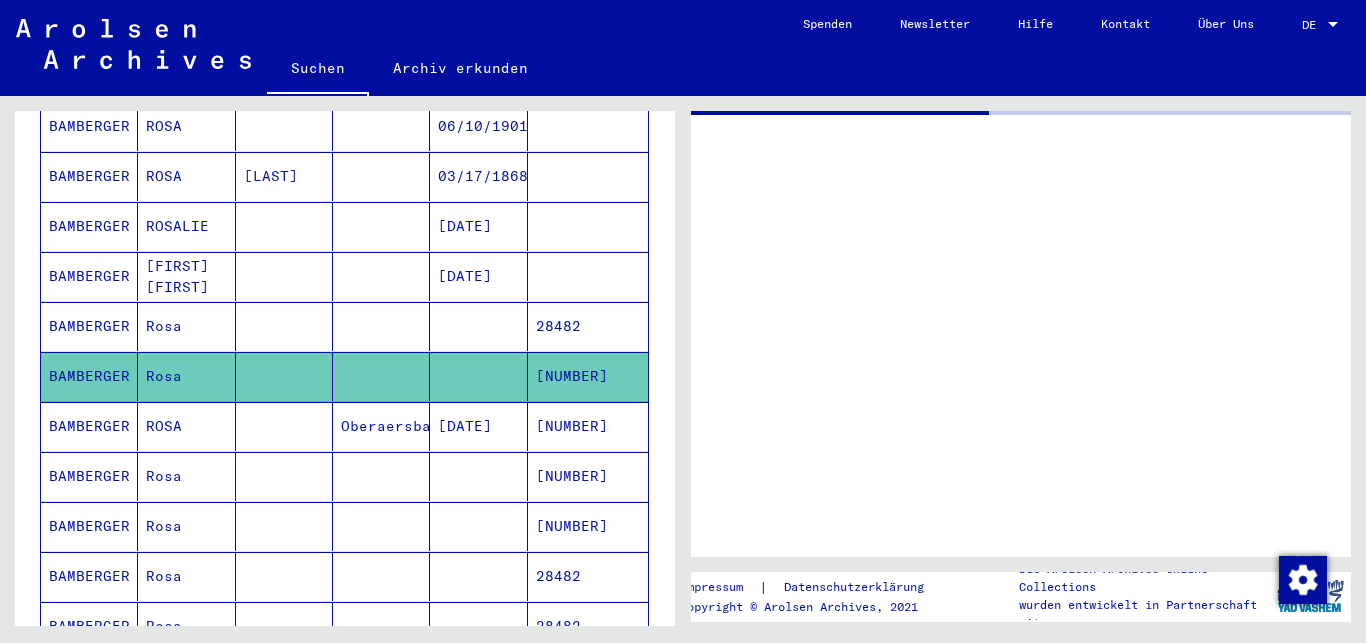 scroll, scrollTop: 324, scrollLeft: 0, axis: vertical 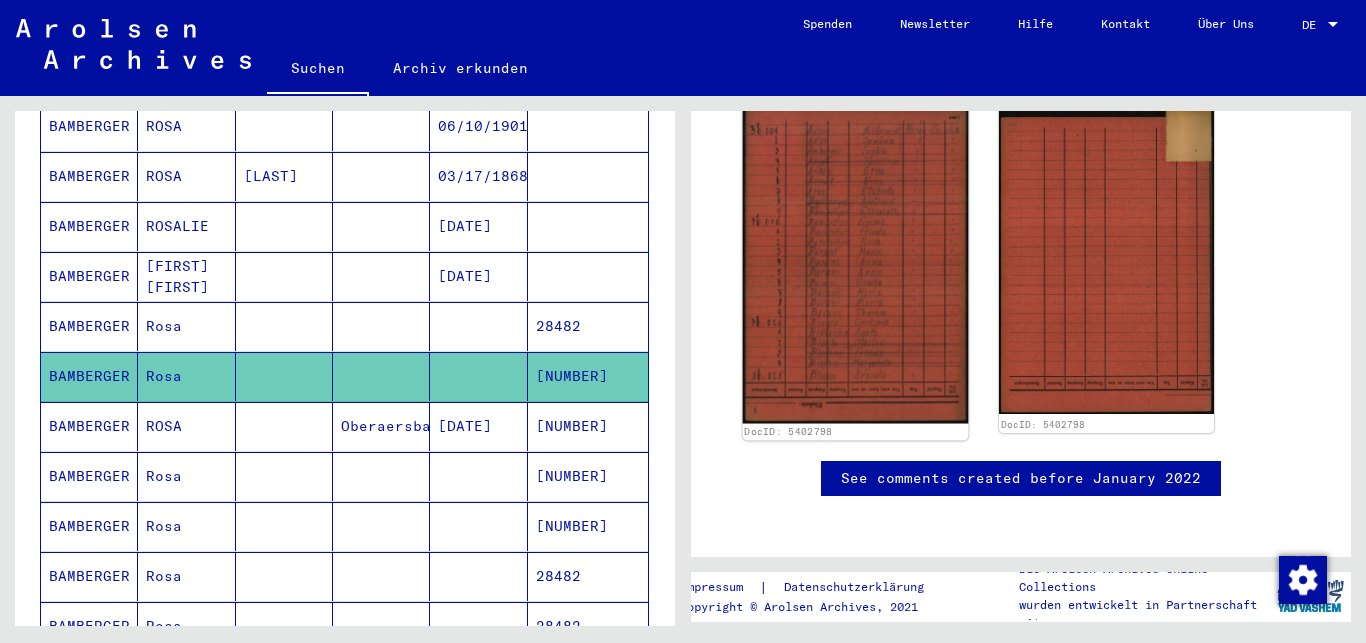 click 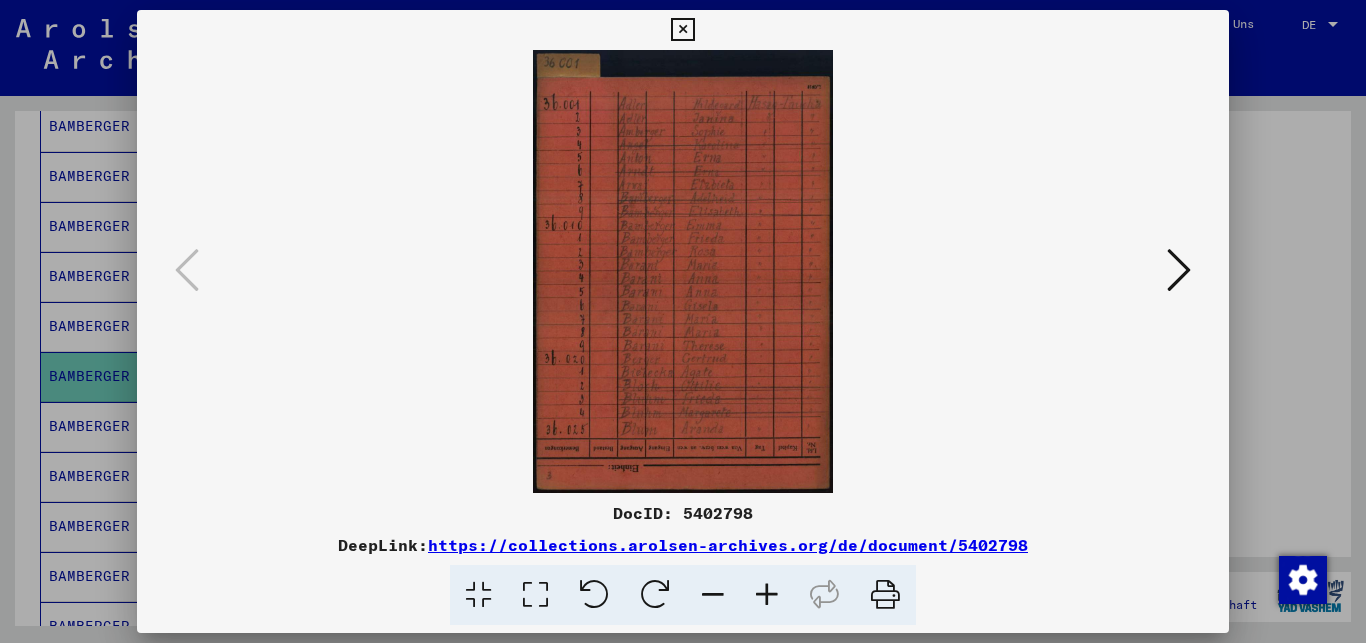 click at bounding box center (767, 595) 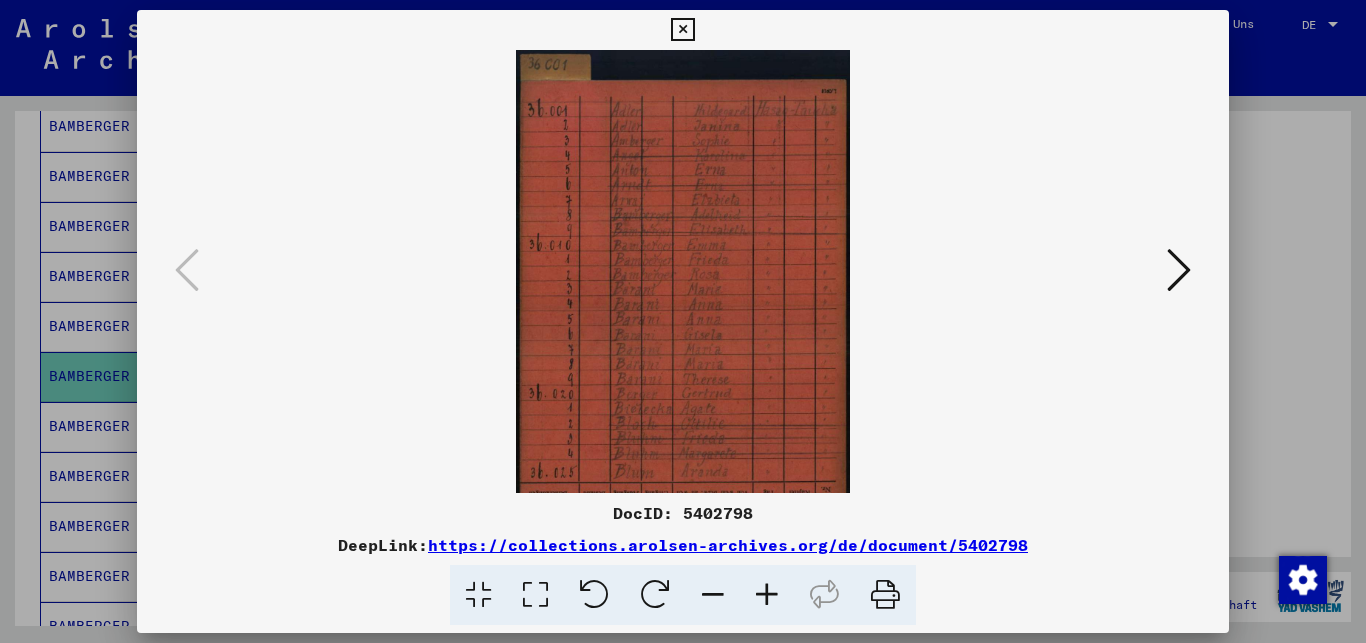 click at bounding box center [767, 595] 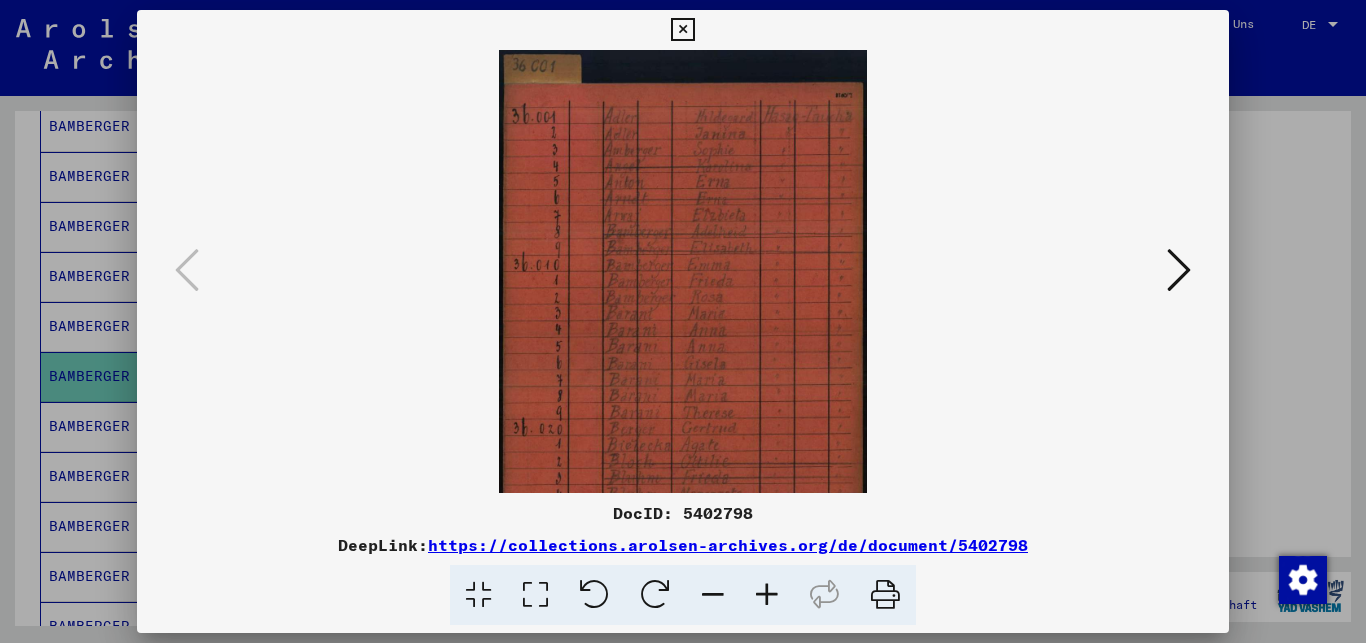 click at bounding box center [767, 595] 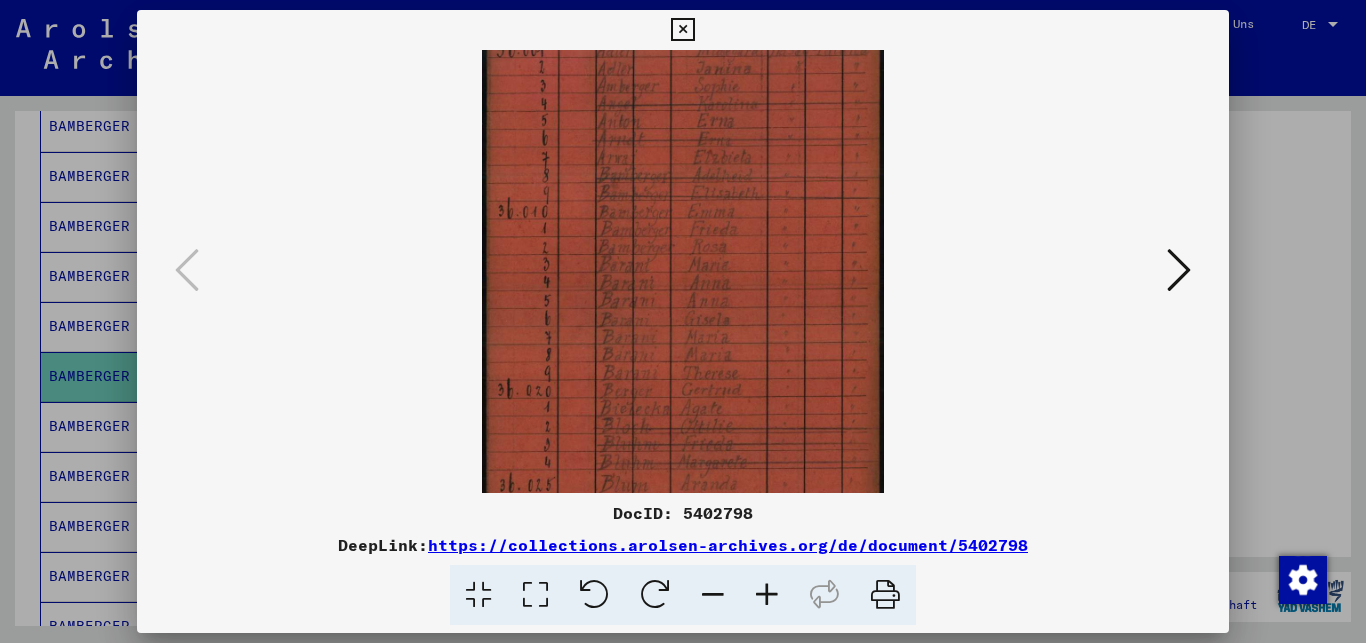 scroll, scrollTop: 150, scrollLeft: 0, axis: vertical 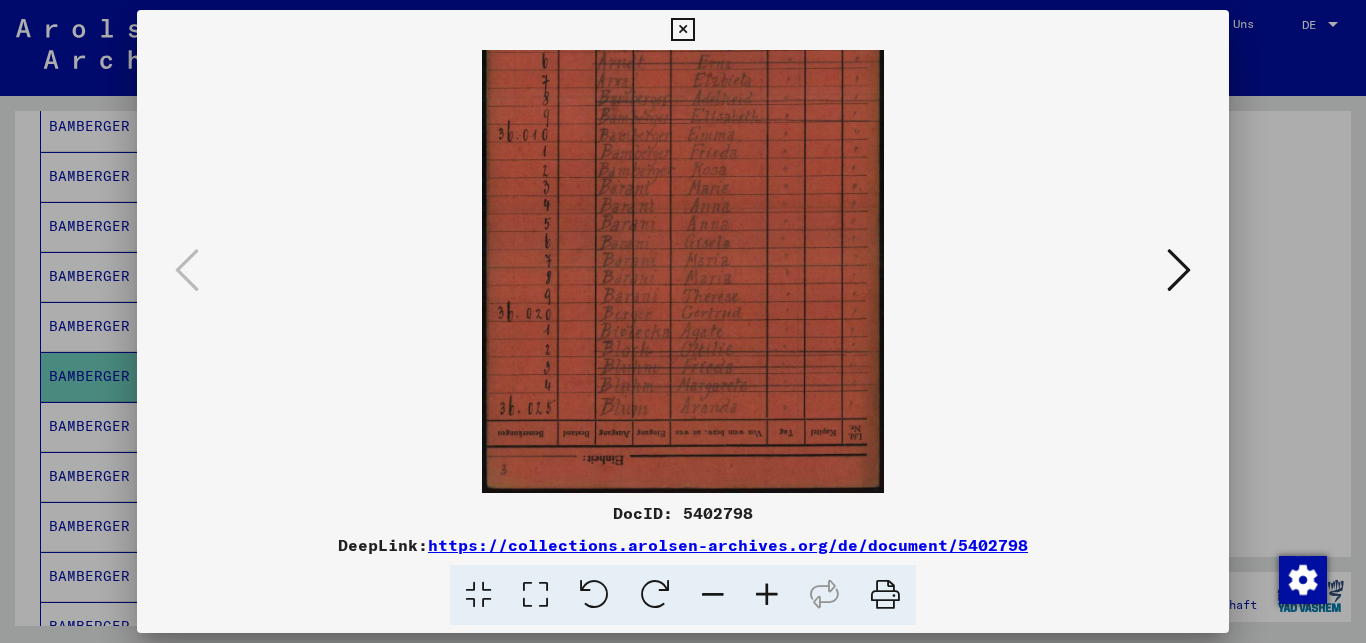 drag, startPoint x: 684, startPoint y: 388, endPoint x: 722, endPoint y: 163, distance: 228.18633 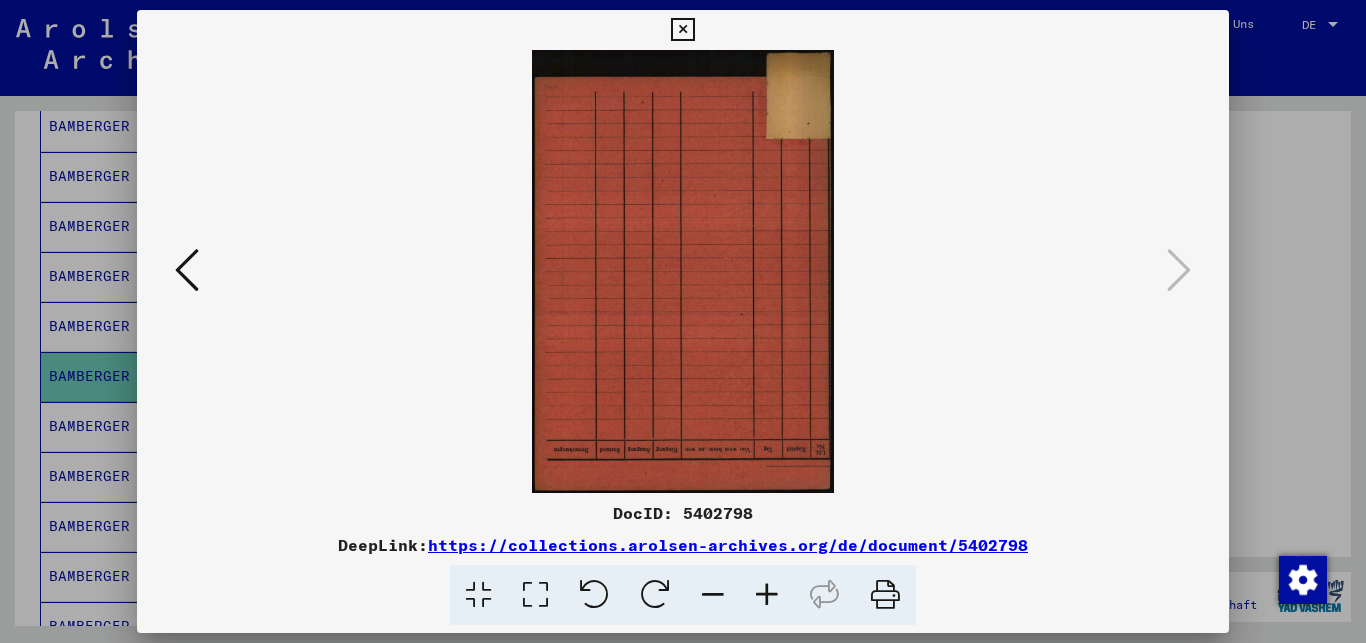 scroll, scrollTop: 0, scrollLeft: 0, axis: both 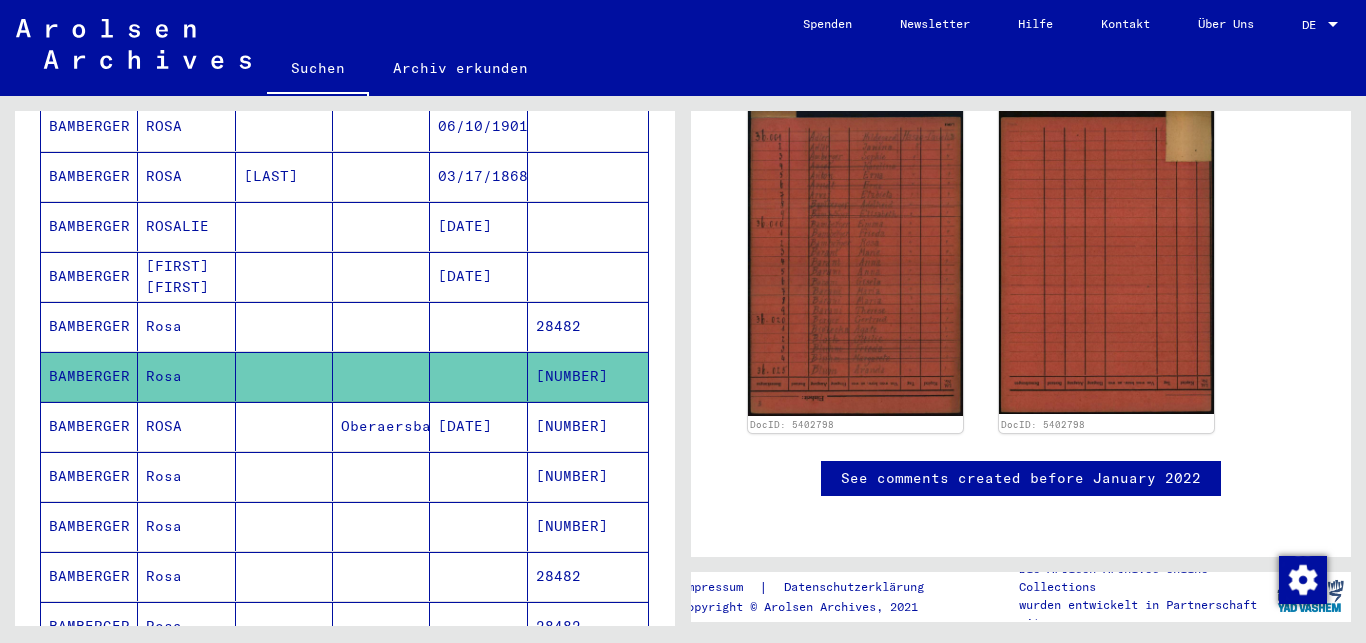 click on "BAMBERGER" at bounding box center (89, 526) 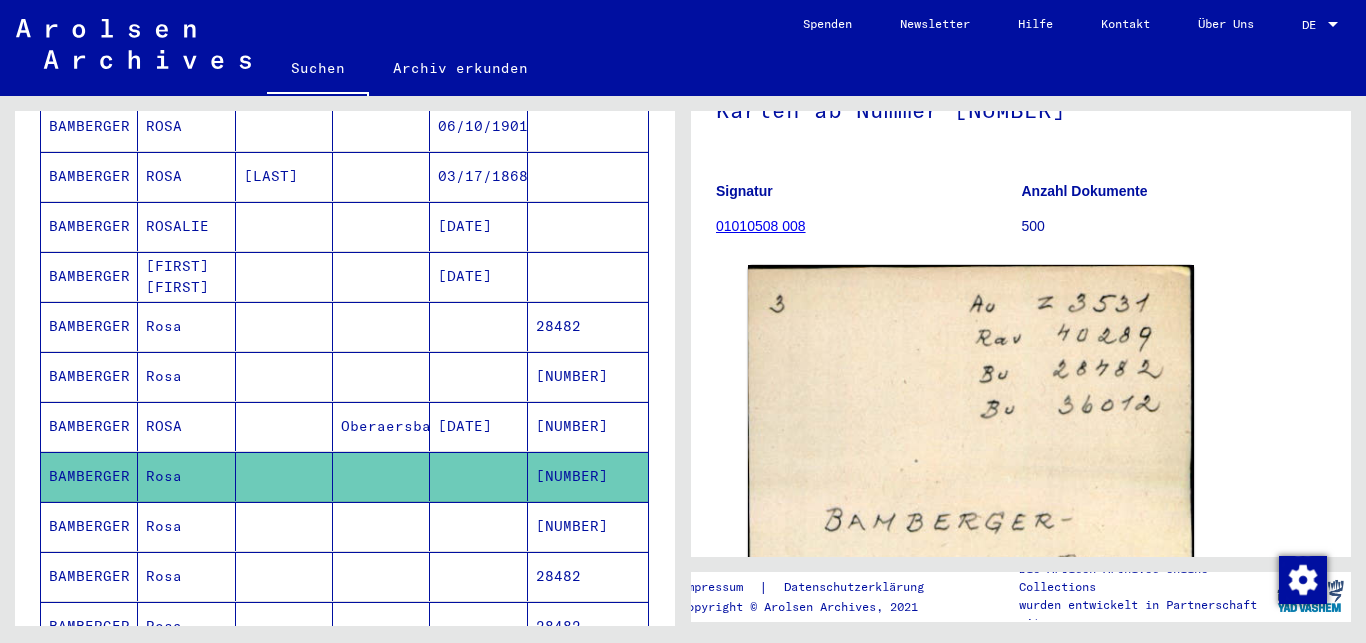 scroll, scrollTop: 471, scrollLeft: 0, axis: vertical 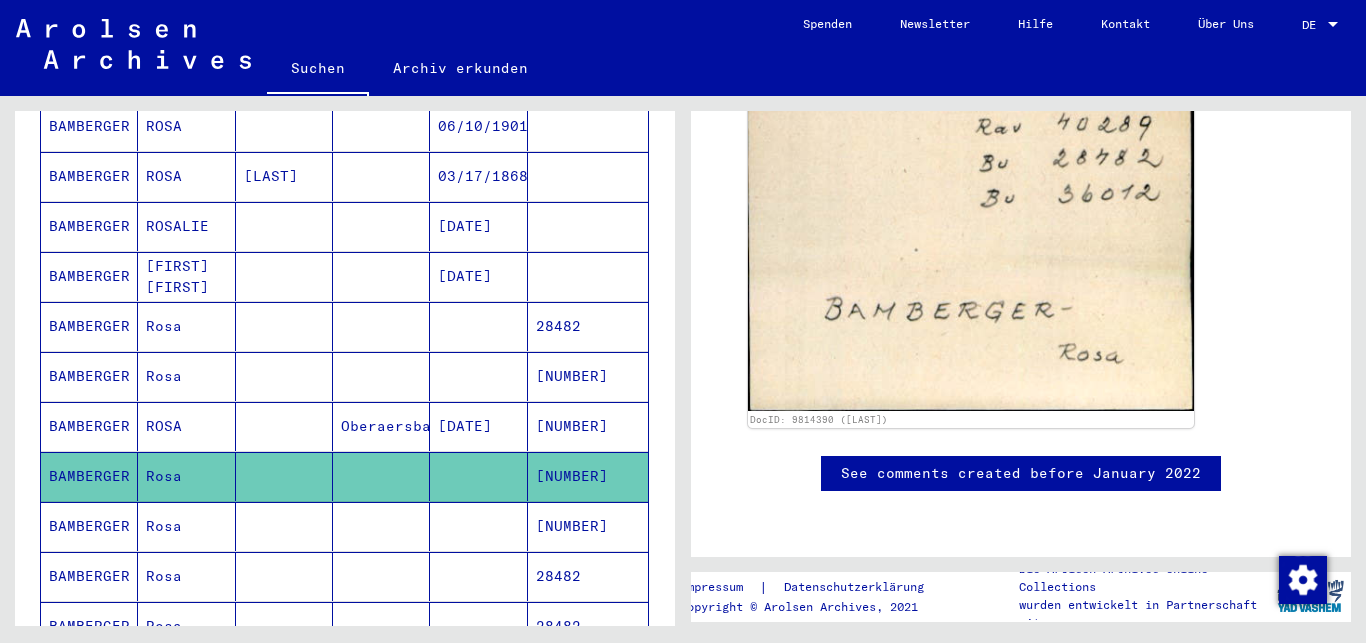click on "BAMBERGER" at bounding box center (89, 576) 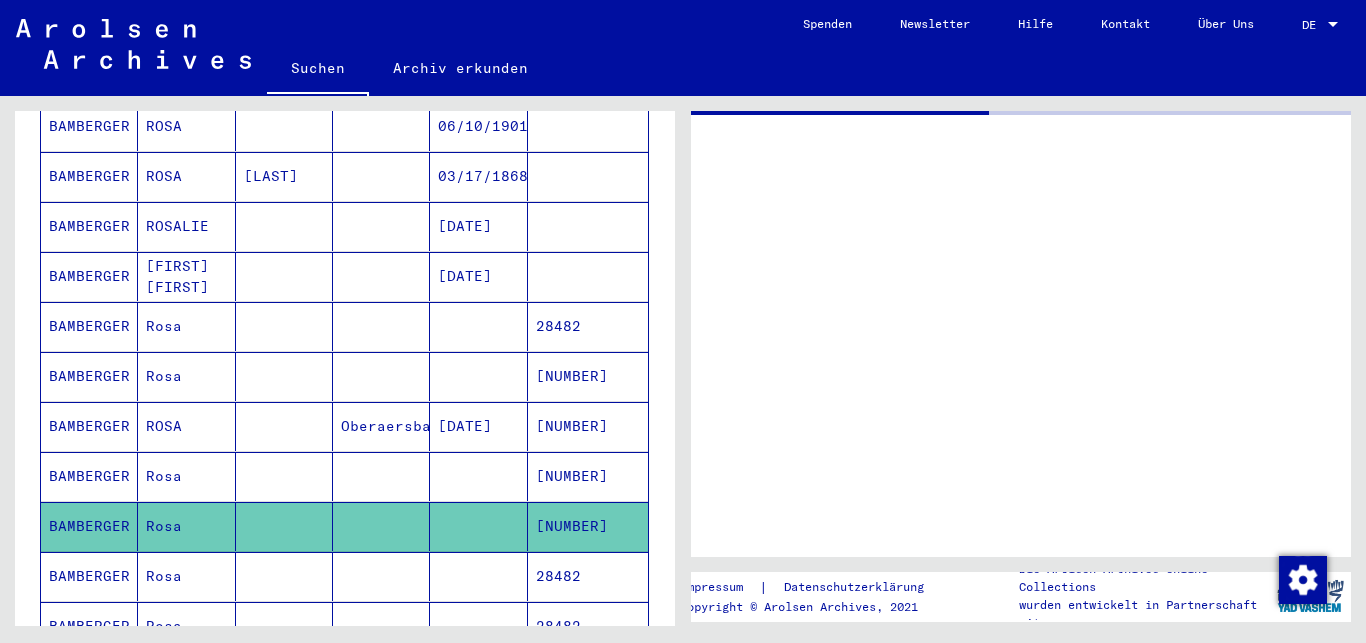 scroll, scrollTop: 0, scrollLeft: 0, axis: both 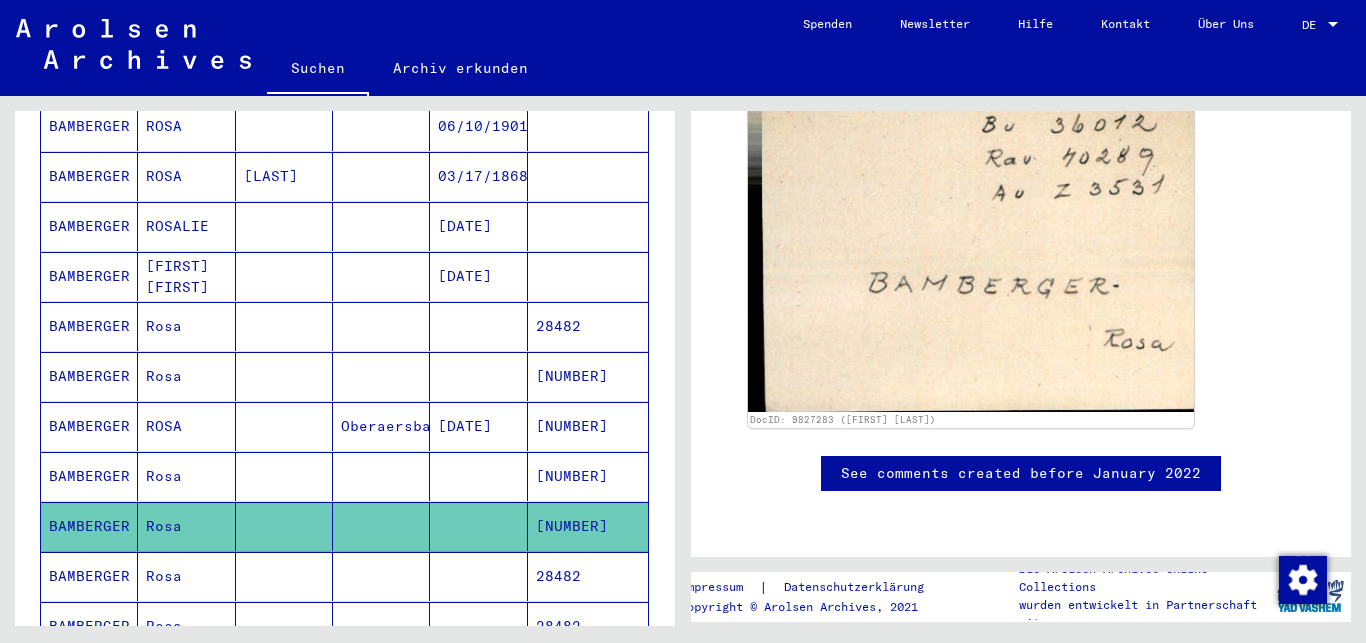 click 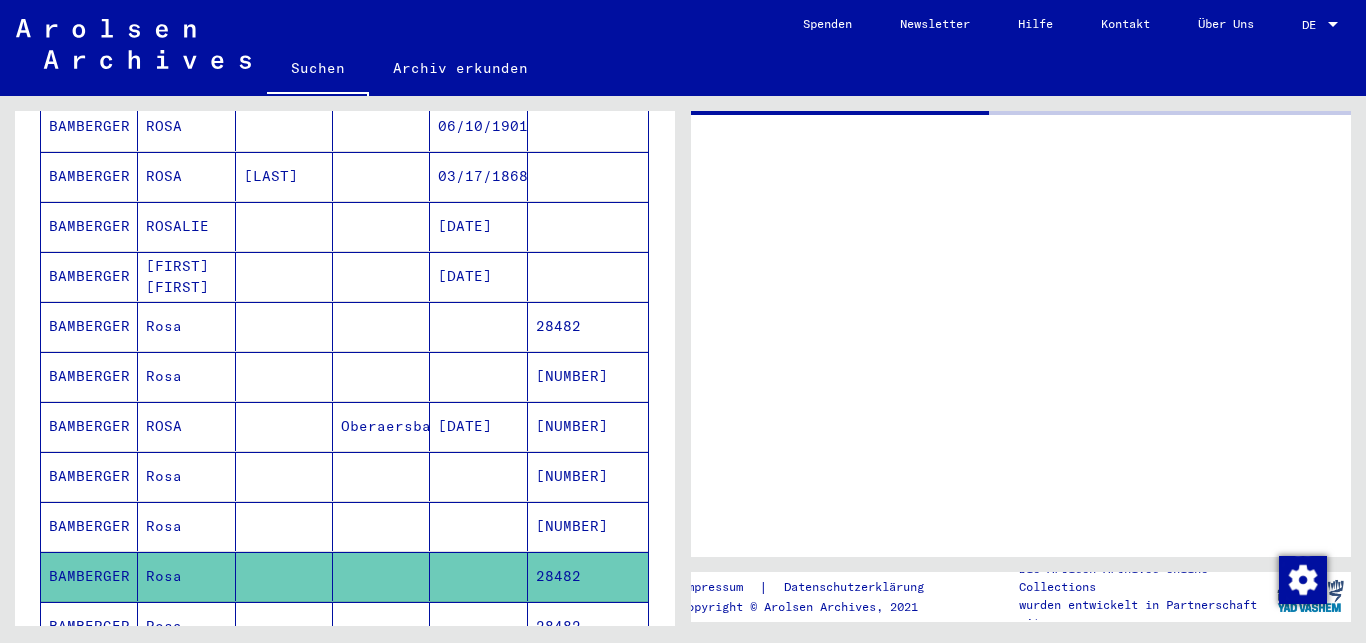 scroll, scrollTop: 0, scrollLeft: 0, axis: both 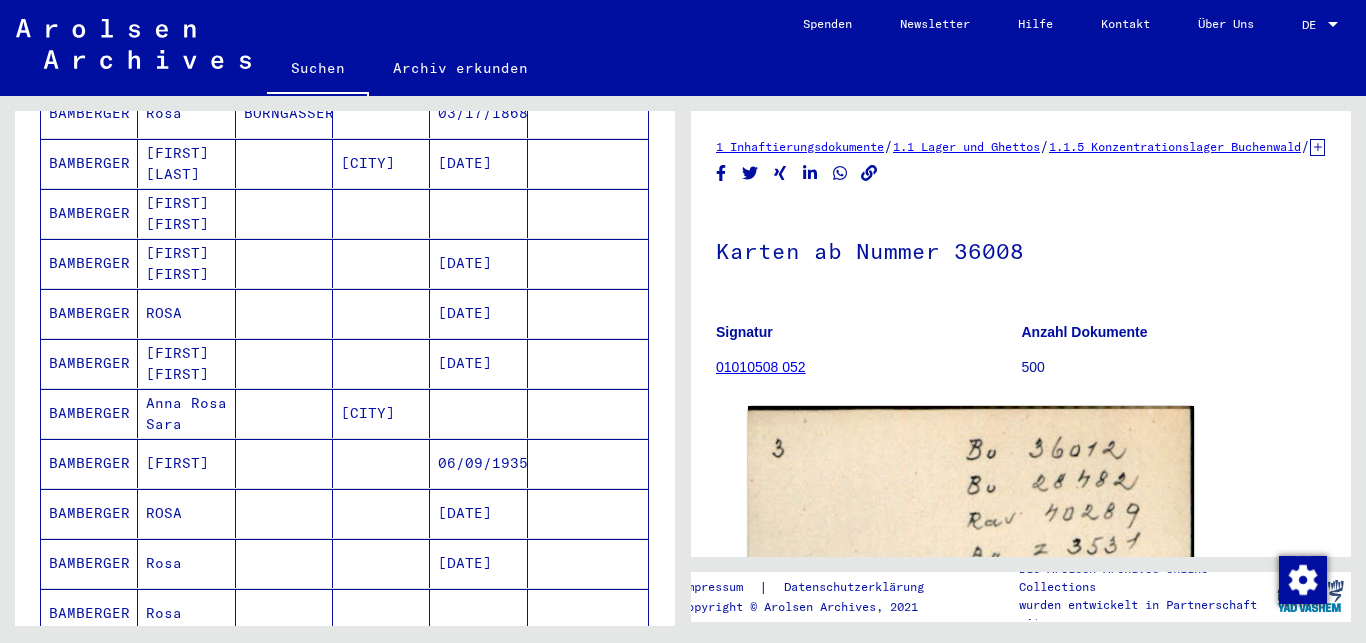 click on "BAMBERGER" at bounding box center (89, 263) 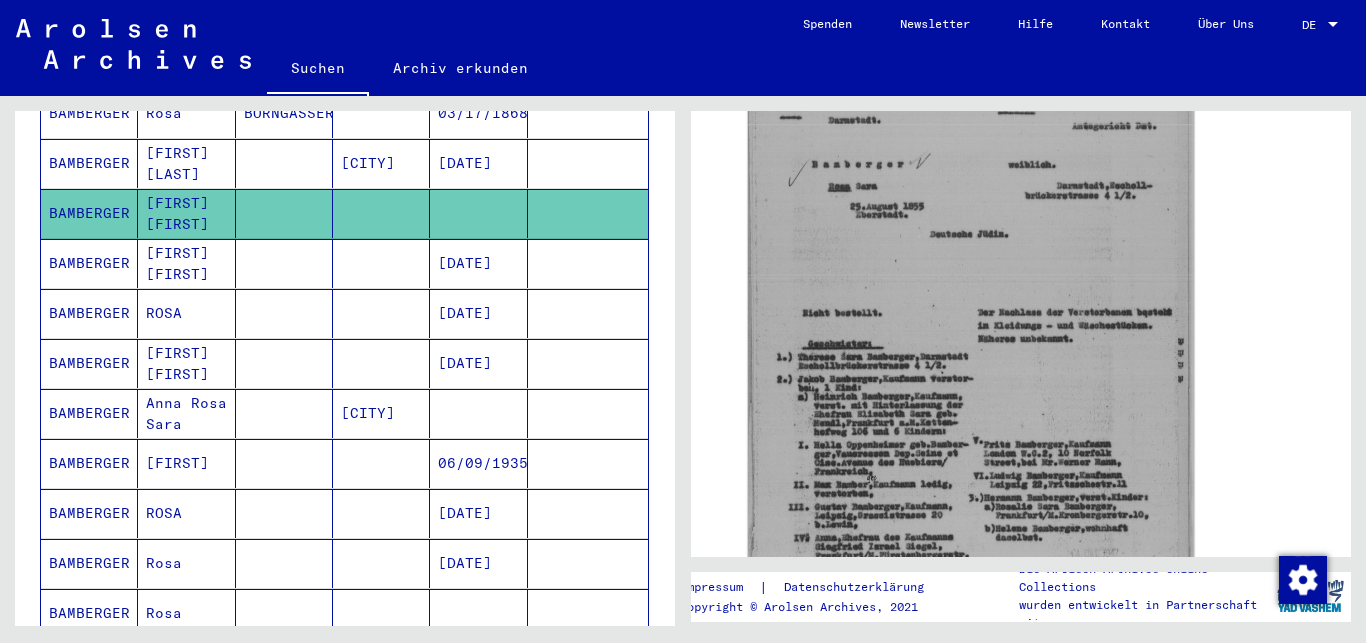 scroll, scrollTop: 726, scrollLeft: 0, axis: vertical 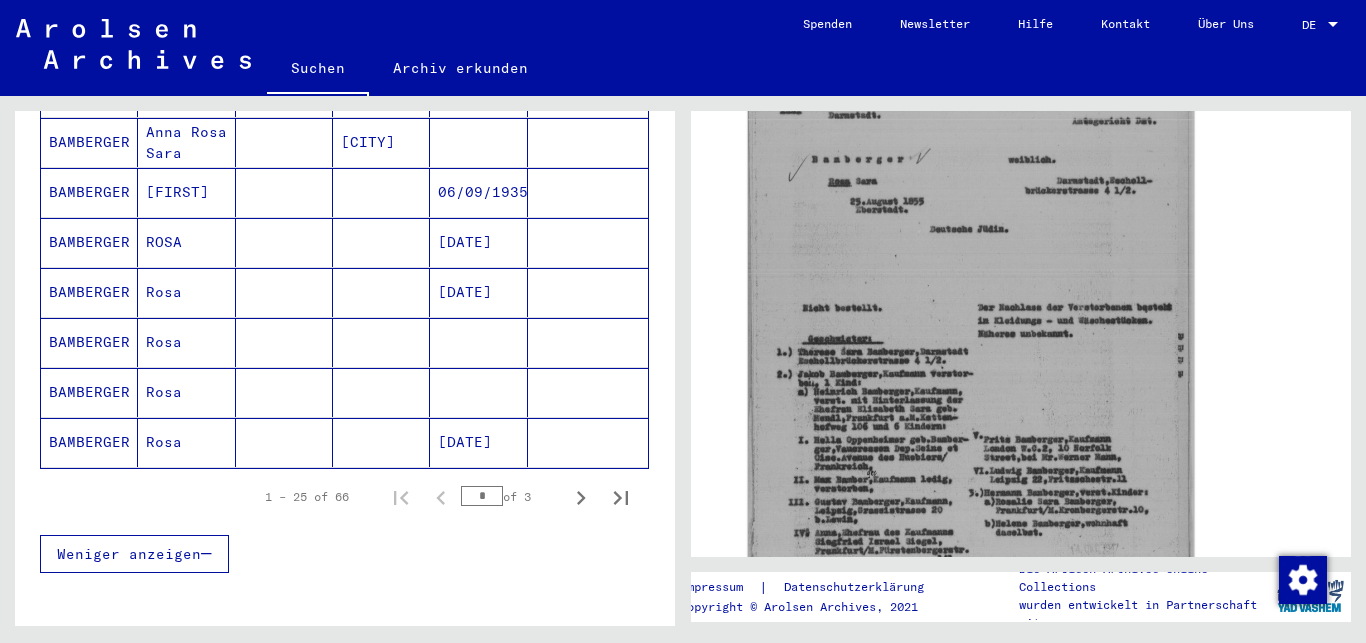 click on "BAMBERGER" at bounding box center [89, 392] 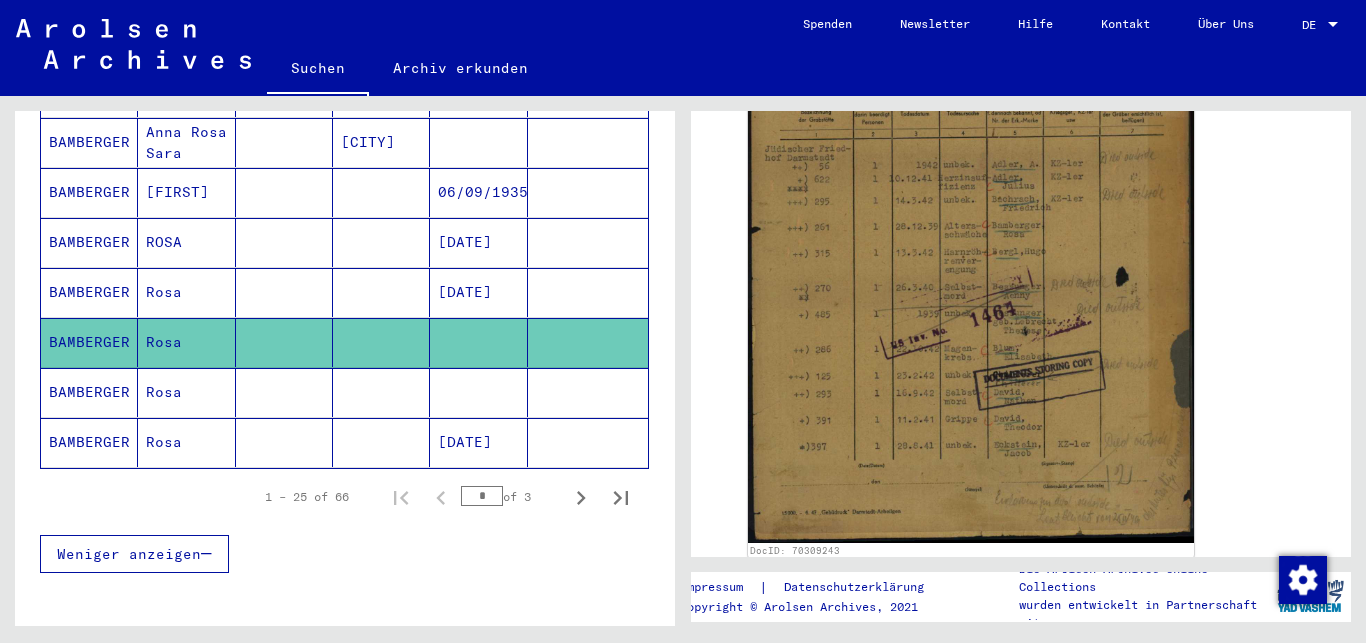 scroll, scrollTop: 540, scrollLeft: 0, axis: vertical 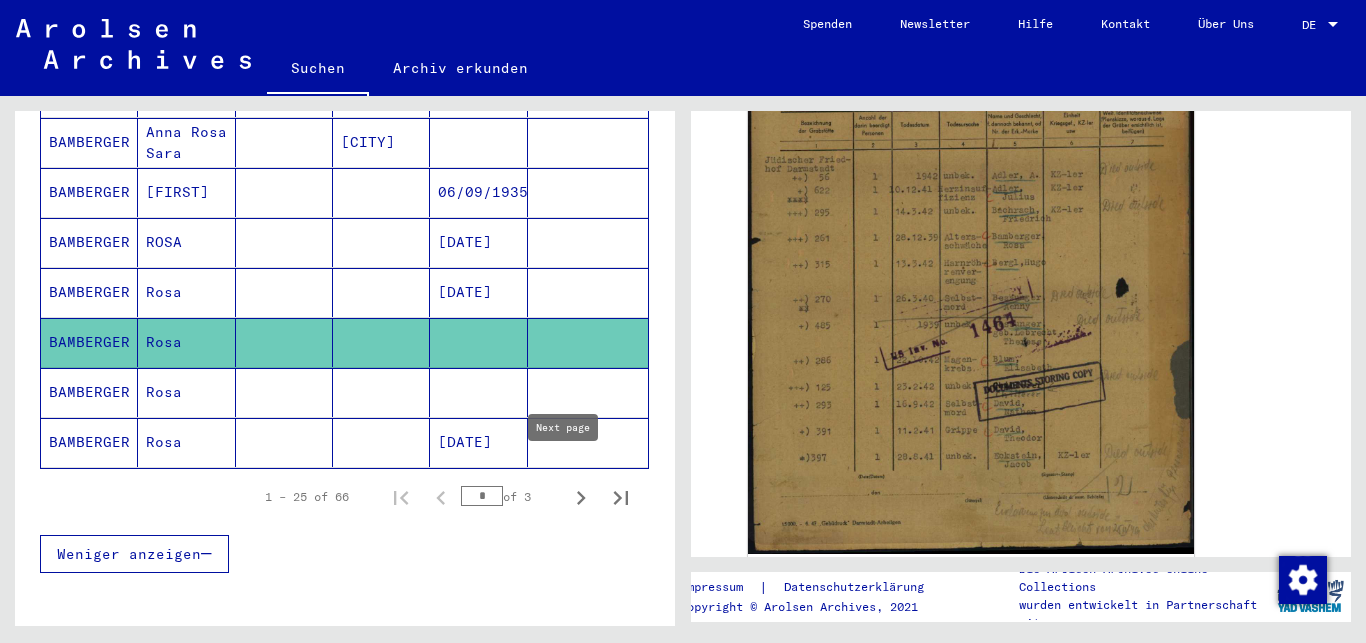 click 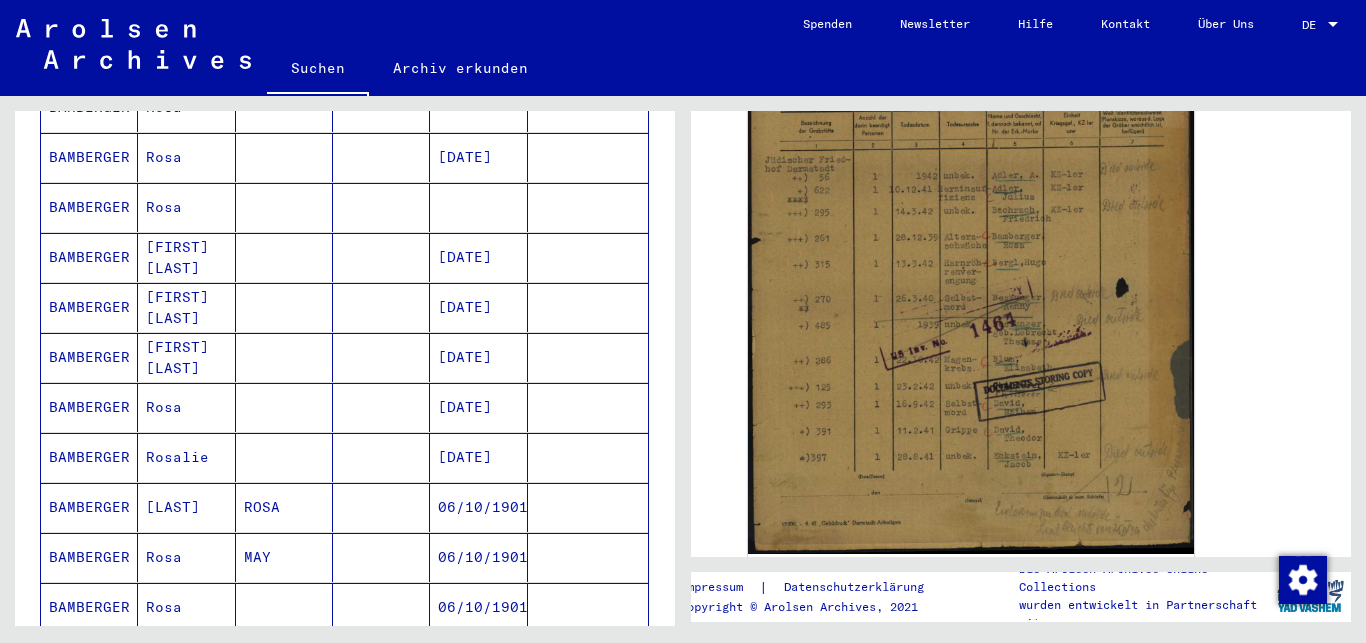 scroll, scrollTop: 236, scrollLeft: 0, axis: vertical 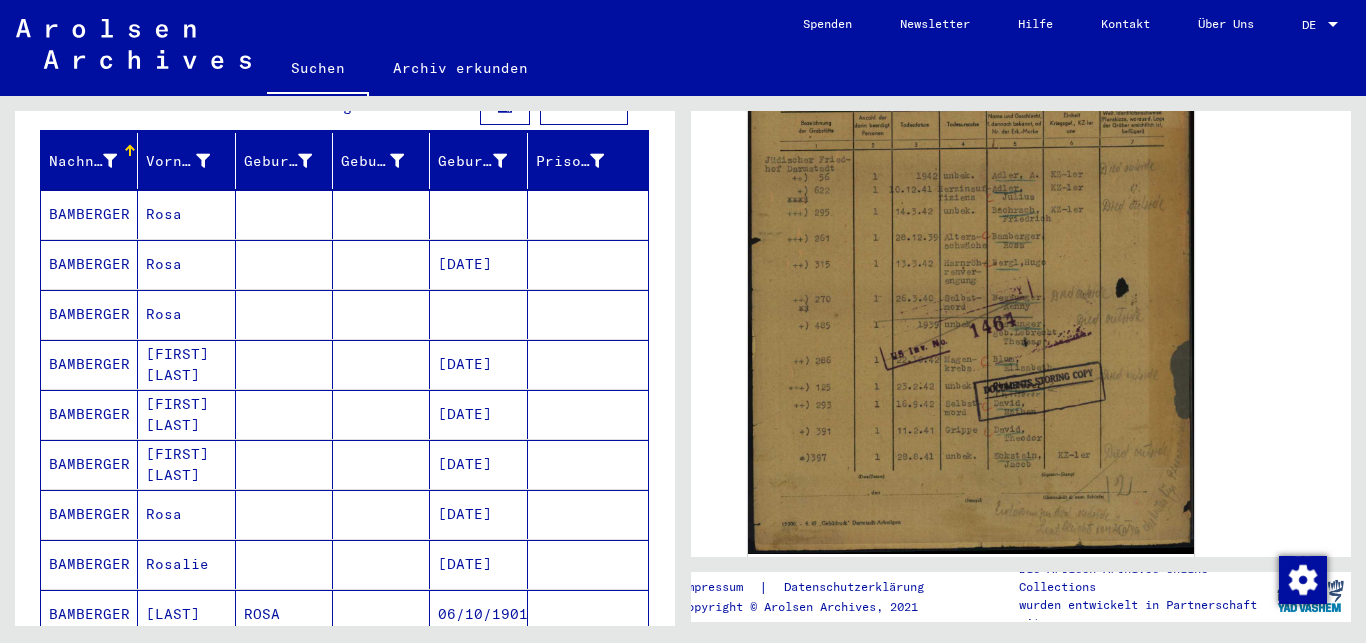 click on "BAMBERGER" at bounding box center (89, 364) 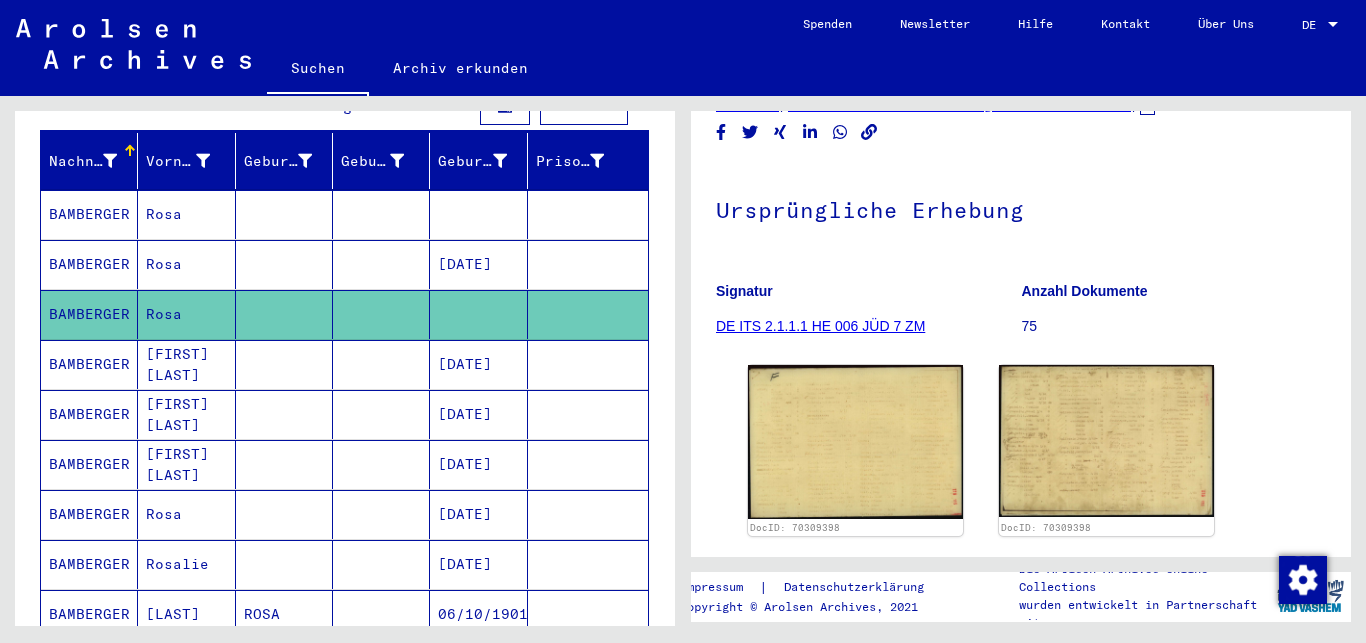 scroll, scrollTop: 216, scrollLeft: 0, axis: vertical 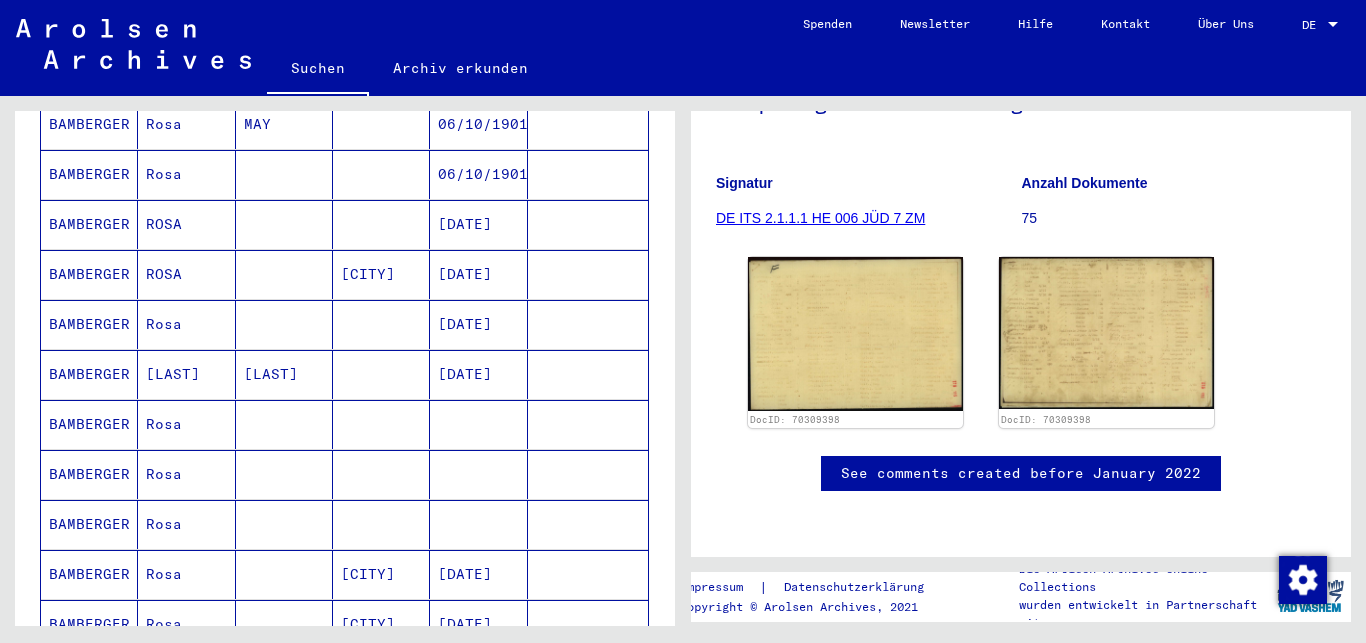 click on "BAMBERGER" at bounding box center (89, 474) 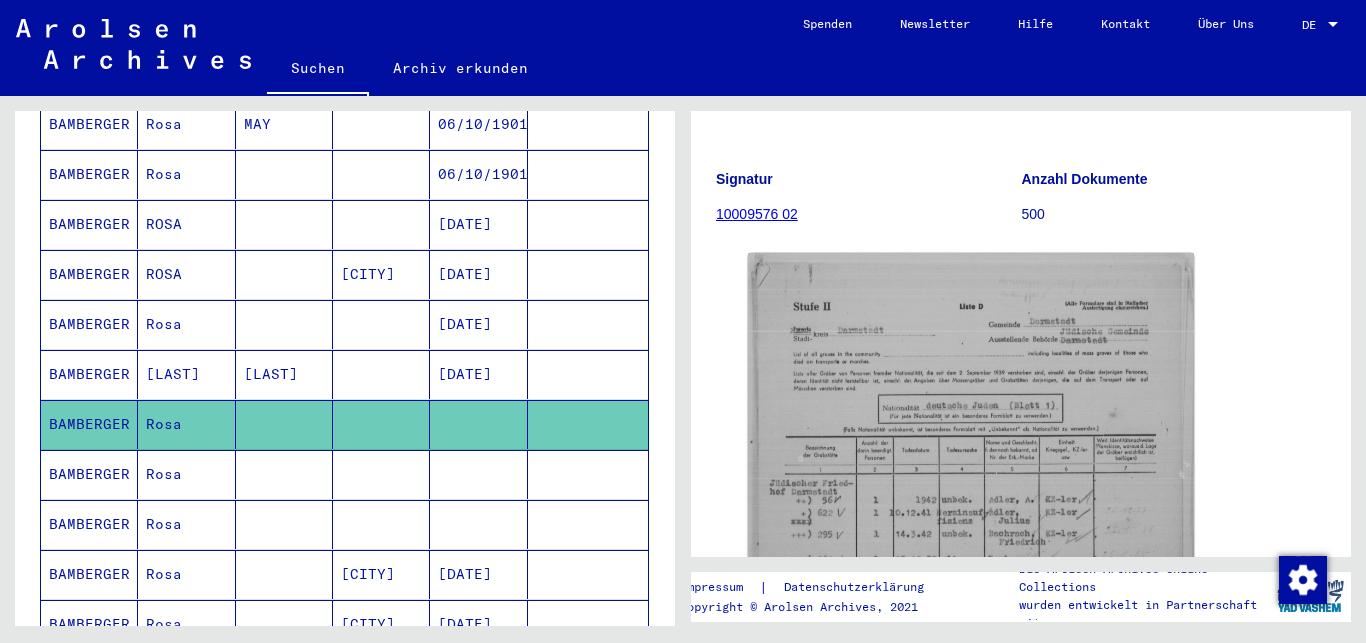 scroll, scrollTop: 432, scrollLeft: 0, axis: vertical 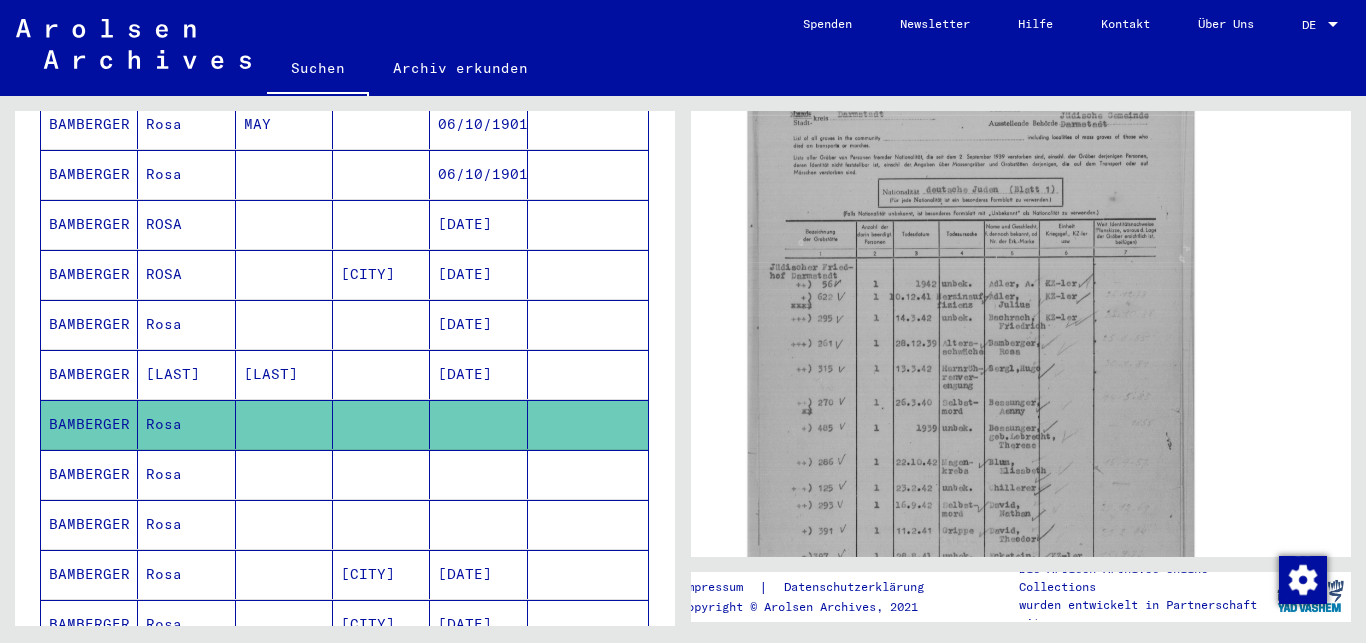 click on "BAMBERGER" at bounding box center (89, 524) 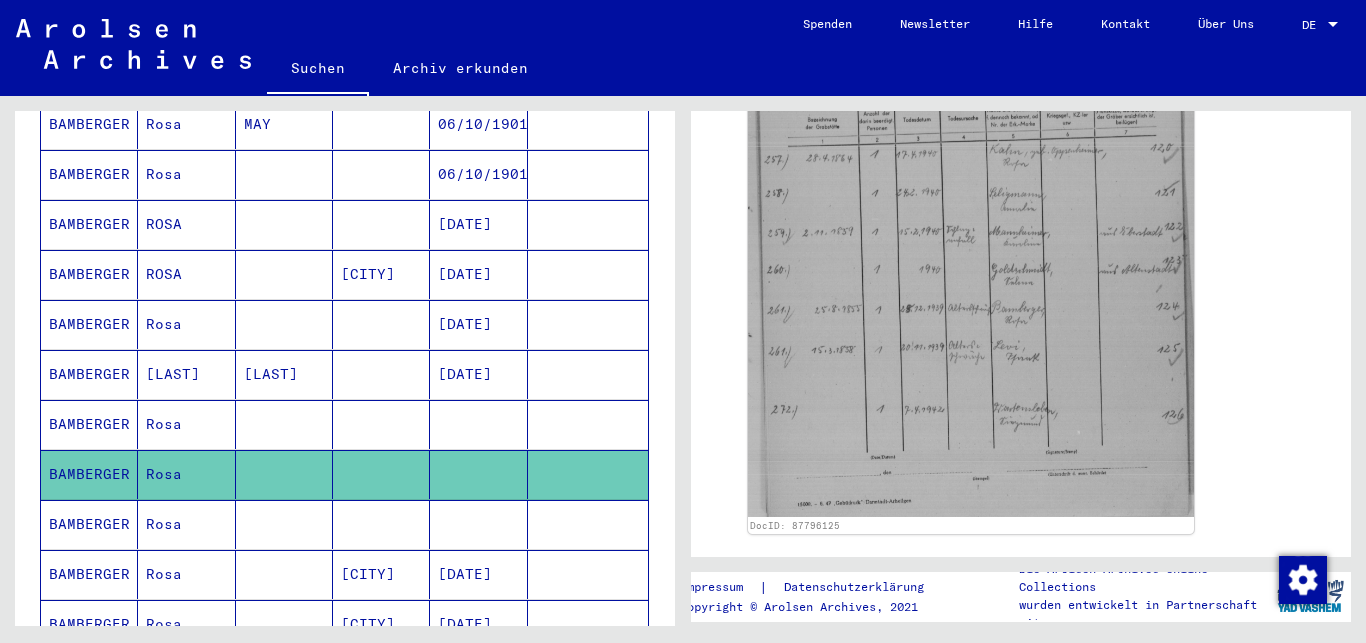scroll, scrollTop: 648, scrollLeft: 0, axis: vertical 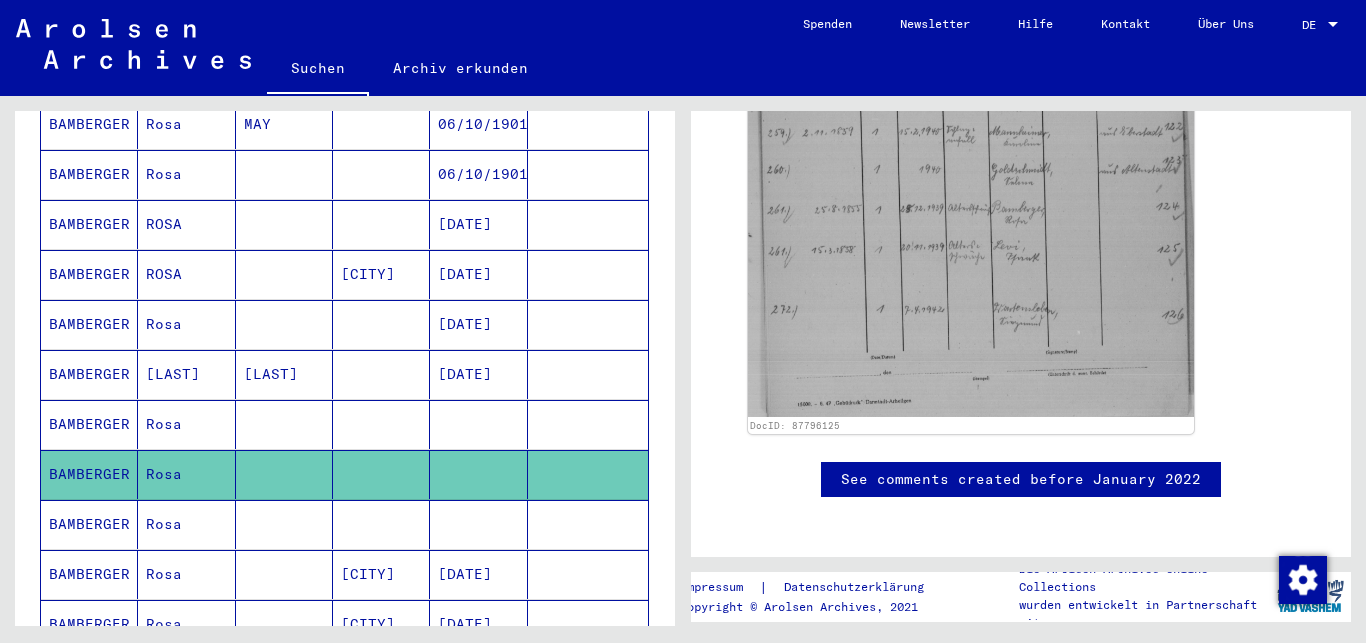 click on "BAMBERGER" at bounding box center (89, 574) 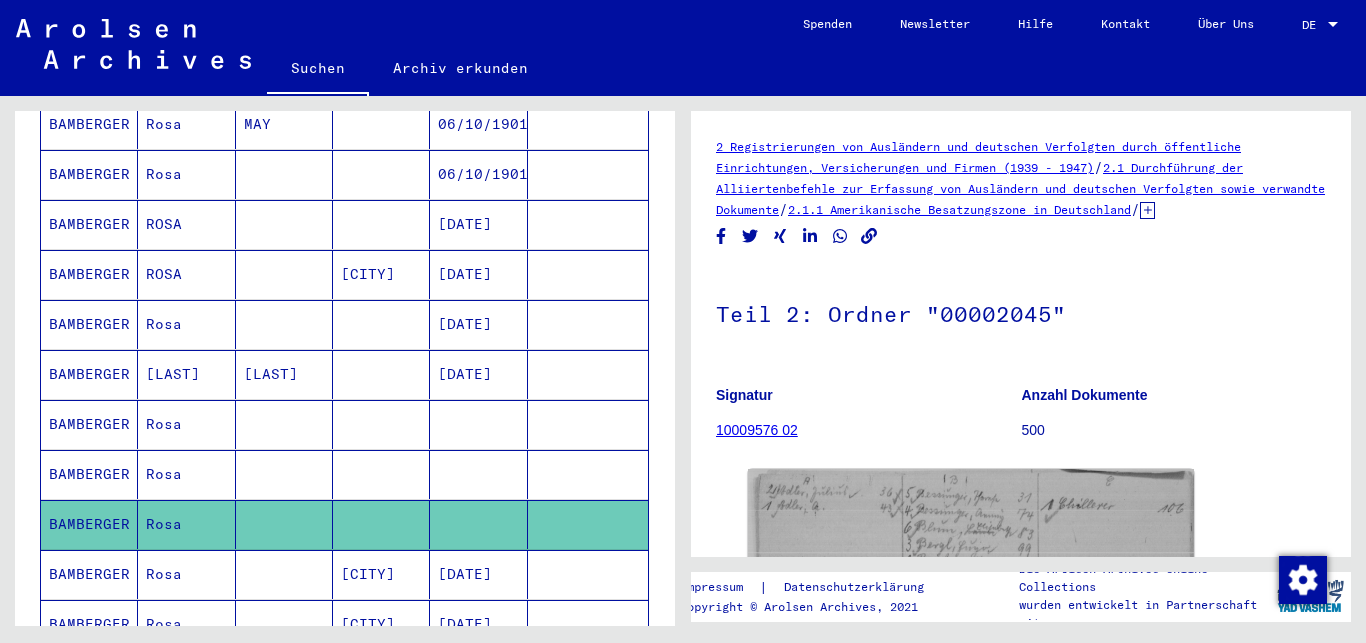 scroll, scrollTop: 324, scrollLeft: 0, axis: vertical 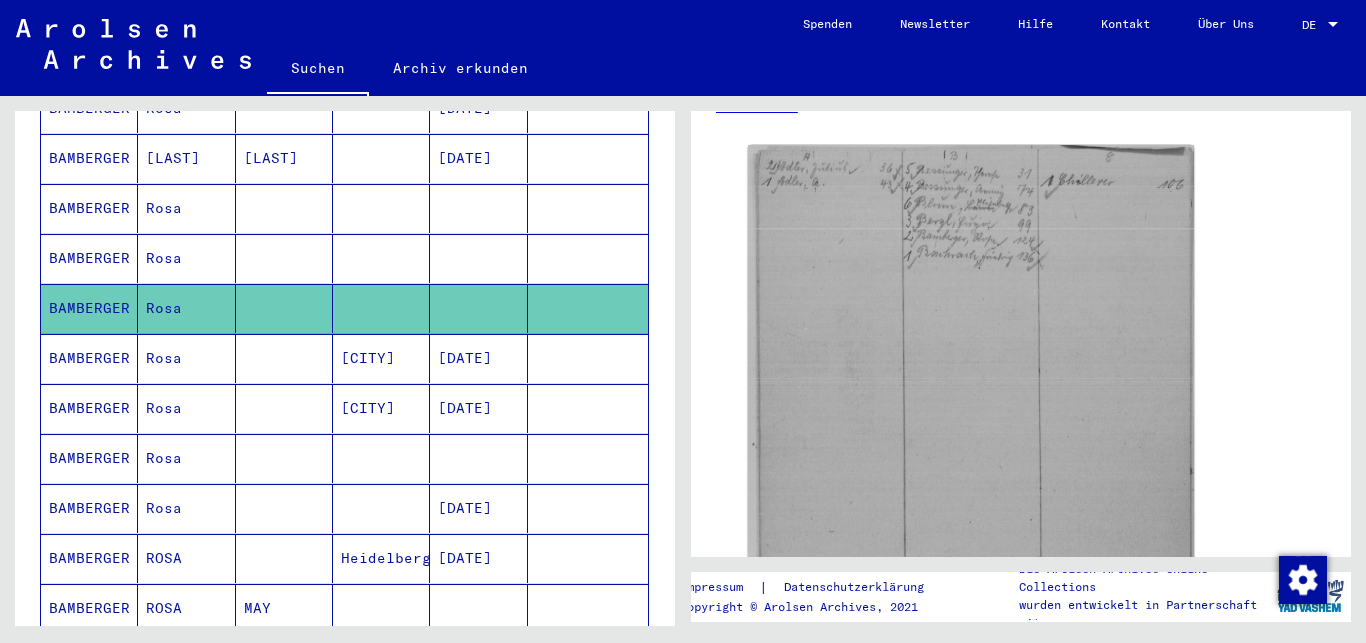 click on "BAMBERGER" at bounding box center [89, 508] 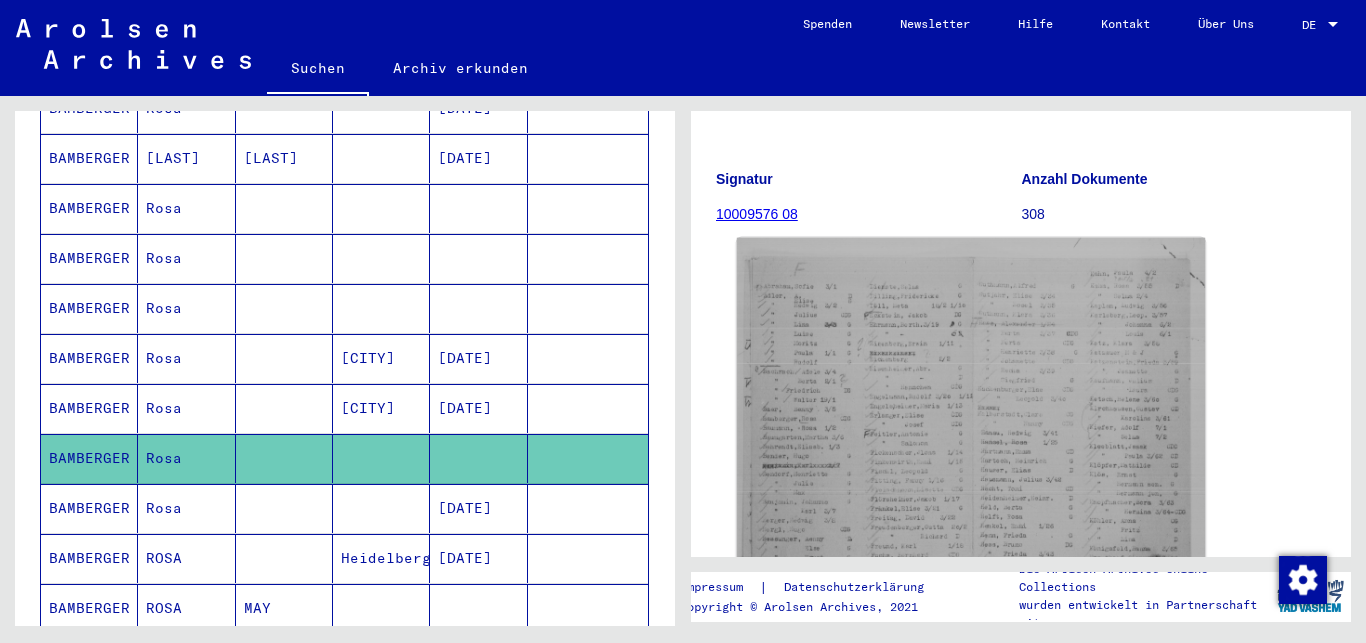 scroll, scrollTop: 432, scrollLeft: 0, axis: vertical 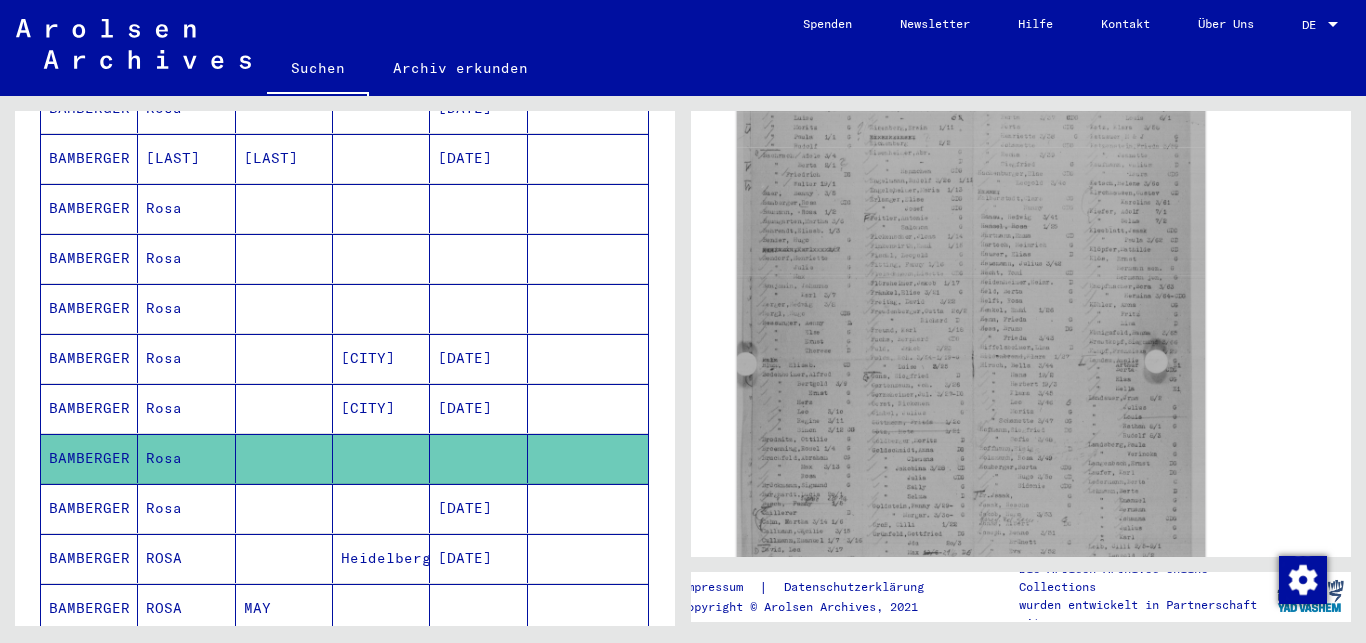click 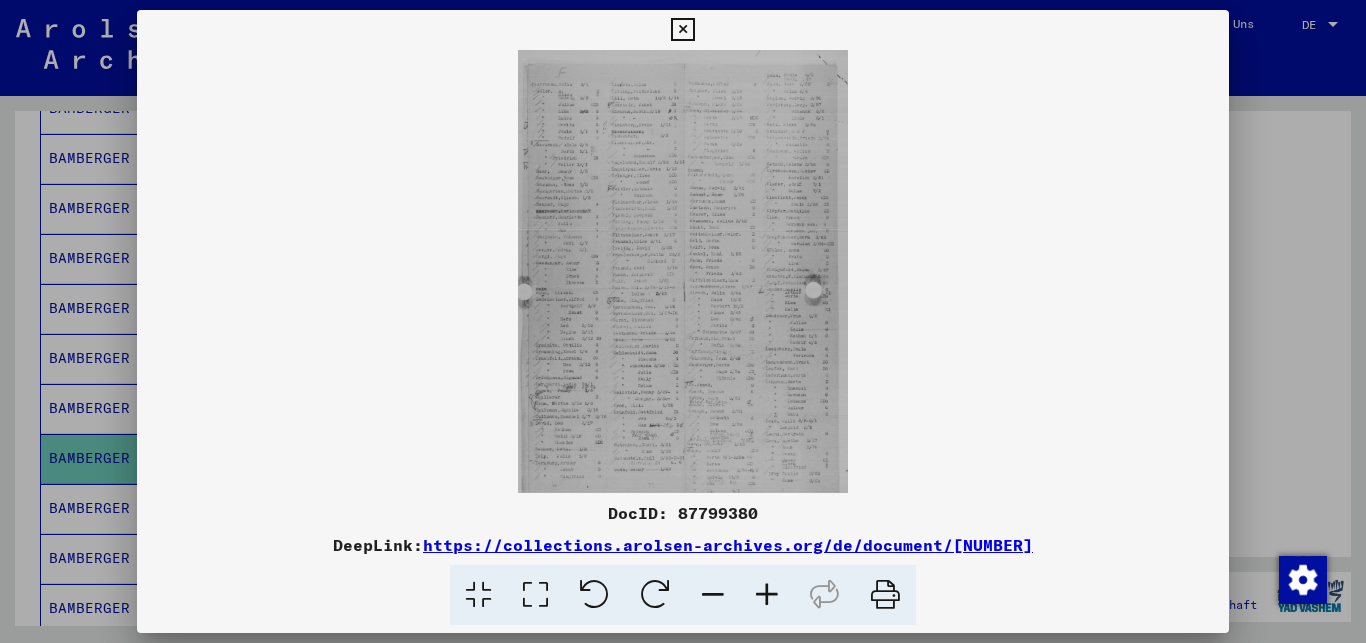 click at bounding box center [767, 595] 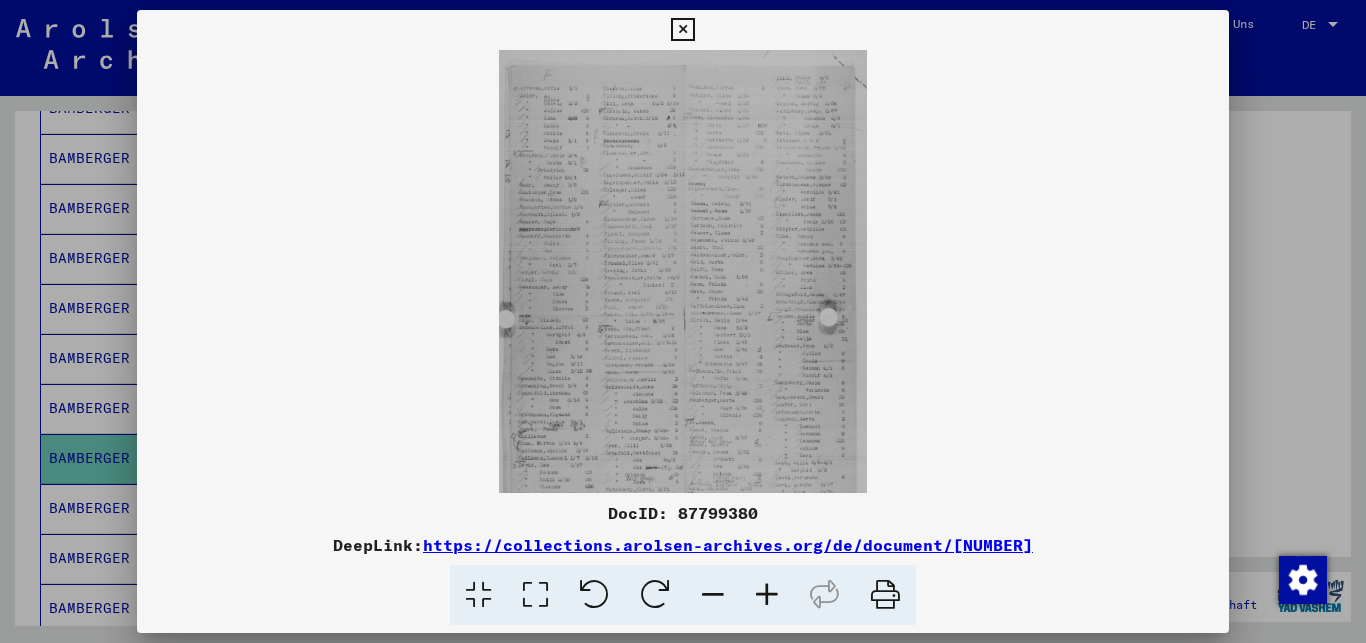 click at bounding box center (767, 595) 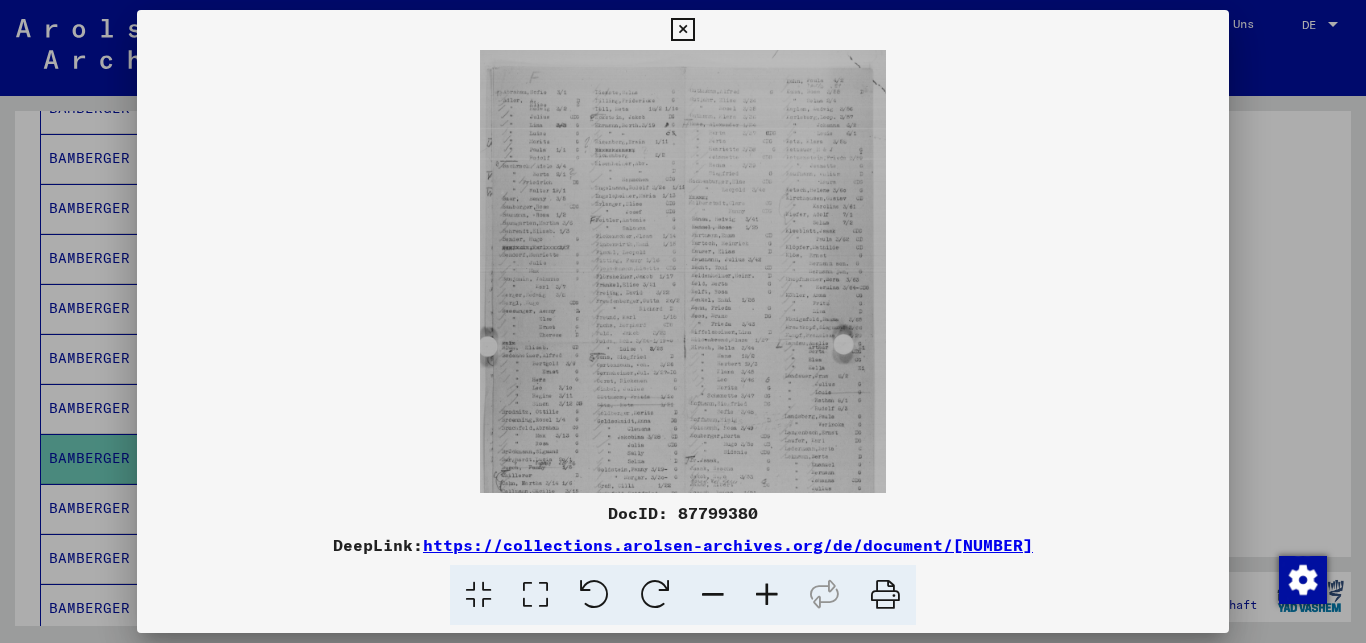 click at bounding box center [767, 595] 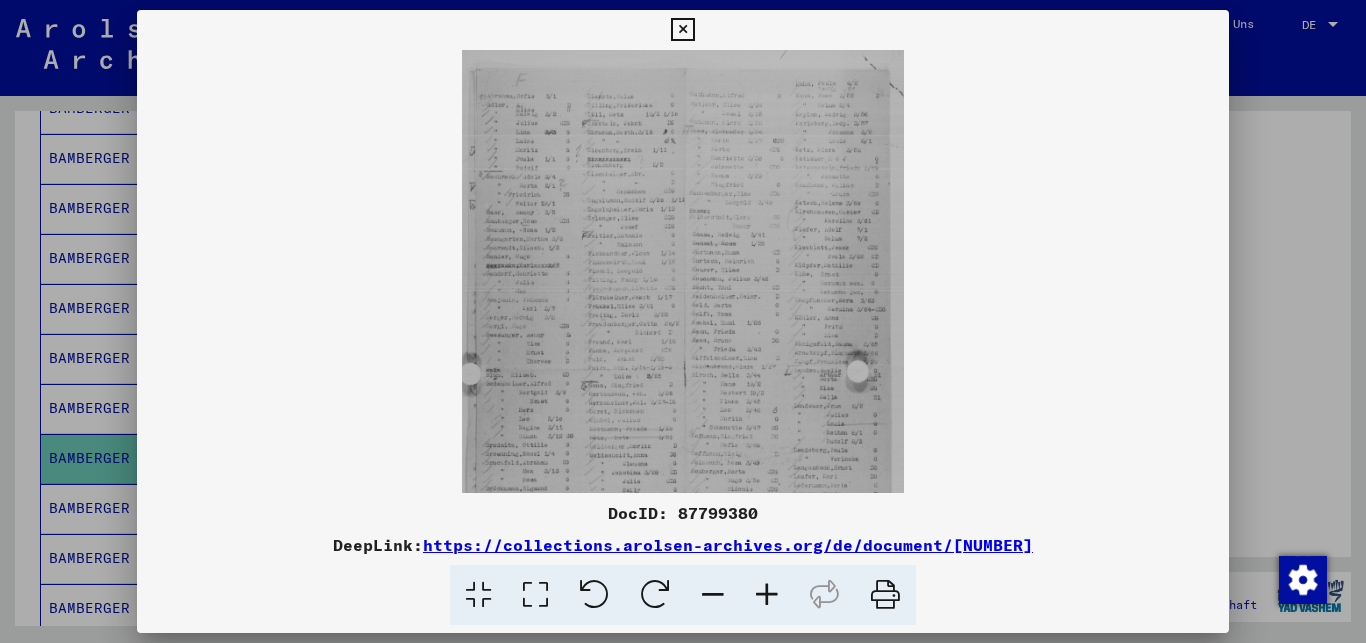 click at bounding box center (767, 595) 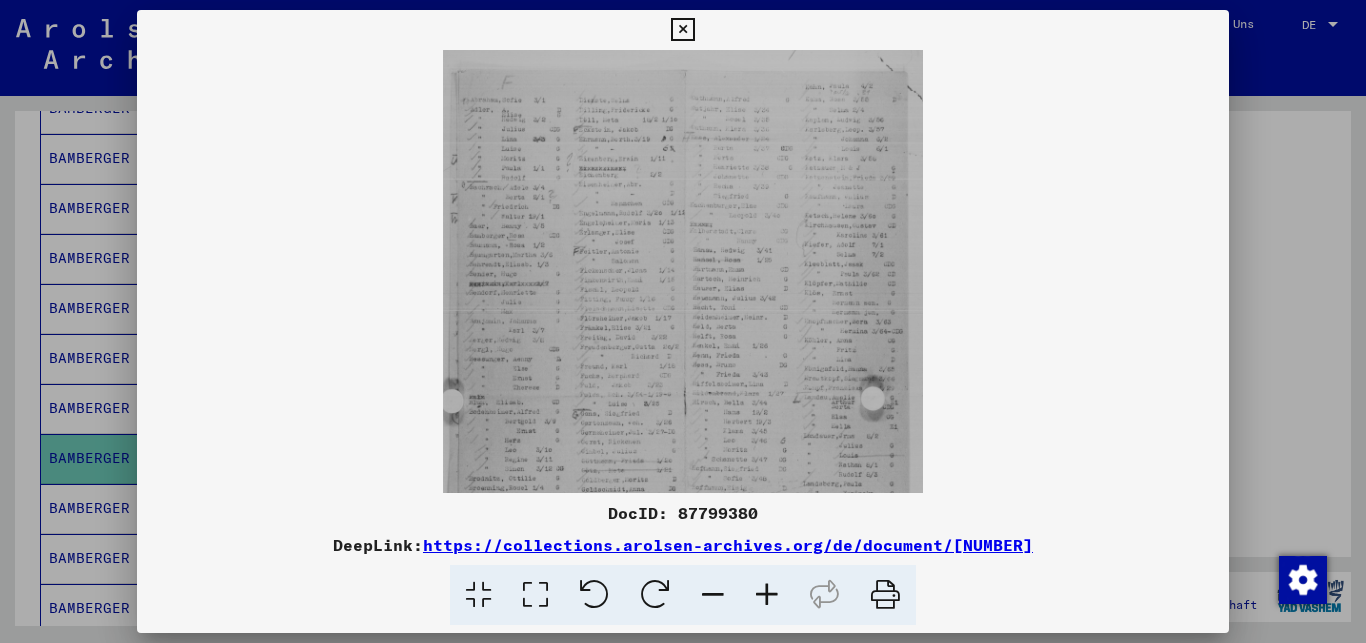 click at bounding box center (767, 595) 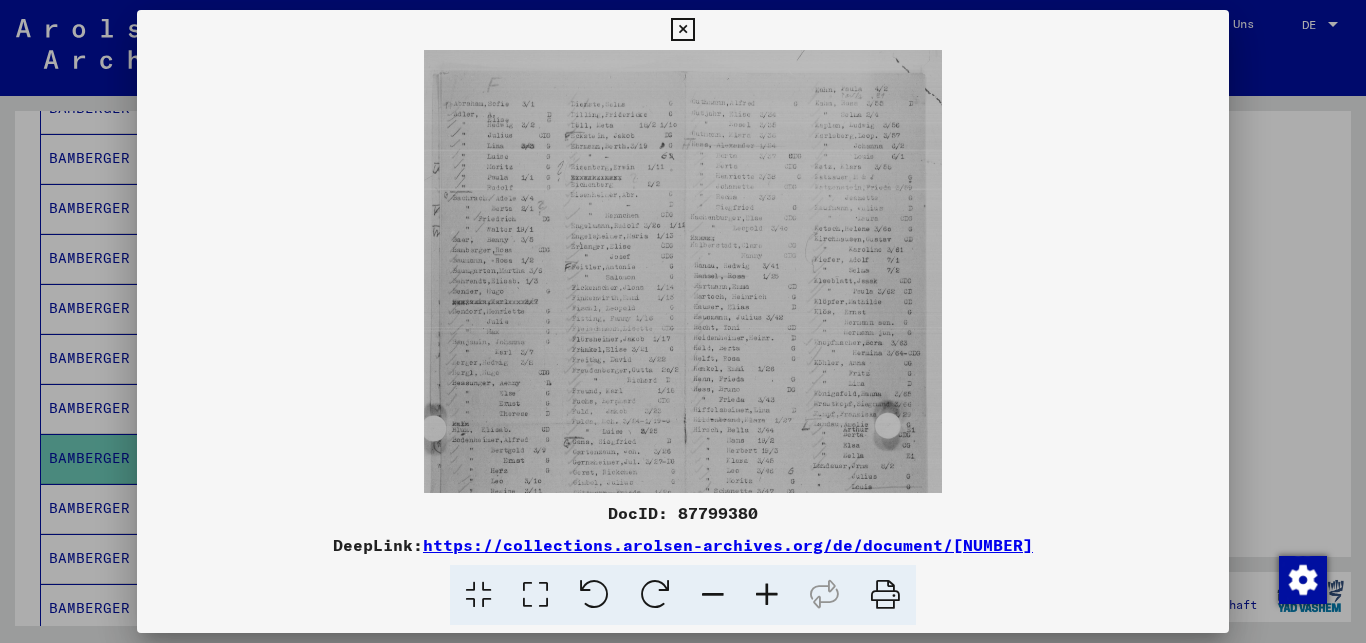 click at bounding box center [767, 595] 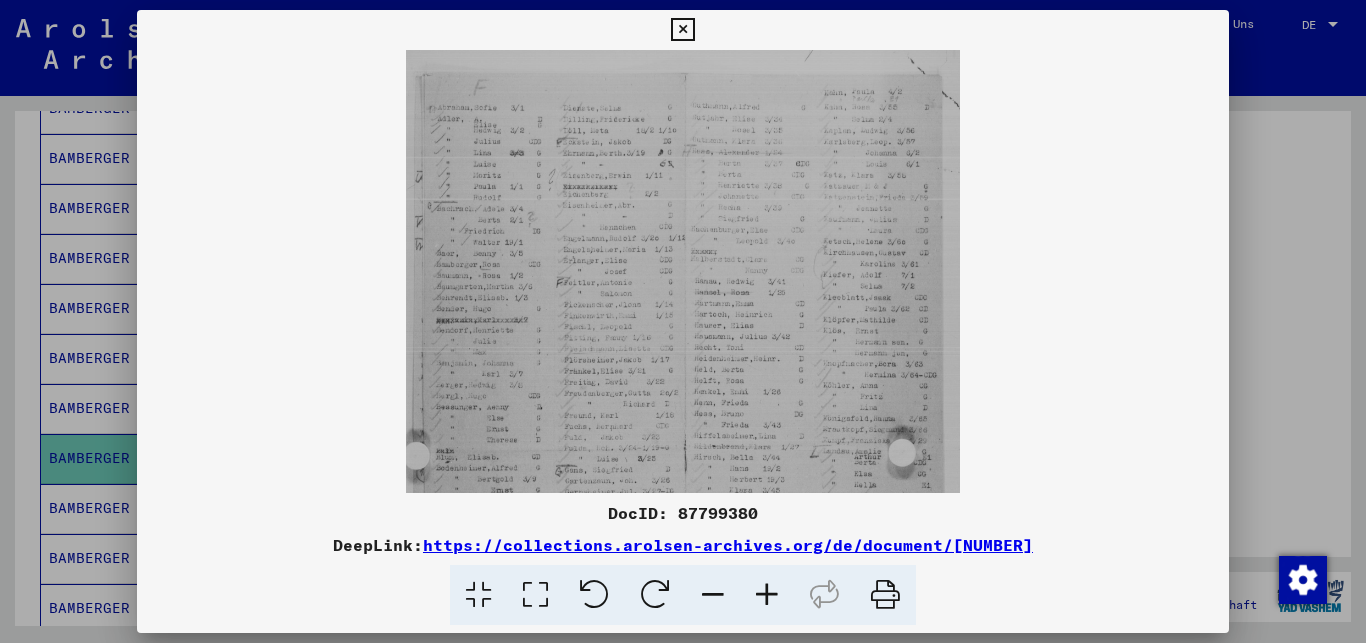 click at bounding box center [682, 30] 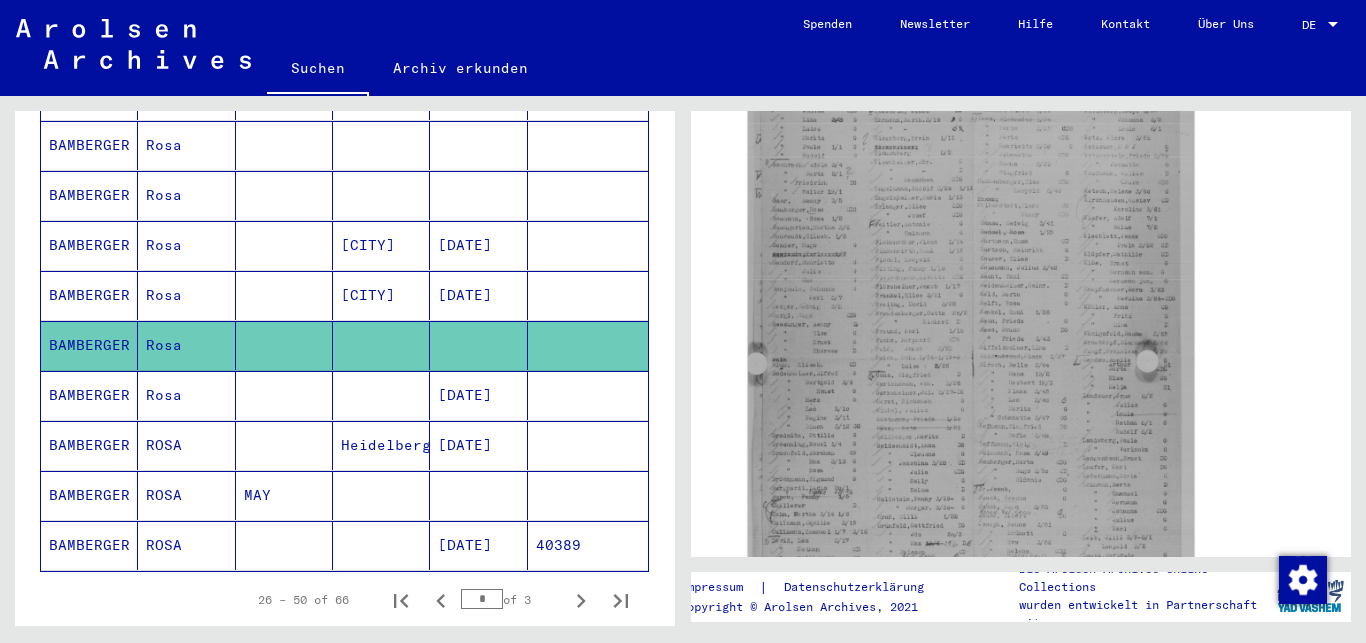 scroll, scrollTop: 1208, scrollLeft: 0, axis: vertical 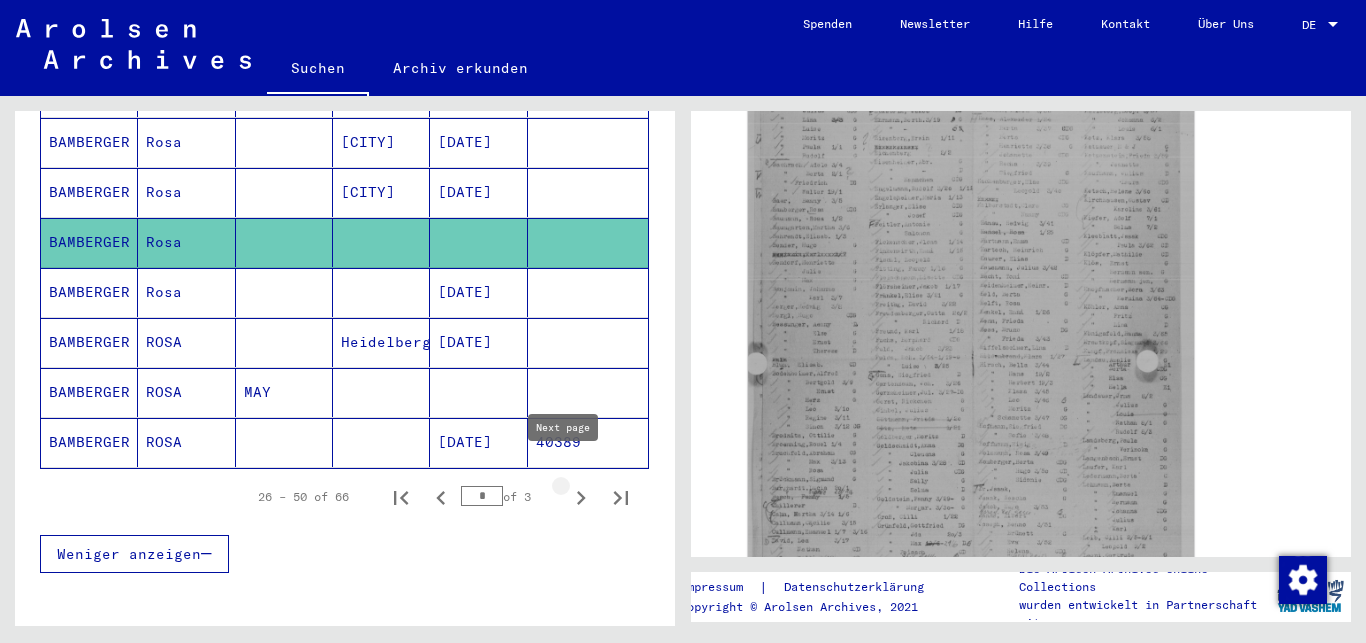 click 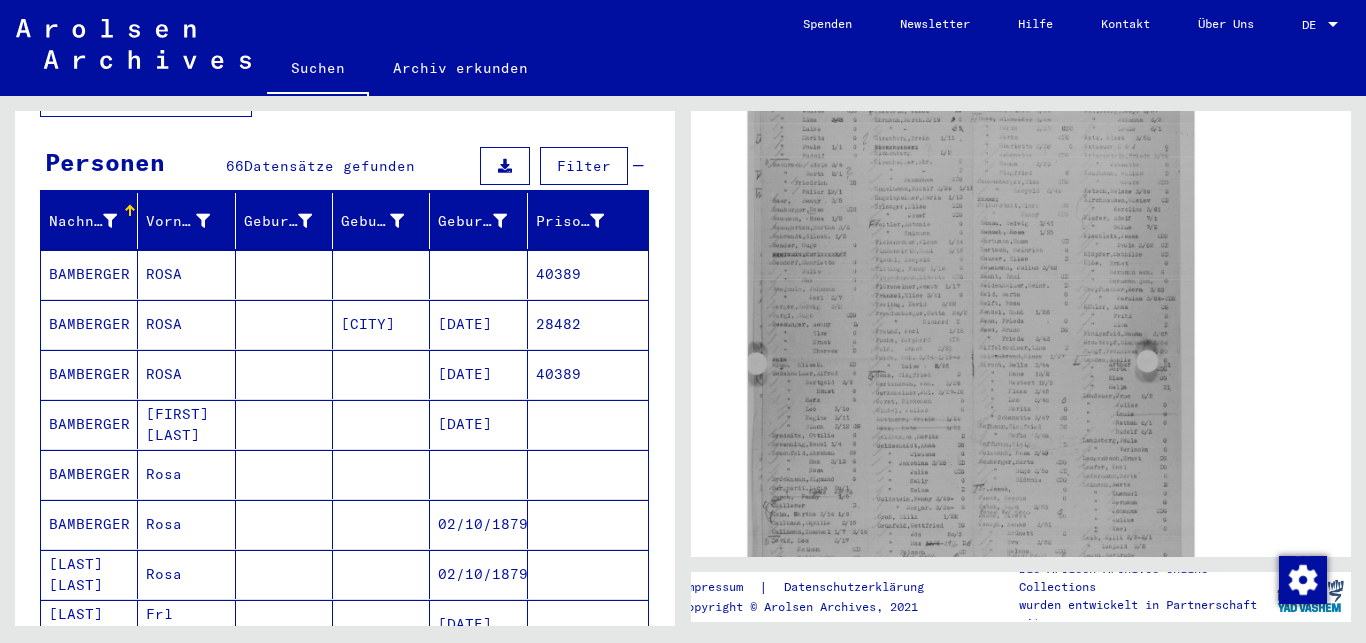 scroll, scrollTop: 173, scrollLeft: 0, axis: vertical 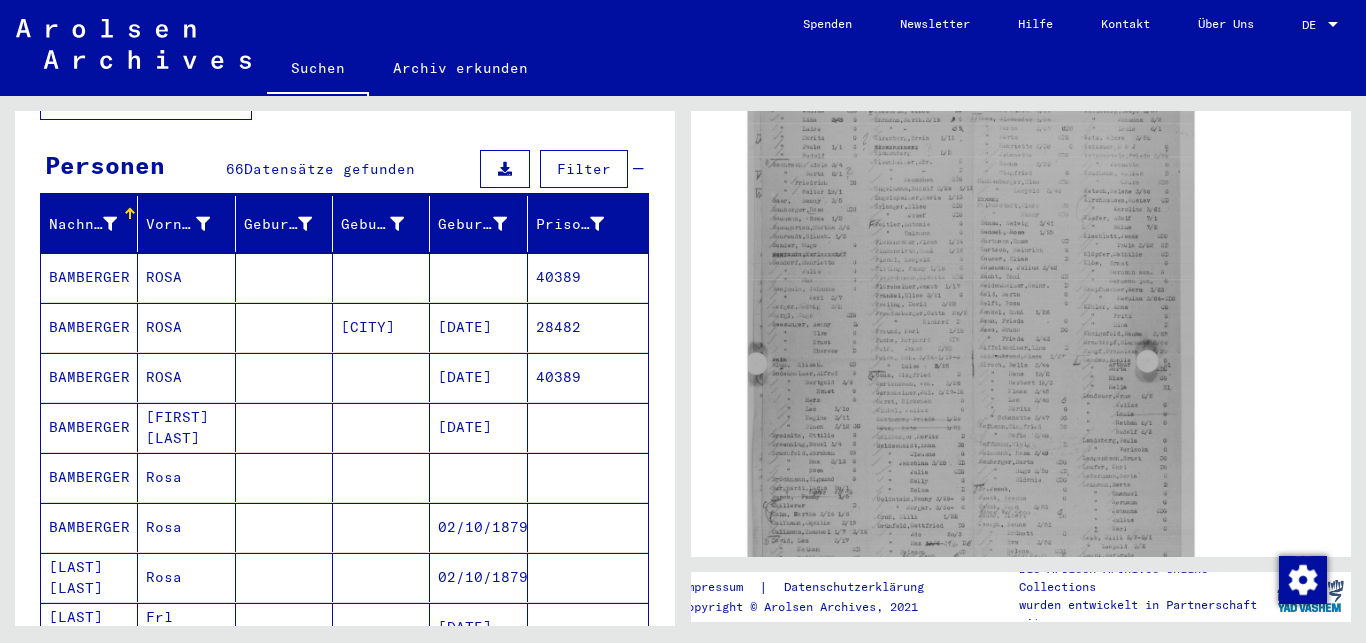 click on "BAMBERGER" at bounding box center (89, 327) 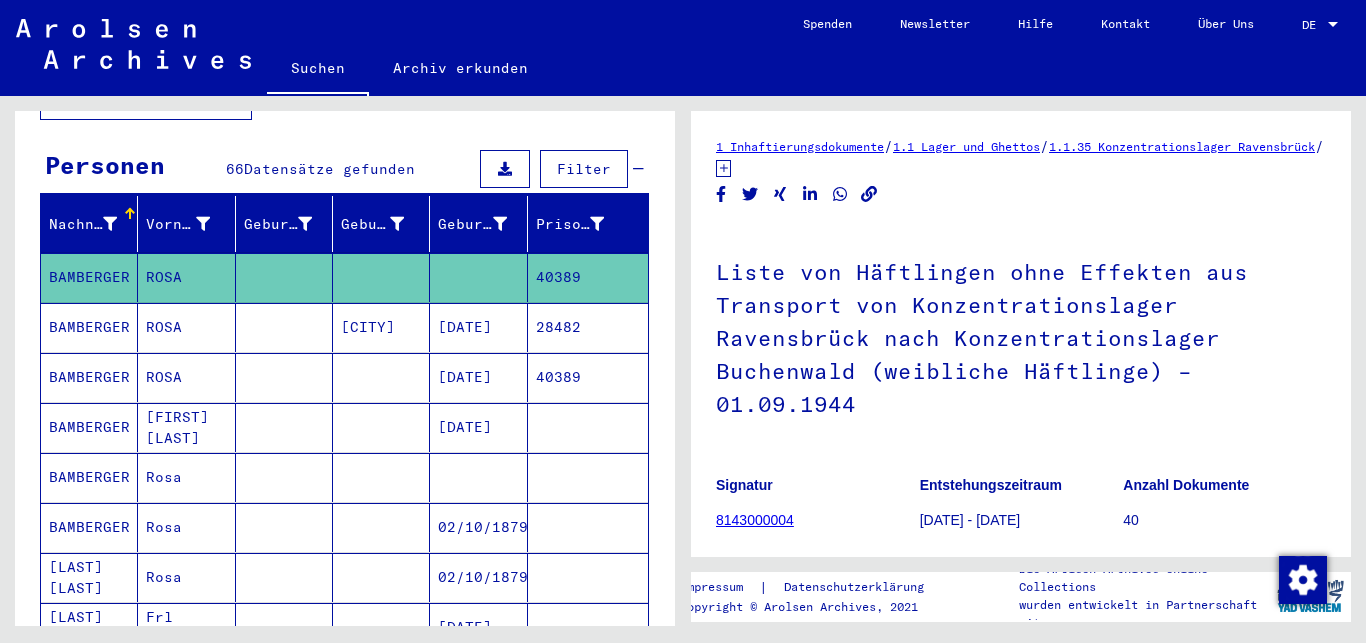 click on "BAMBERGER" at bounding box center [89, 527] 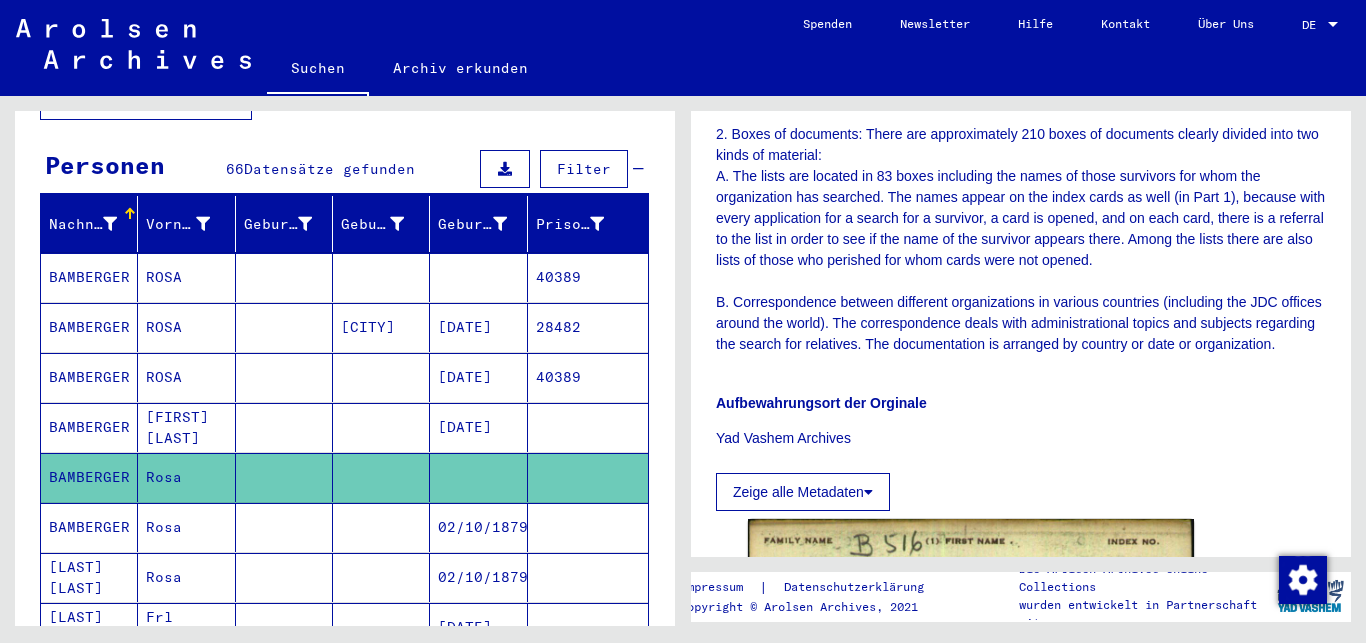 scroll, scrollTop: 972, scrollLeft: 0, axis: vertical 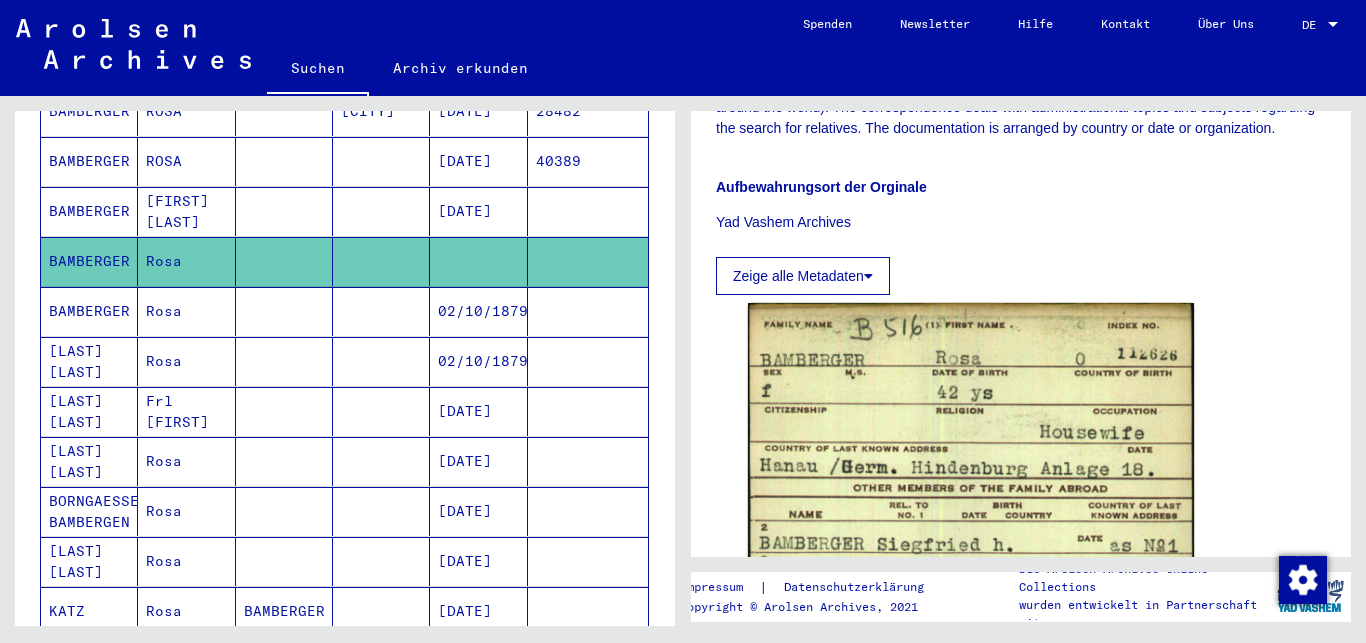 click on "[LAST] [LAST]" at bounding box center [89, 511] 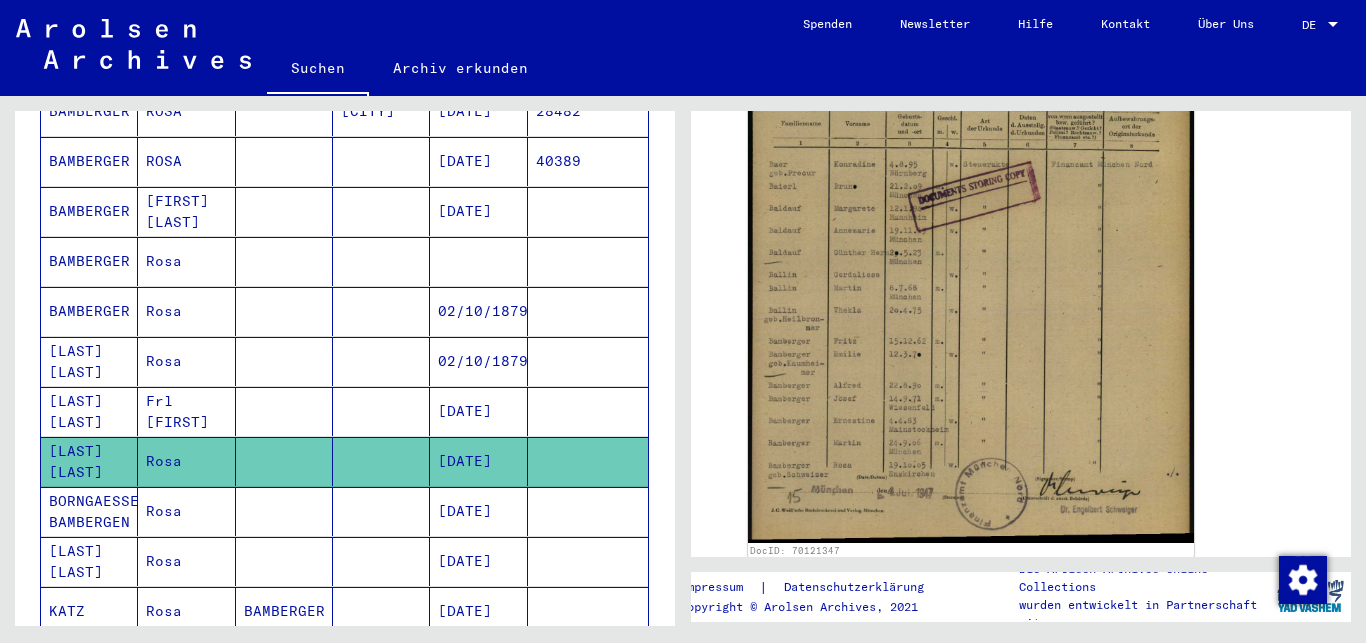 scroll, scrollTop: 648, scrollLeft: 0, axis: vertical 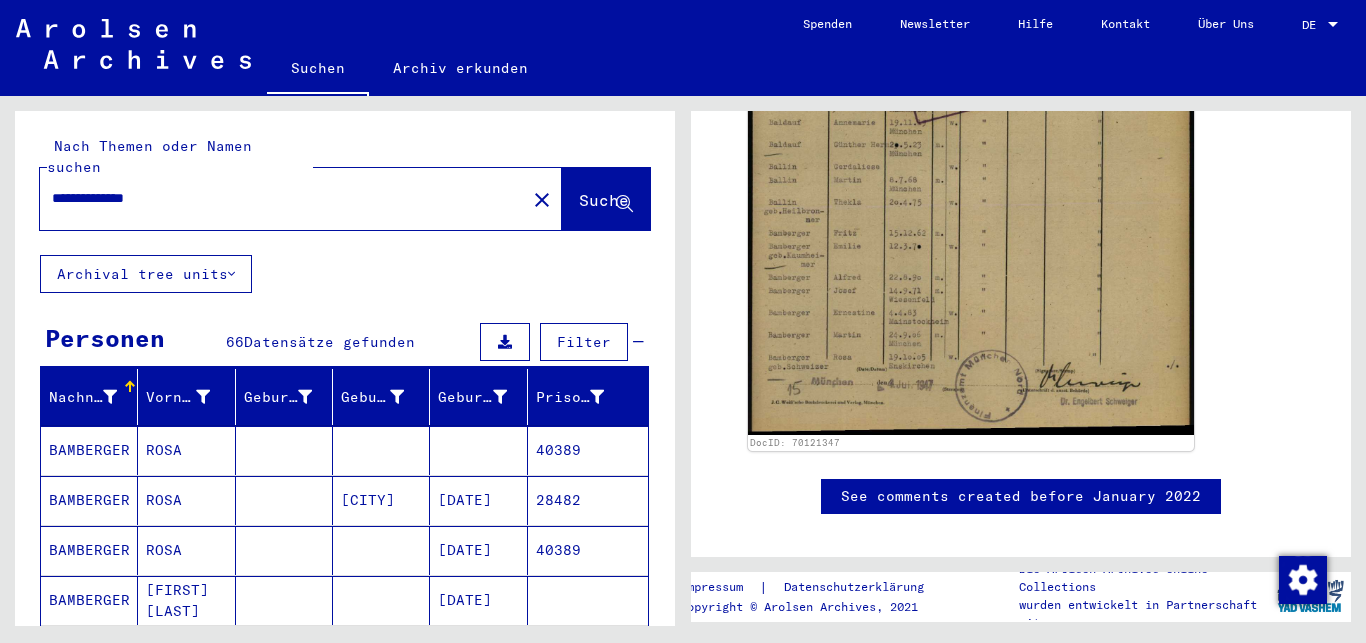drag, startPoint x: 212, startPoint y: 186, endPoint x: 12, endPoint y: 163, distance: 201.31816 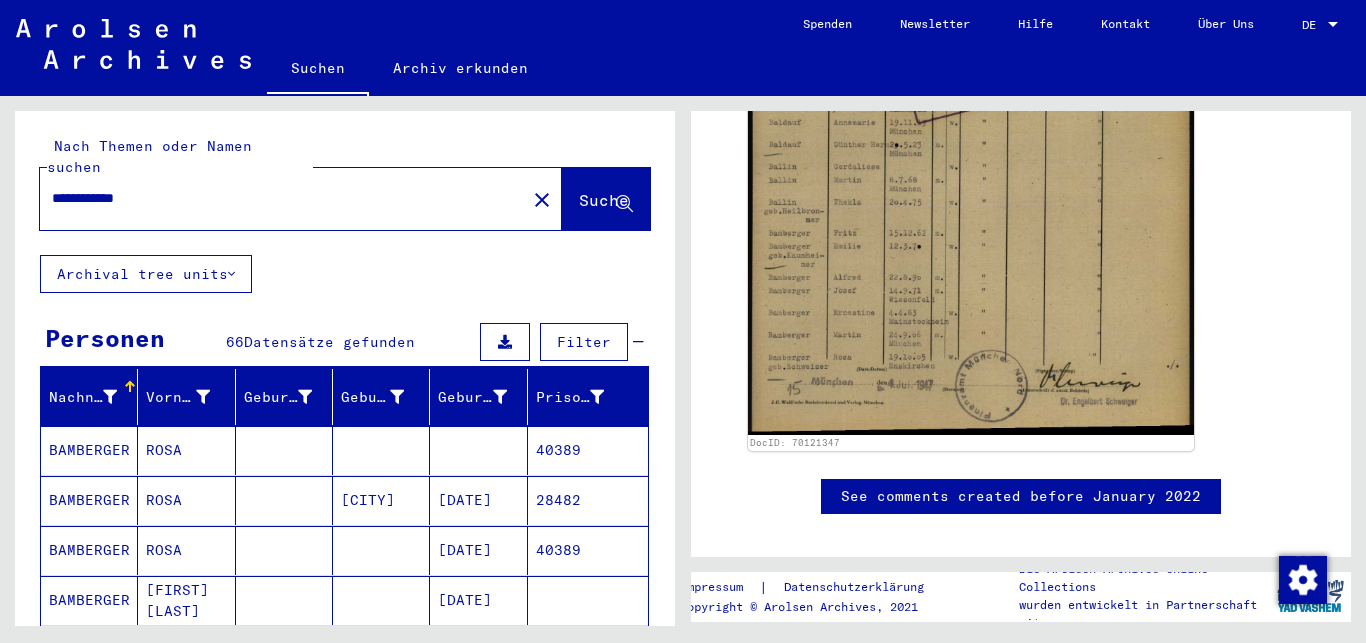 click on "Suche" 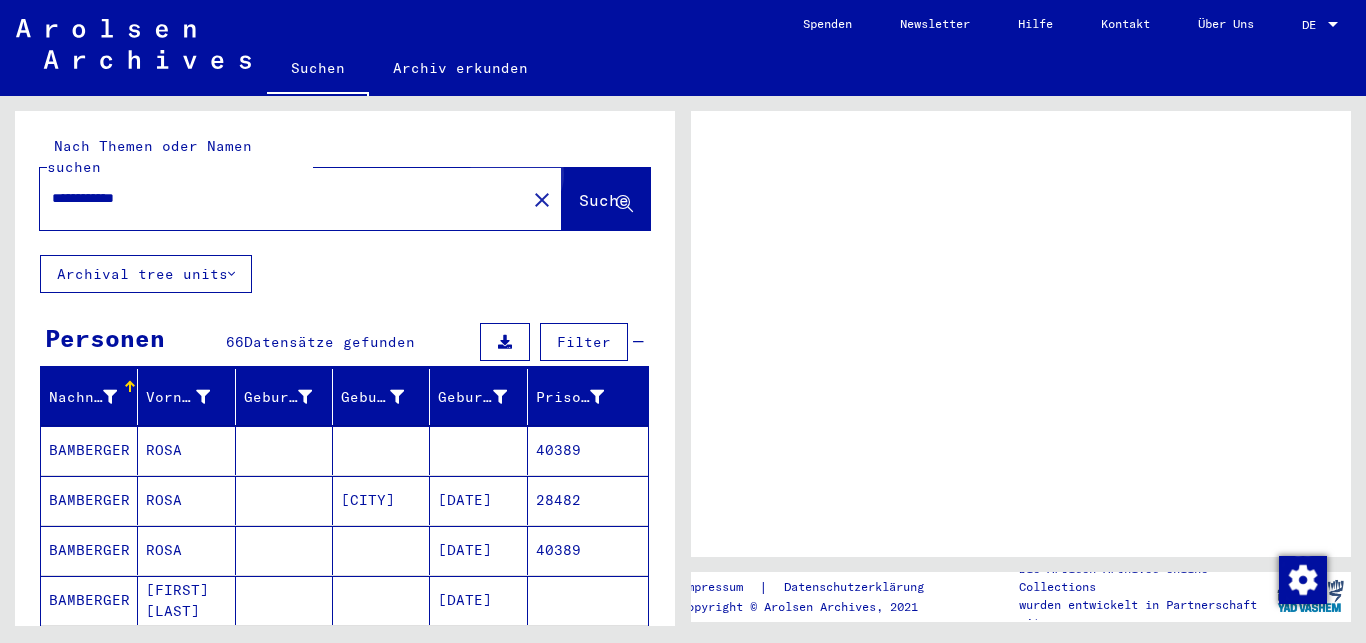 scroll, scrollTop: 0, scrollLeft: 0, axis: both 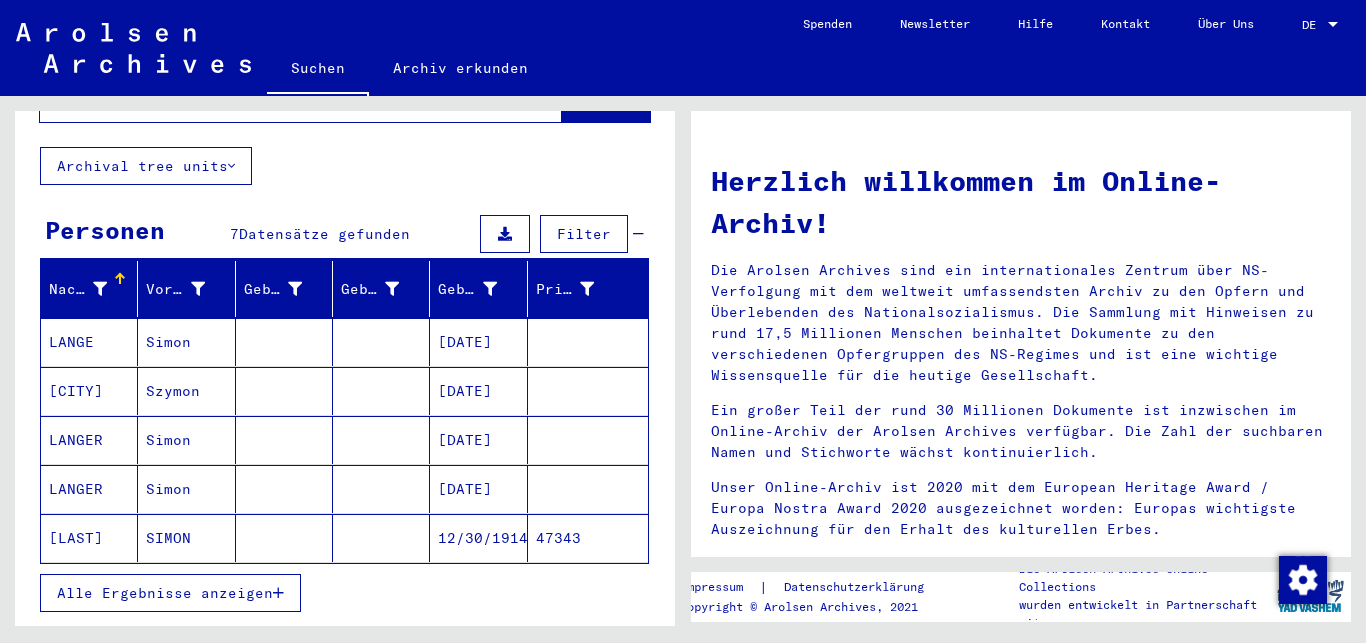 click on "Alle Ergebnisse anzeigen" at bounding box center (165, 593) 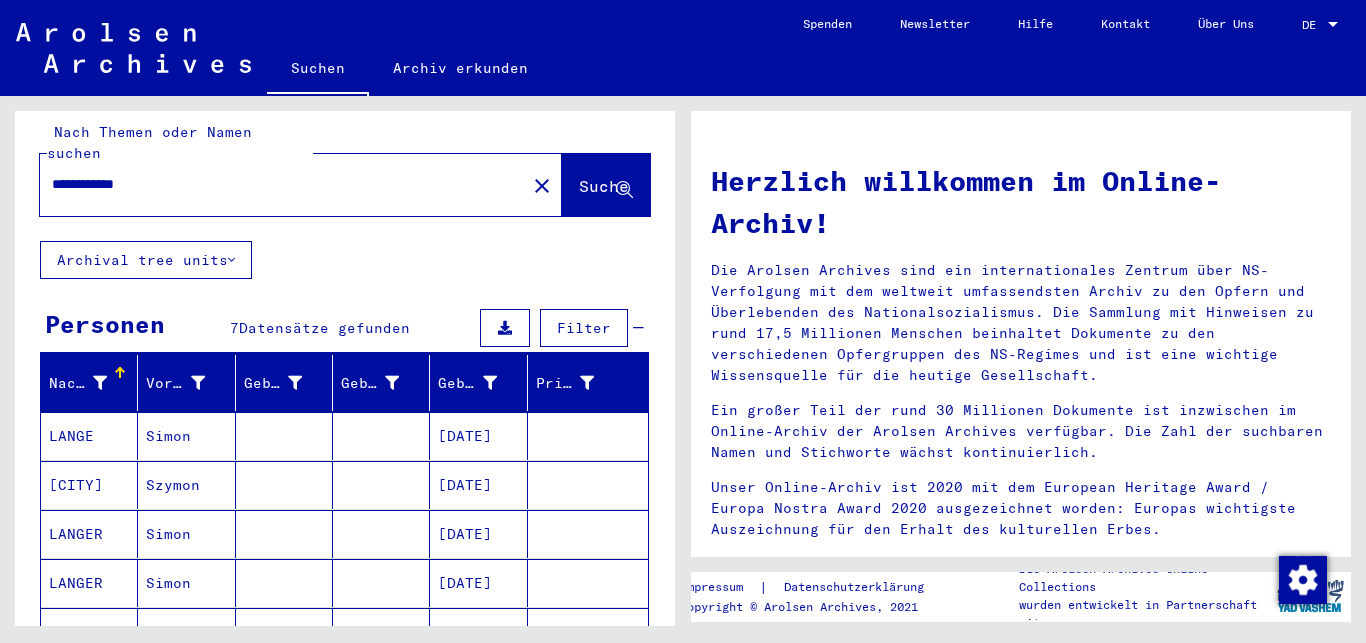 scroll, scrollTop: 0, scrollLeft: 0, axis: both 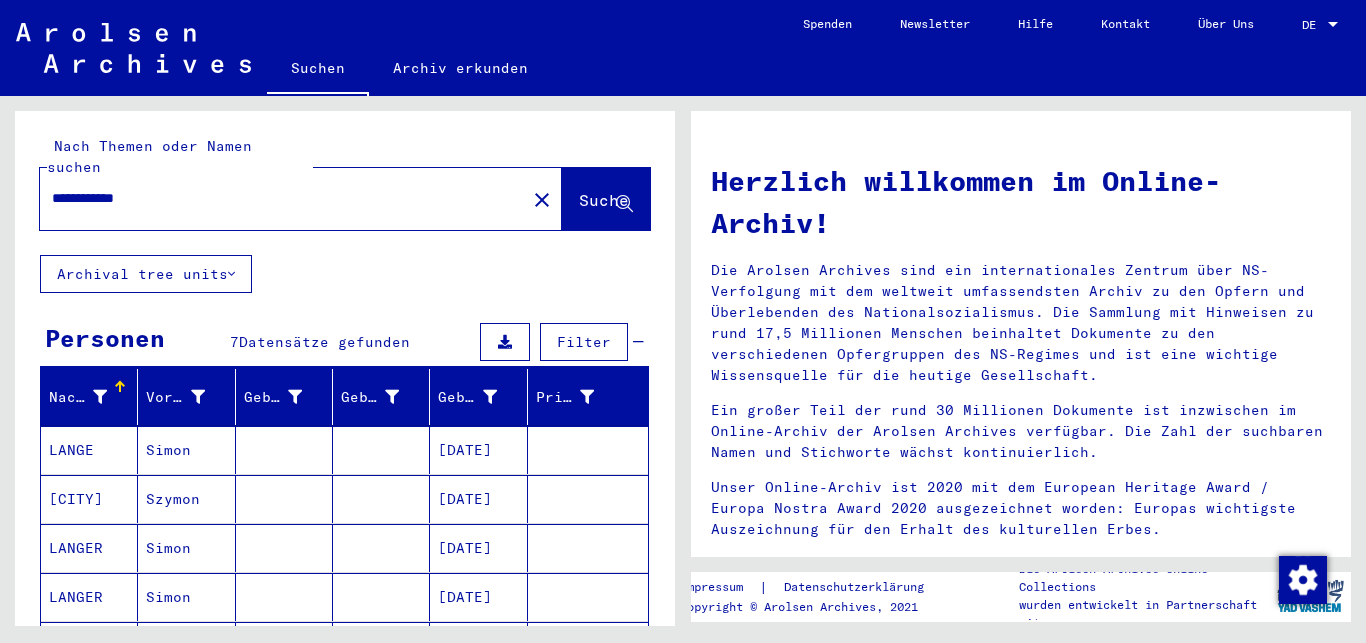 drag, startPoint x: 98, startPoint y: 179, endPoint x: 0, endPoint y: 173, distance: 98.1835 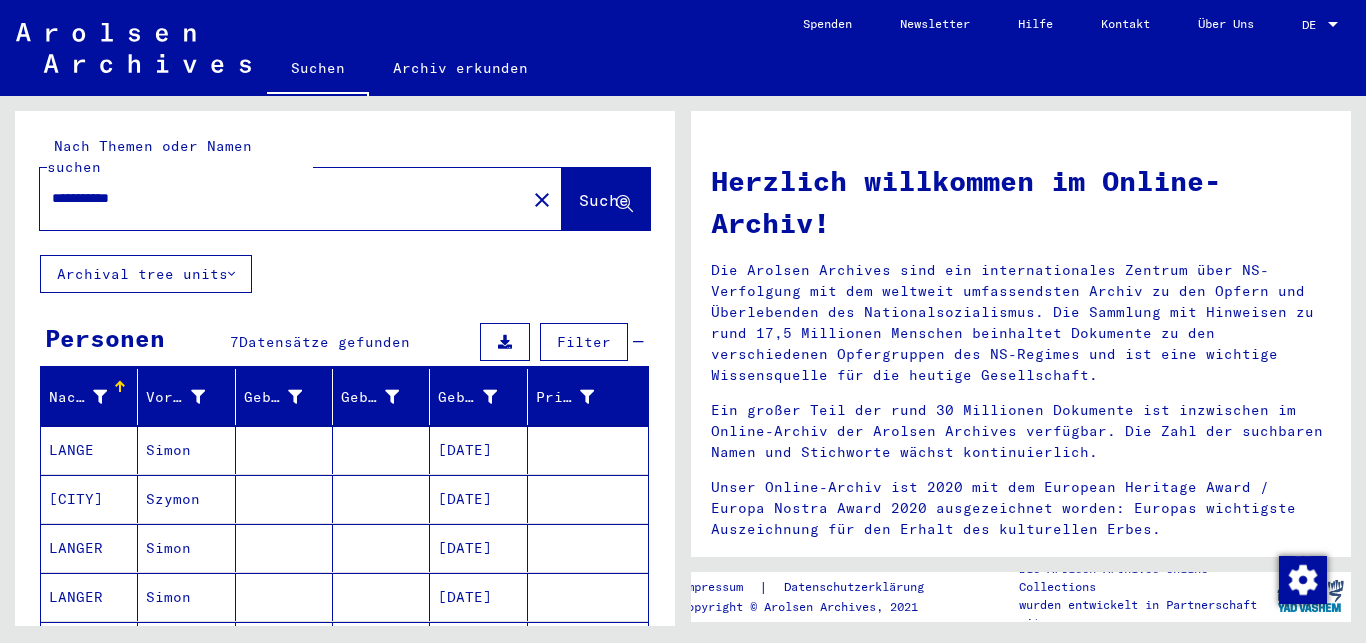type on "**********" 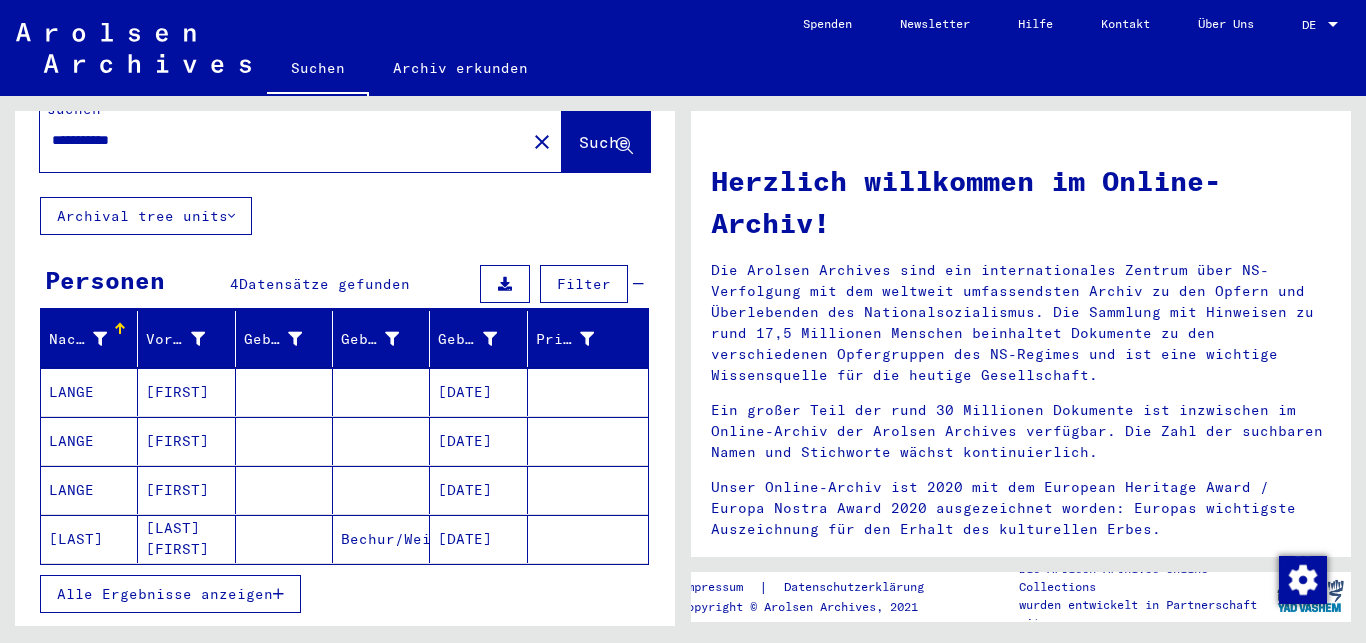 scroll, scrollTop: 108, scrollLeft: 0, axis: vertical 